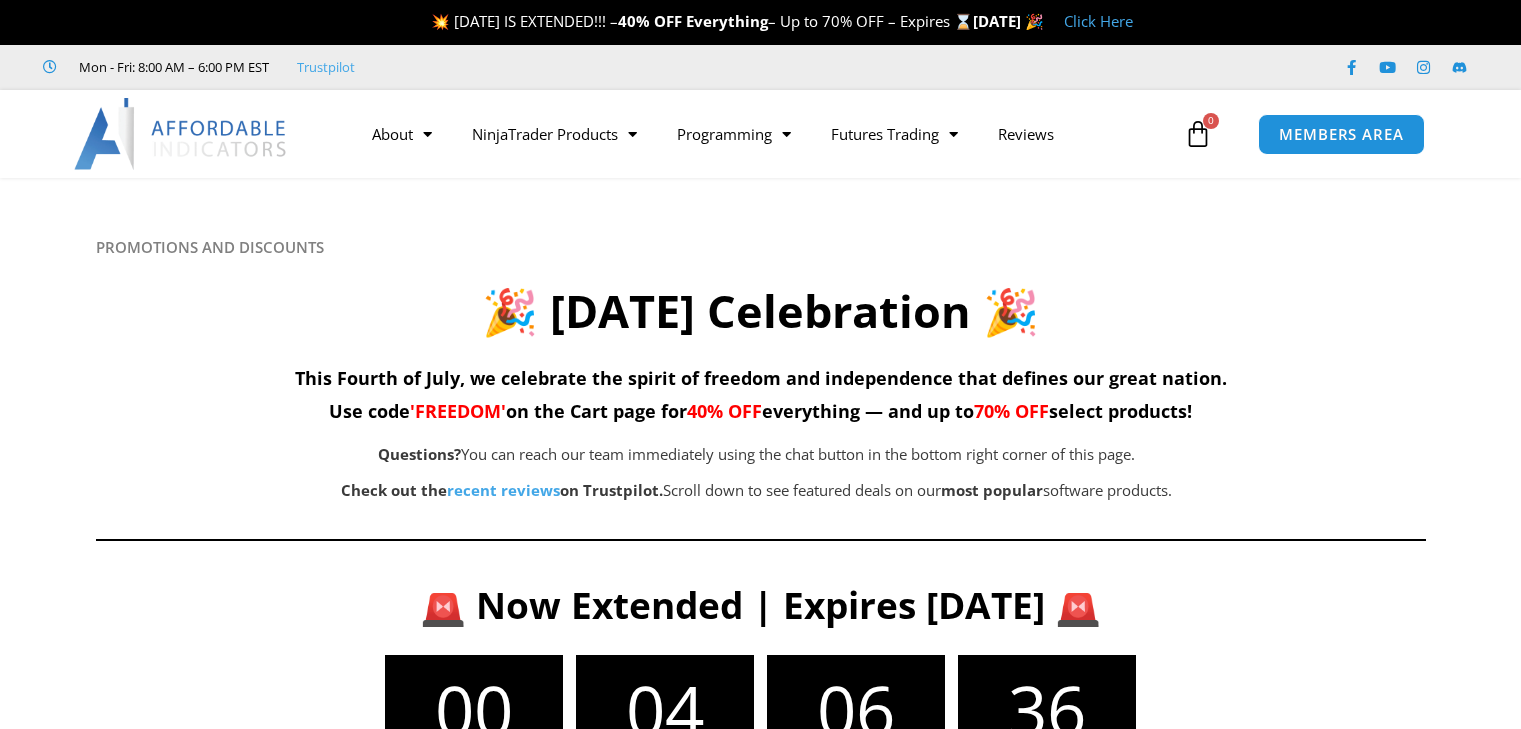 scroll, scrollTop: 0, scrollLeft: 0, axis: both 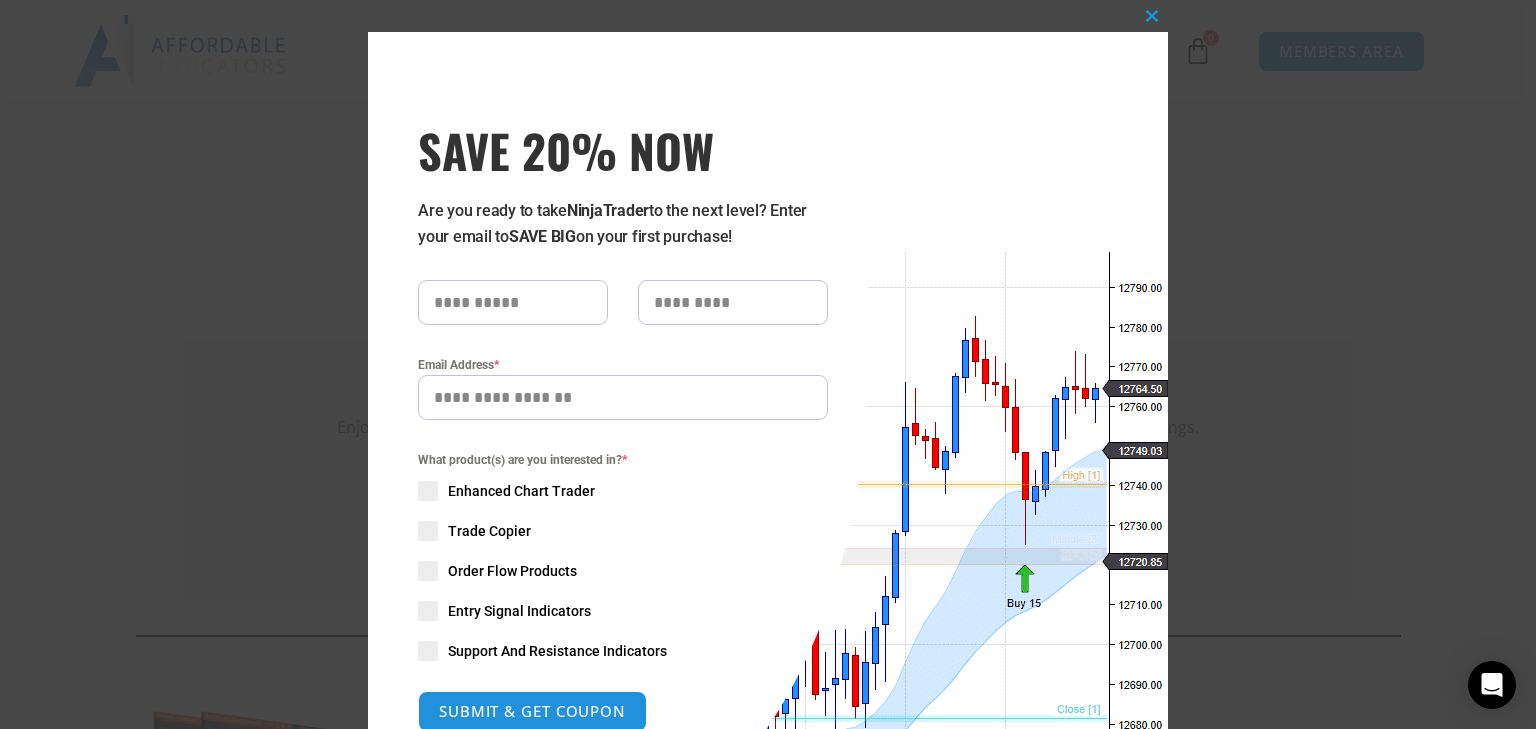 click on "Close this module   SAVE 20% NOW Are you ready to take  NinjaTrader  to the next level? Enter your email to  SAVE BIG  on your first purchase!   Email Address  * What product(s) are you interested in?  * Enhanced Chart Trader Trade Copier Order Flow Products Entry Signal Indicators Support And Resistance Indicators SUBMIT & GET COUPON Please do not fill in this field.    No thanks, I’m not interested!" at bounding box center (768, 364) 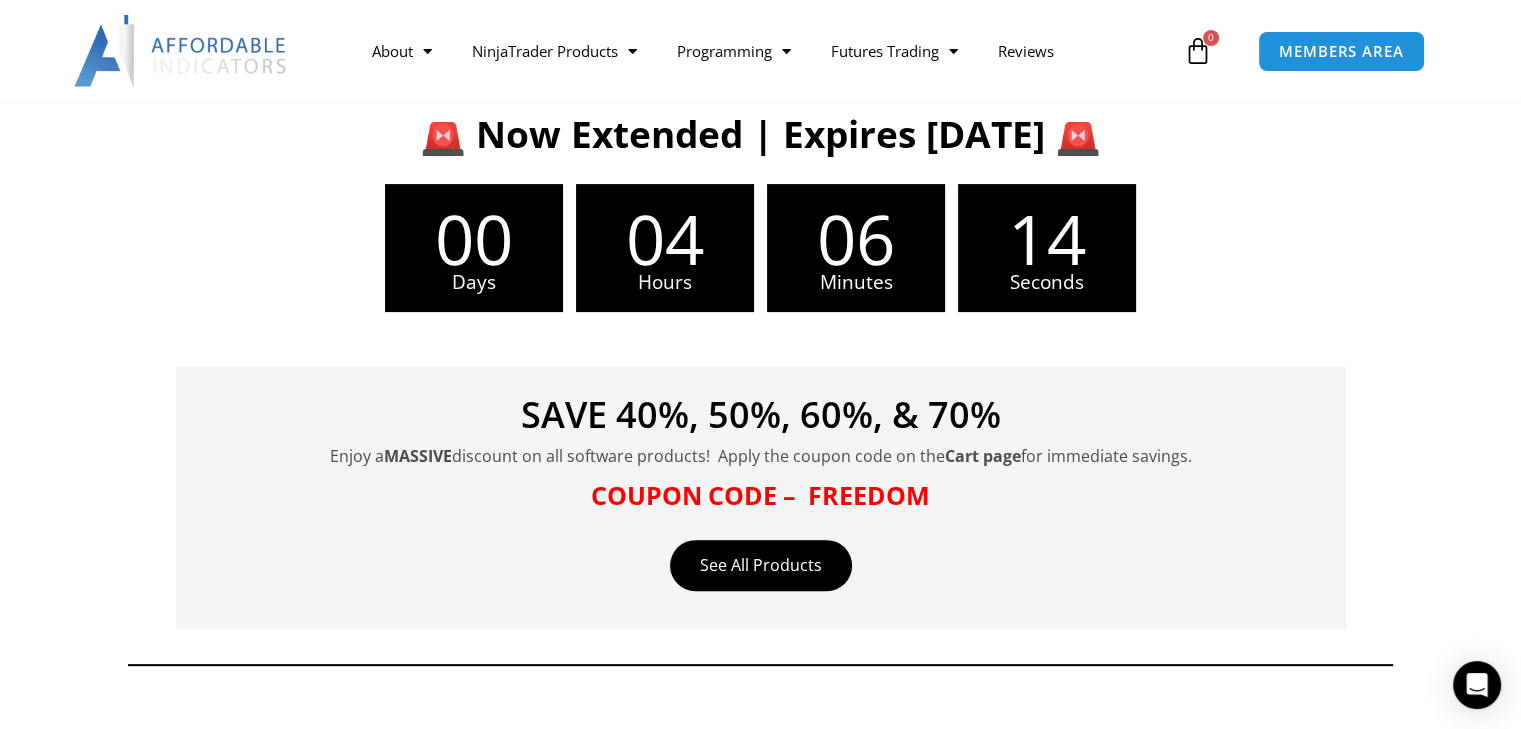 scroll, scrollTop: 500, scrollLeft: 0, axis: vertical 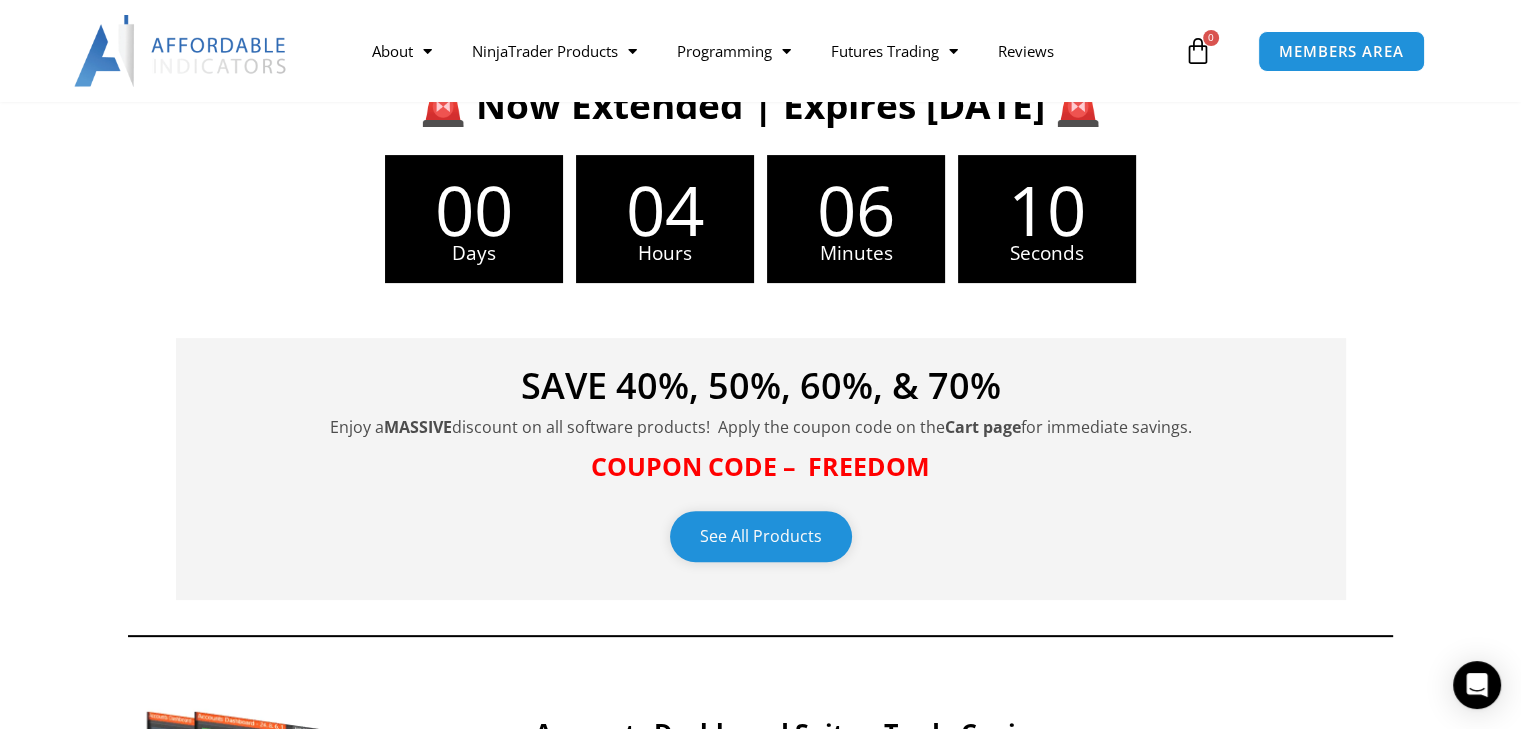 click on "See All Products" at bounding box center (761, 536) 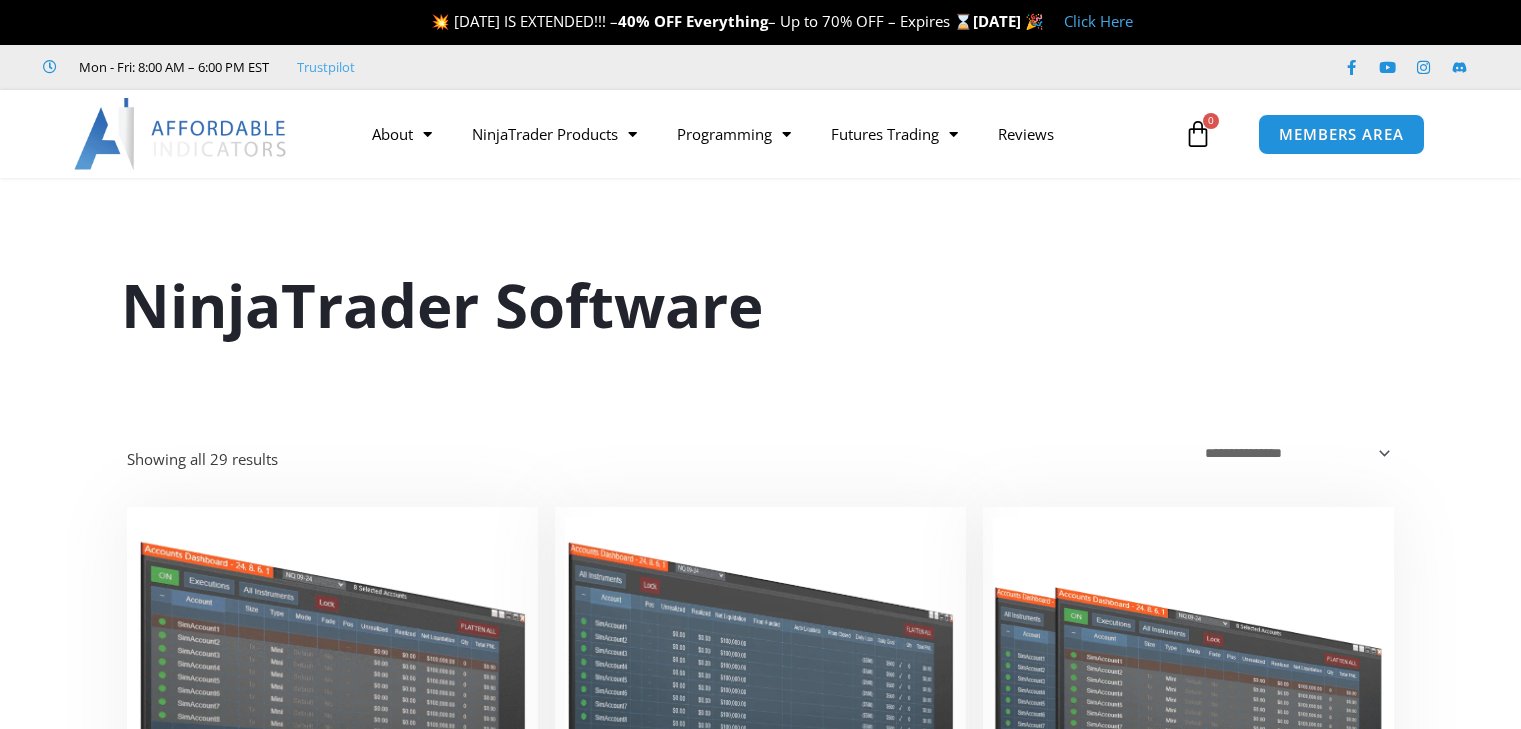 scroll, scrollTop: 0, scrollLeft: 0, axis: both 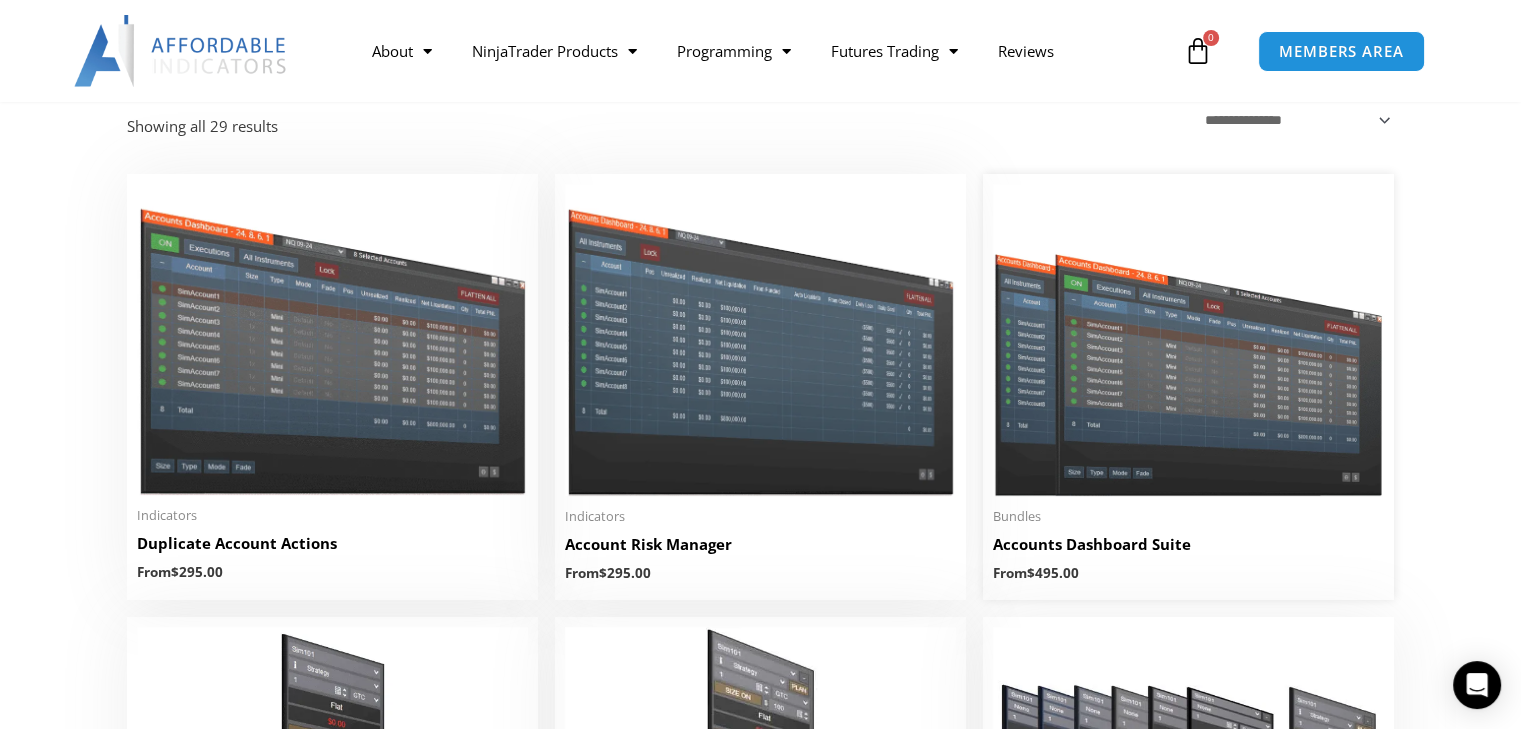 click at bounding box center (1188, 340) 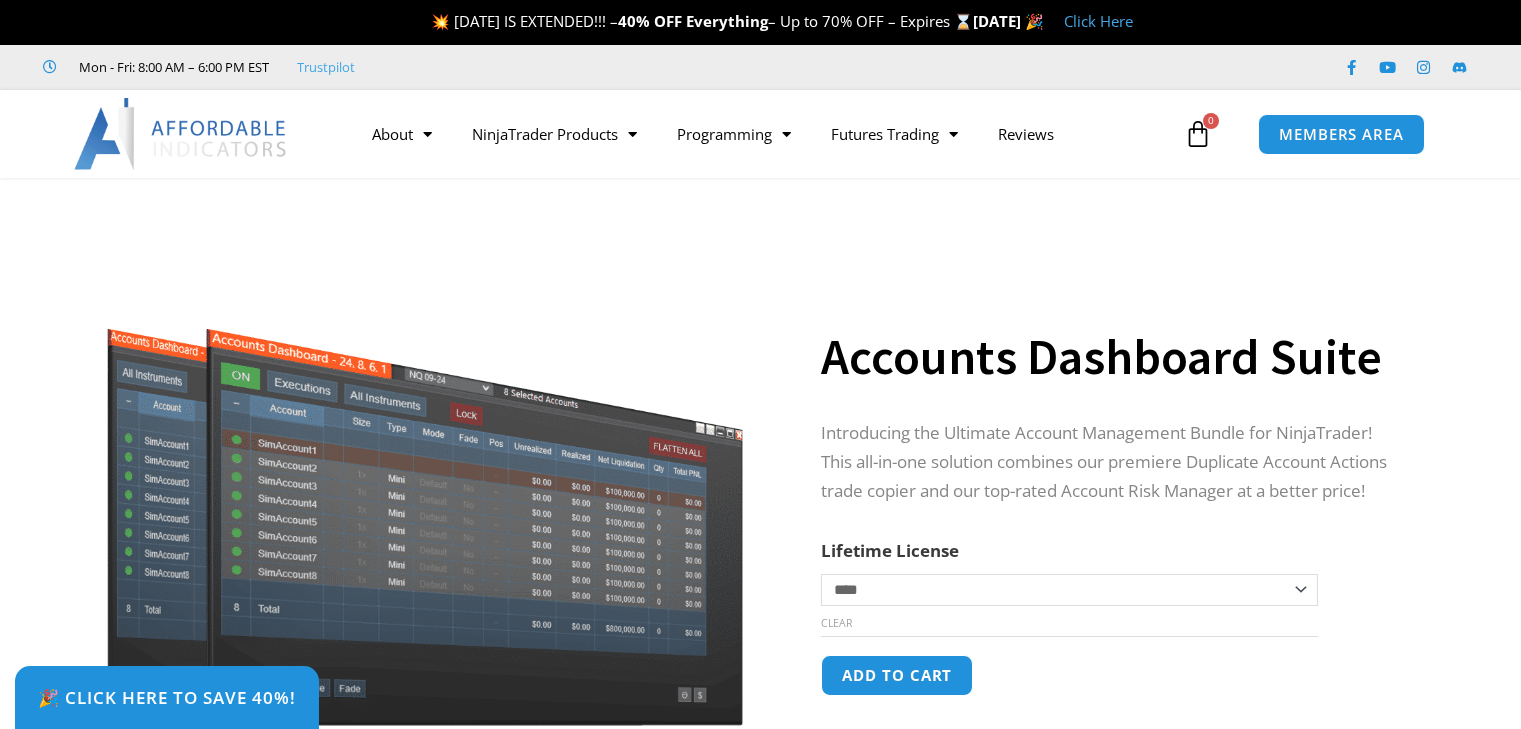scroll, scrollTop: 0, scrollLeft: 0, axis: both 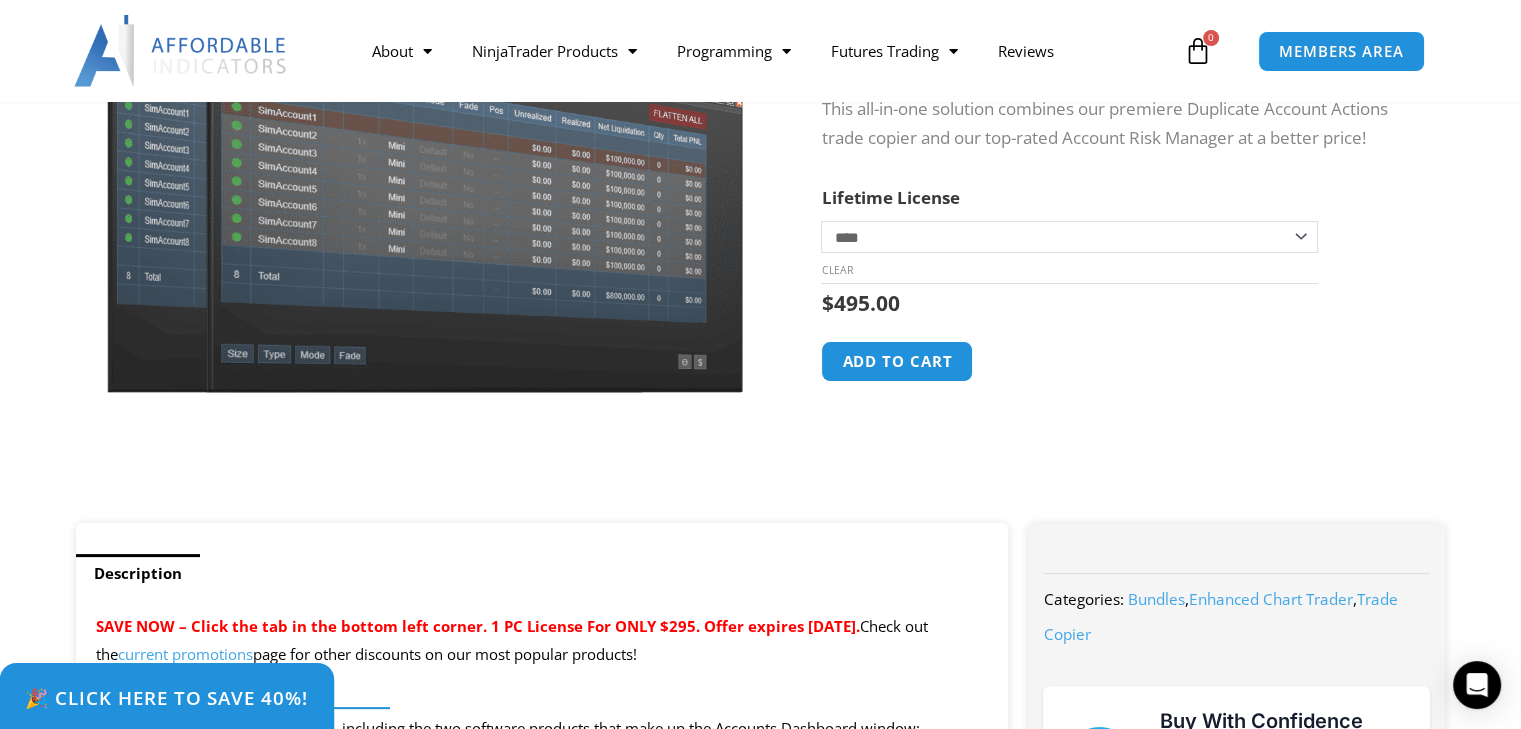 click on "🎉 Click Here to save 40%!" at bounding box center [167, 697] 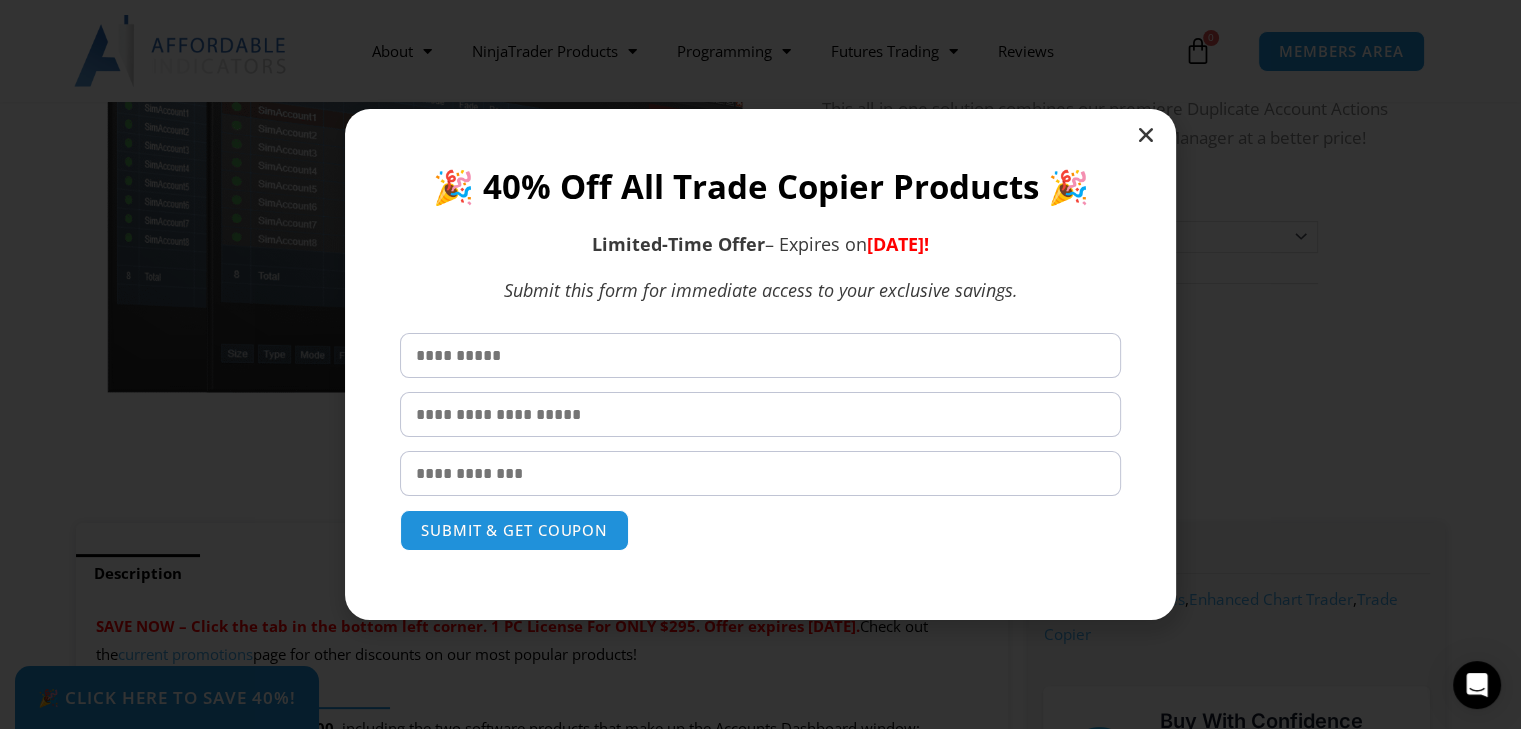 click at bounding box center [1146, 135] 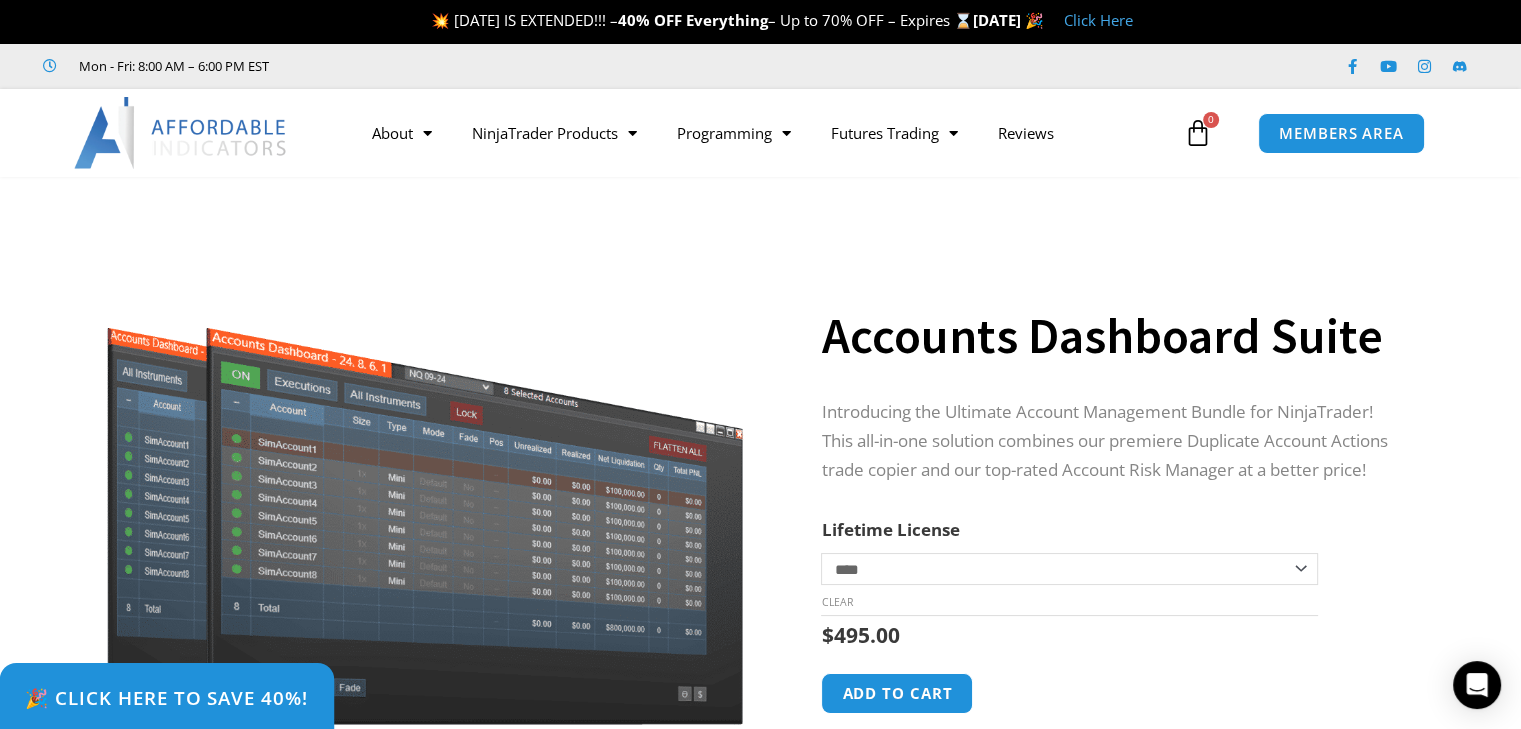 scroll, scrollTop: 0, scrollLeft: 0, axis: both 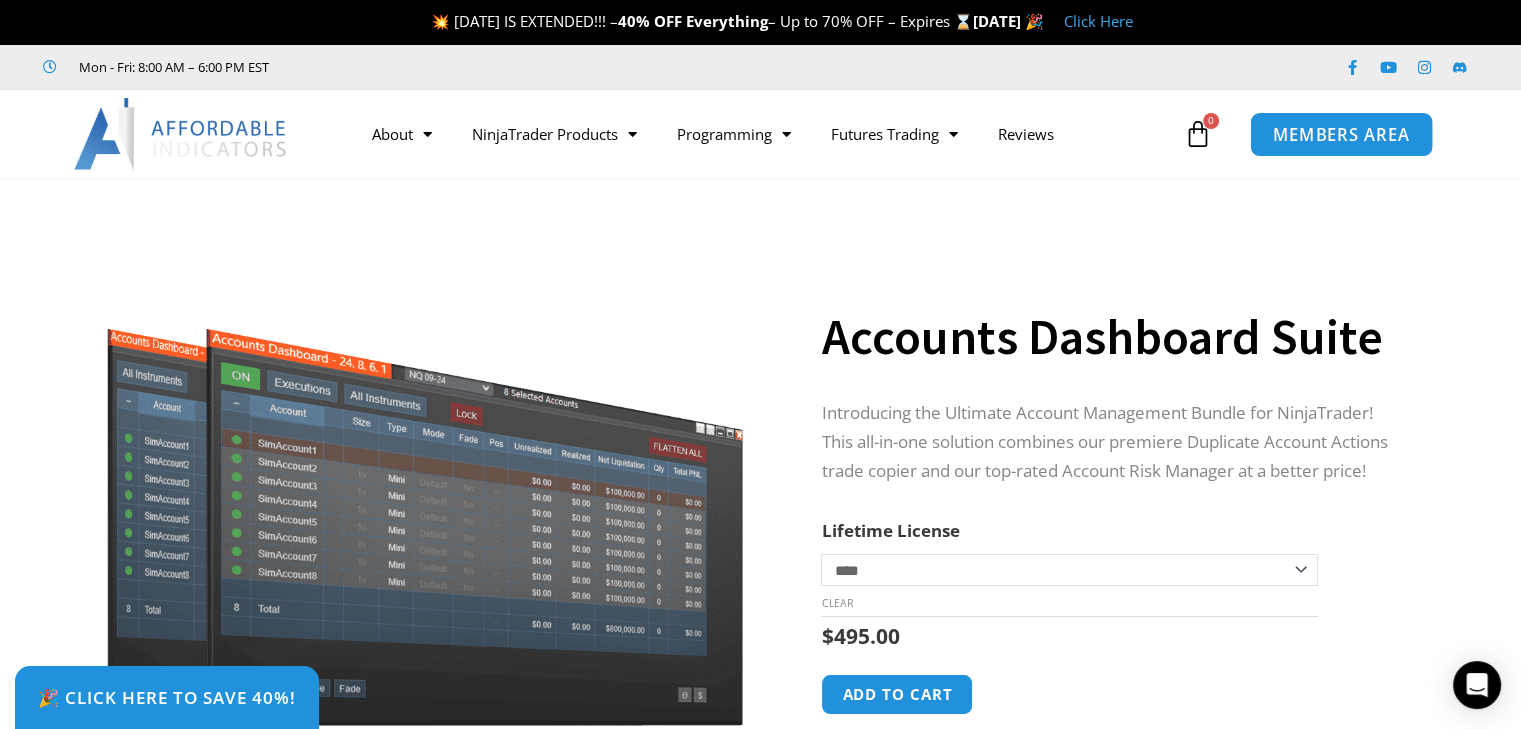 click on "MEMBERS AREA" at bounding box center [1341, 134] 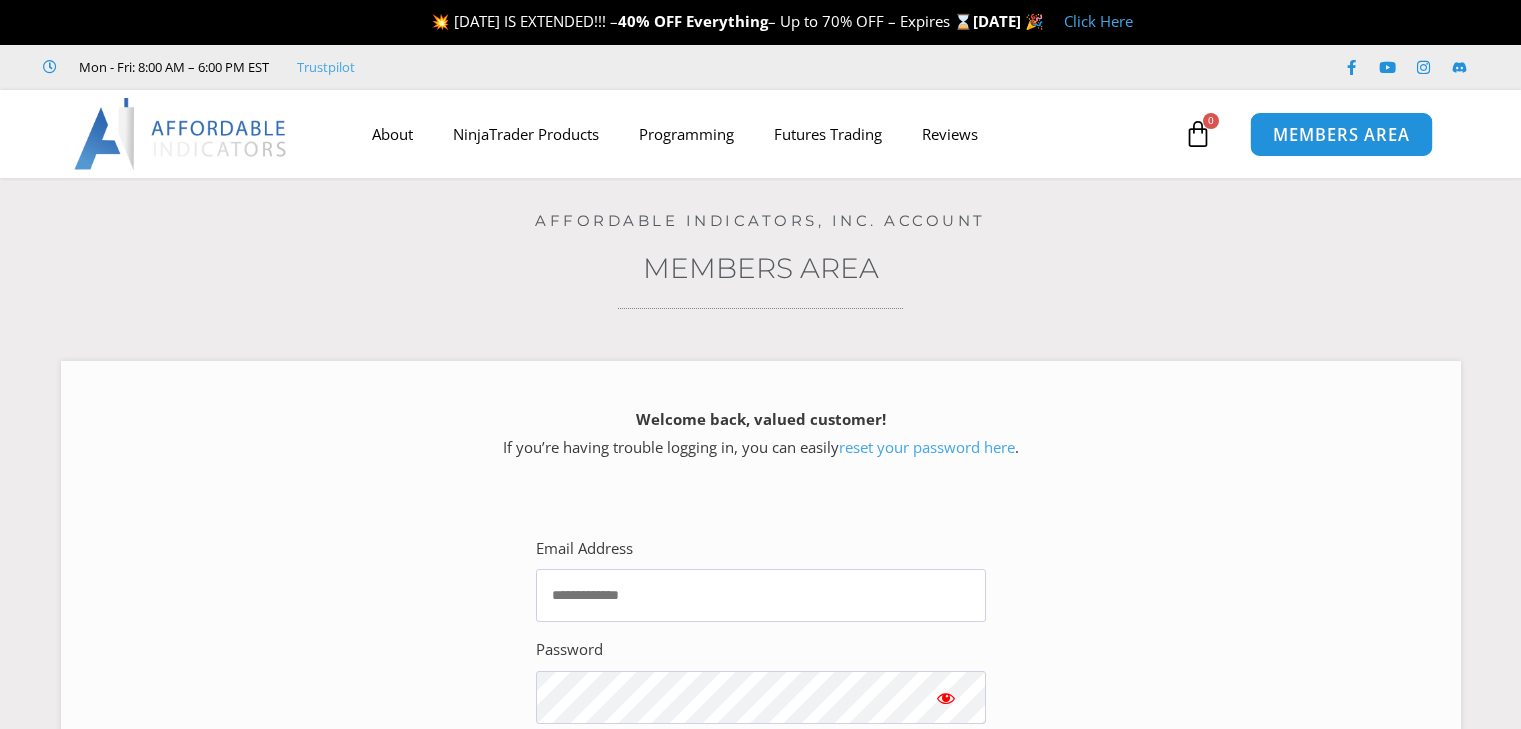 scroll, scrollTop: 0, scrollLeft: 0, axis: both 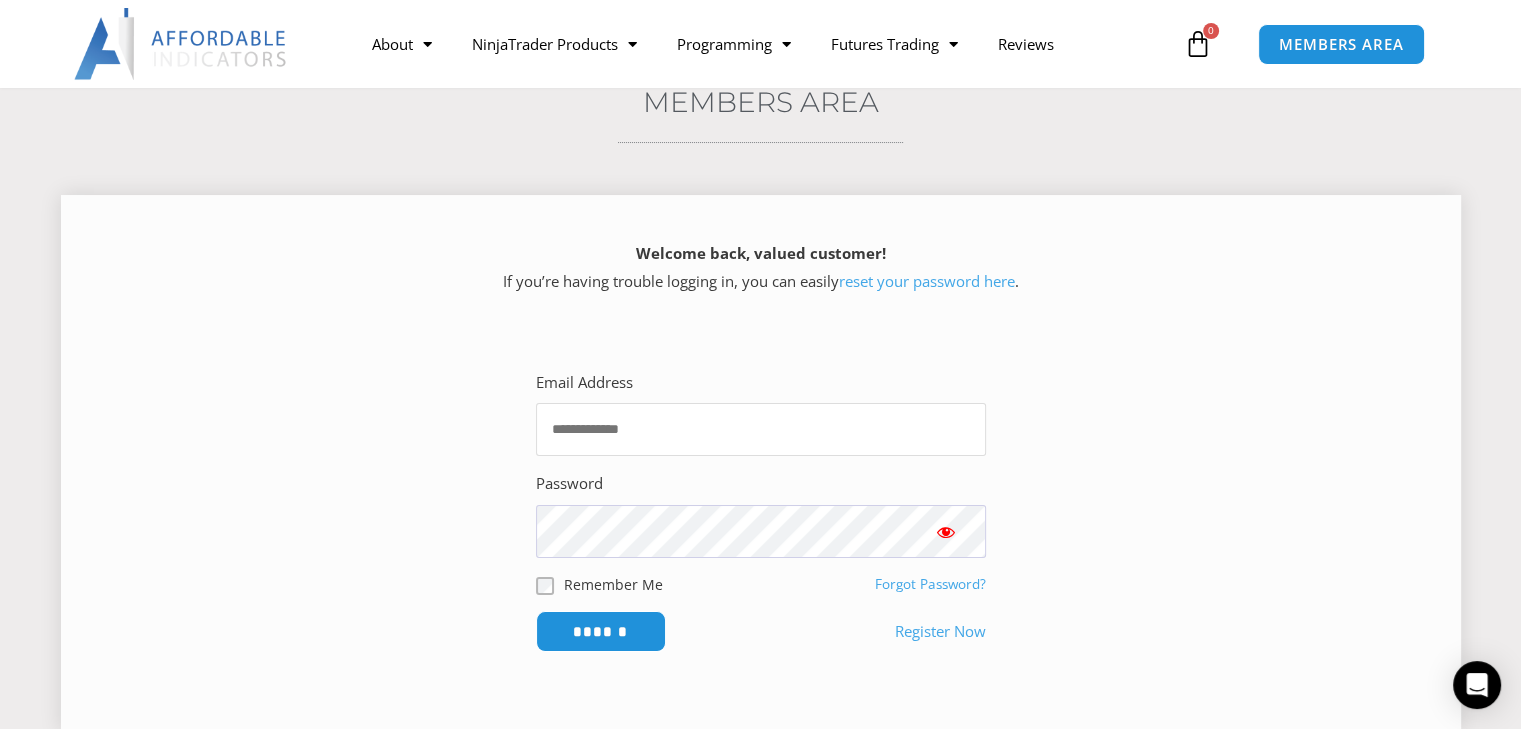 click on "Email Address" at bounding box center [761, 429] 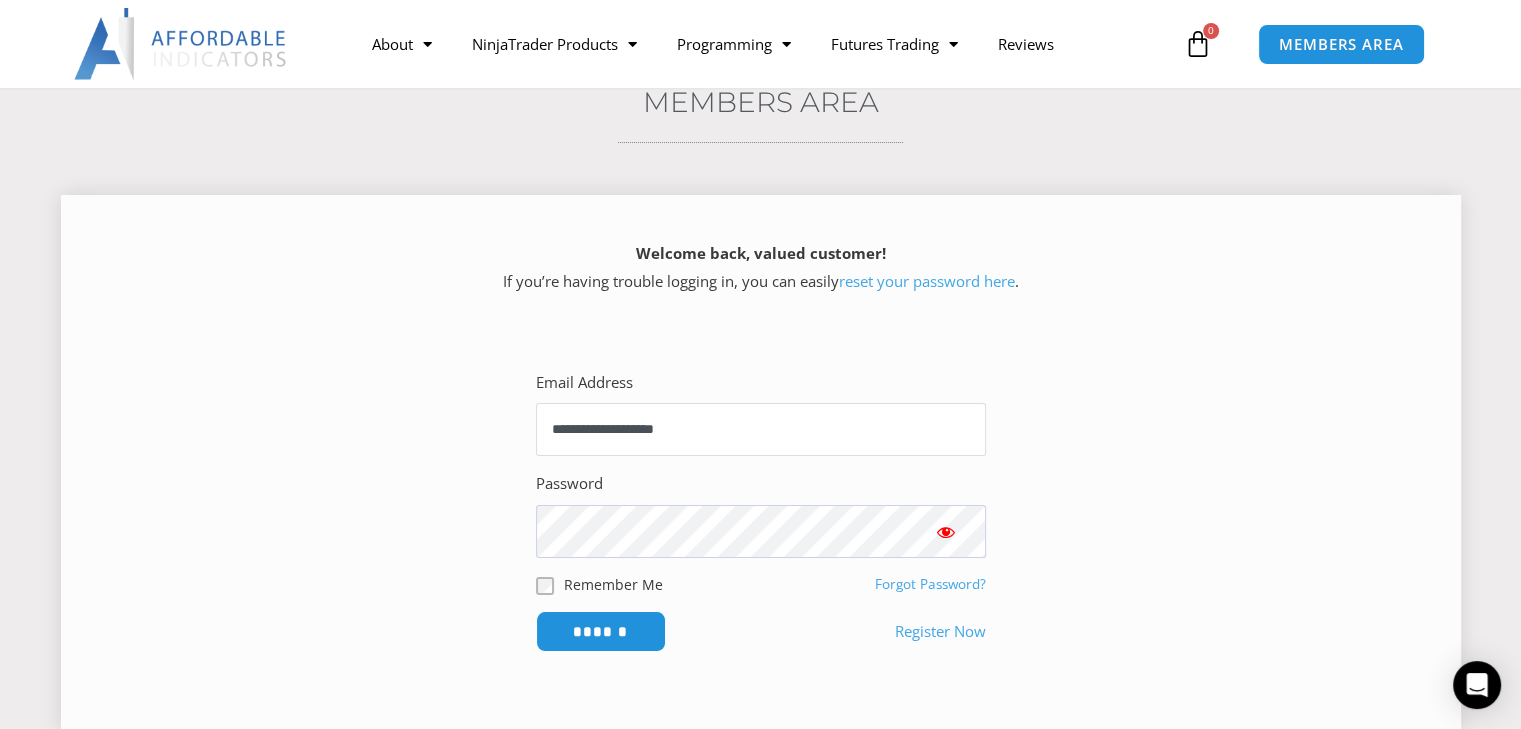 type on "**********" 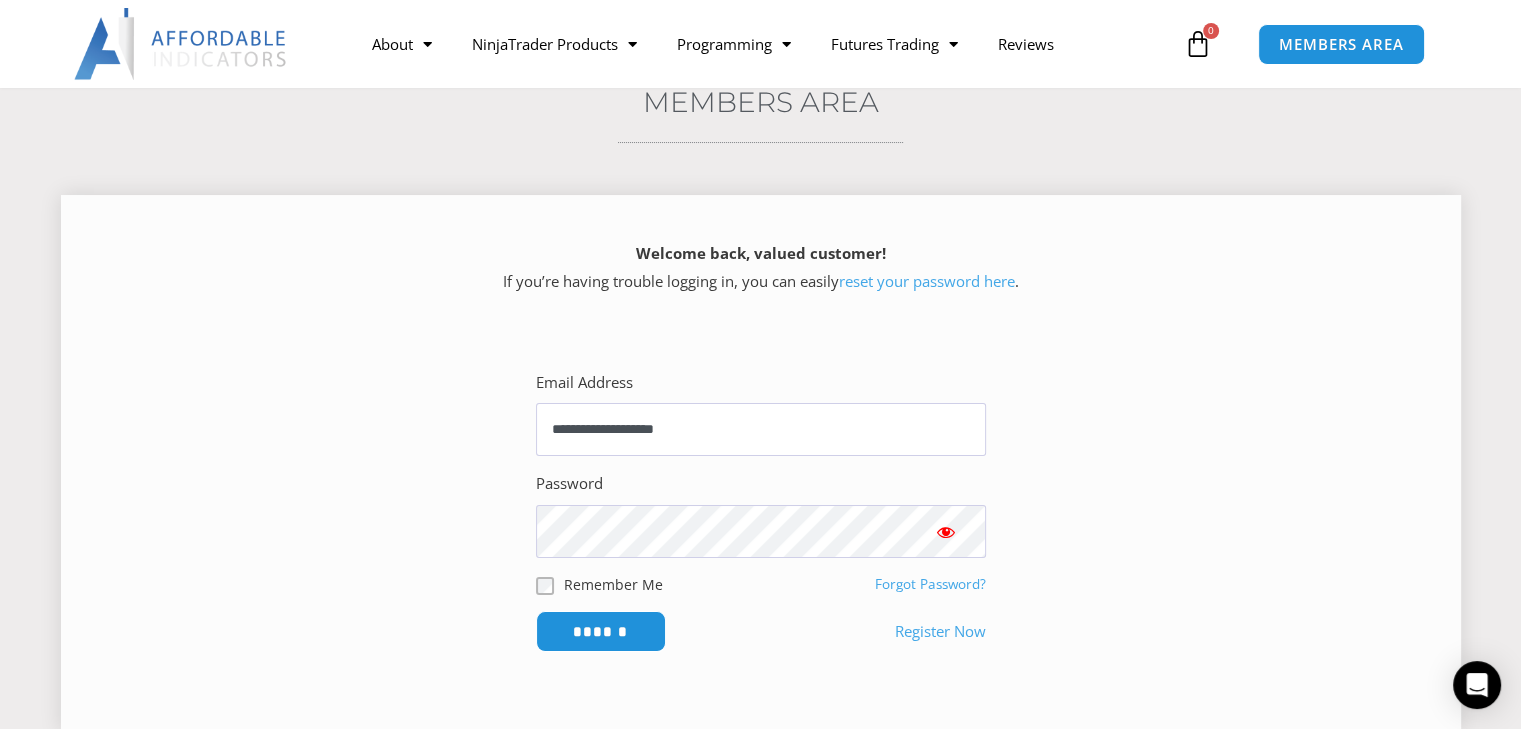 click at bounding box center (946, 532) 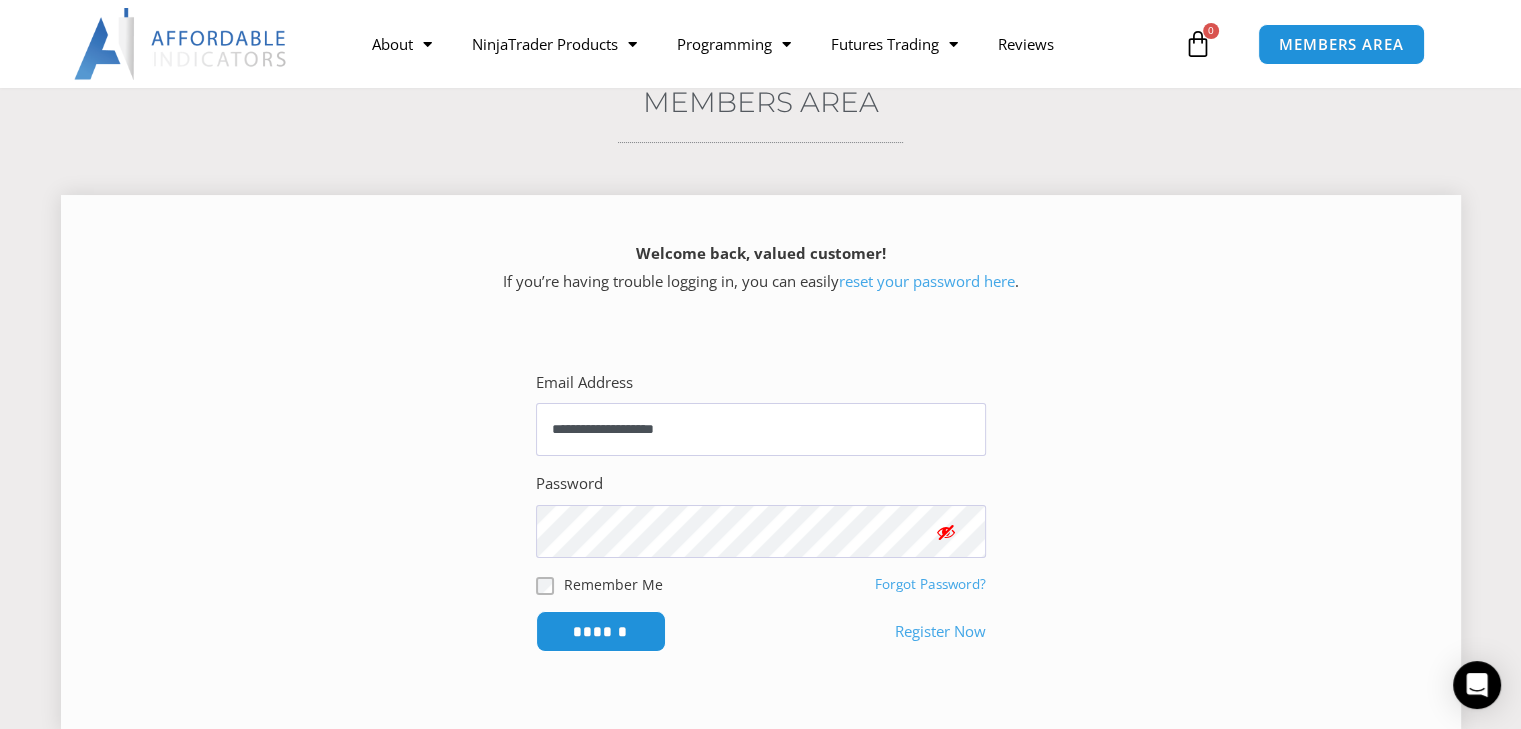 click at bounding box center [946, 532] 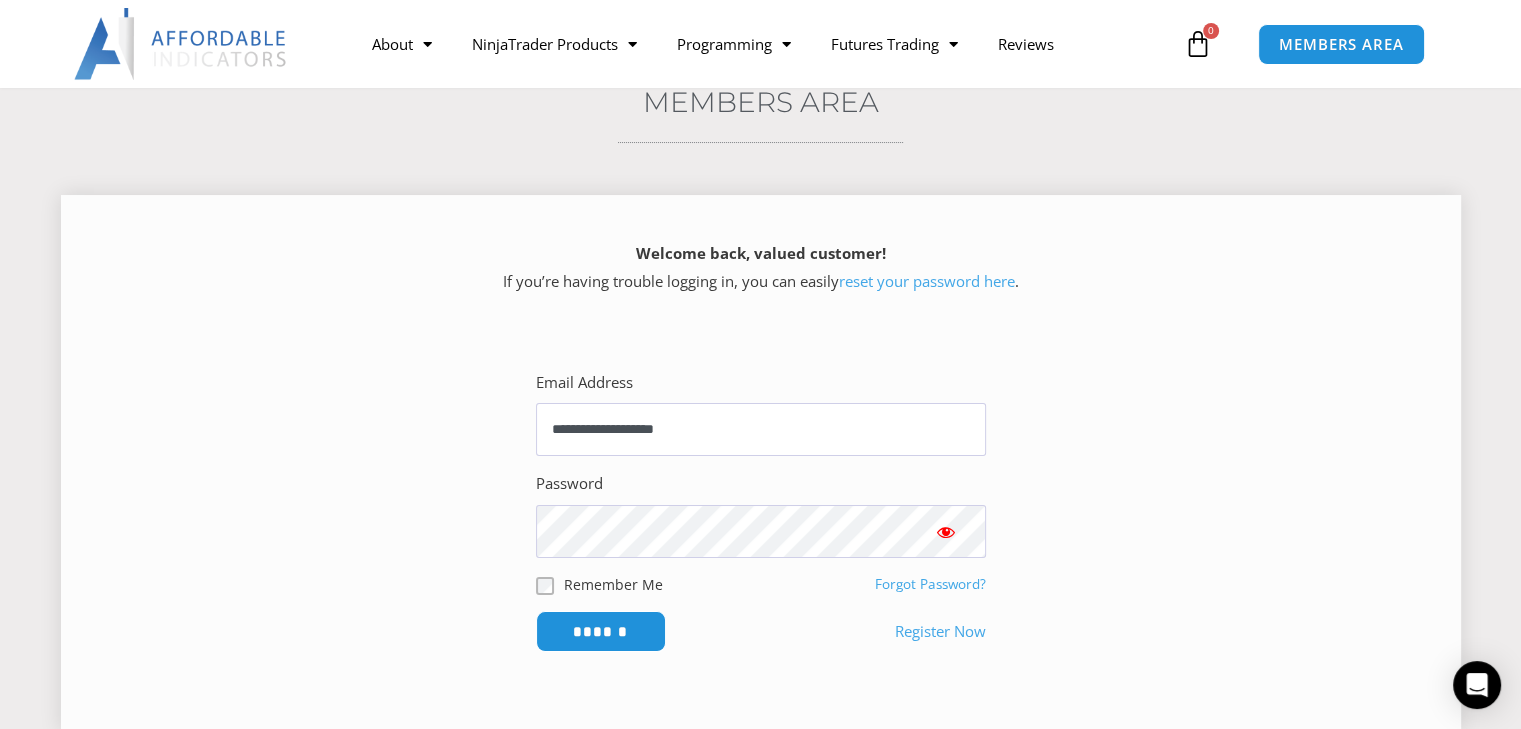 click on "Forgot Password?" at bounding box center [930, 584] 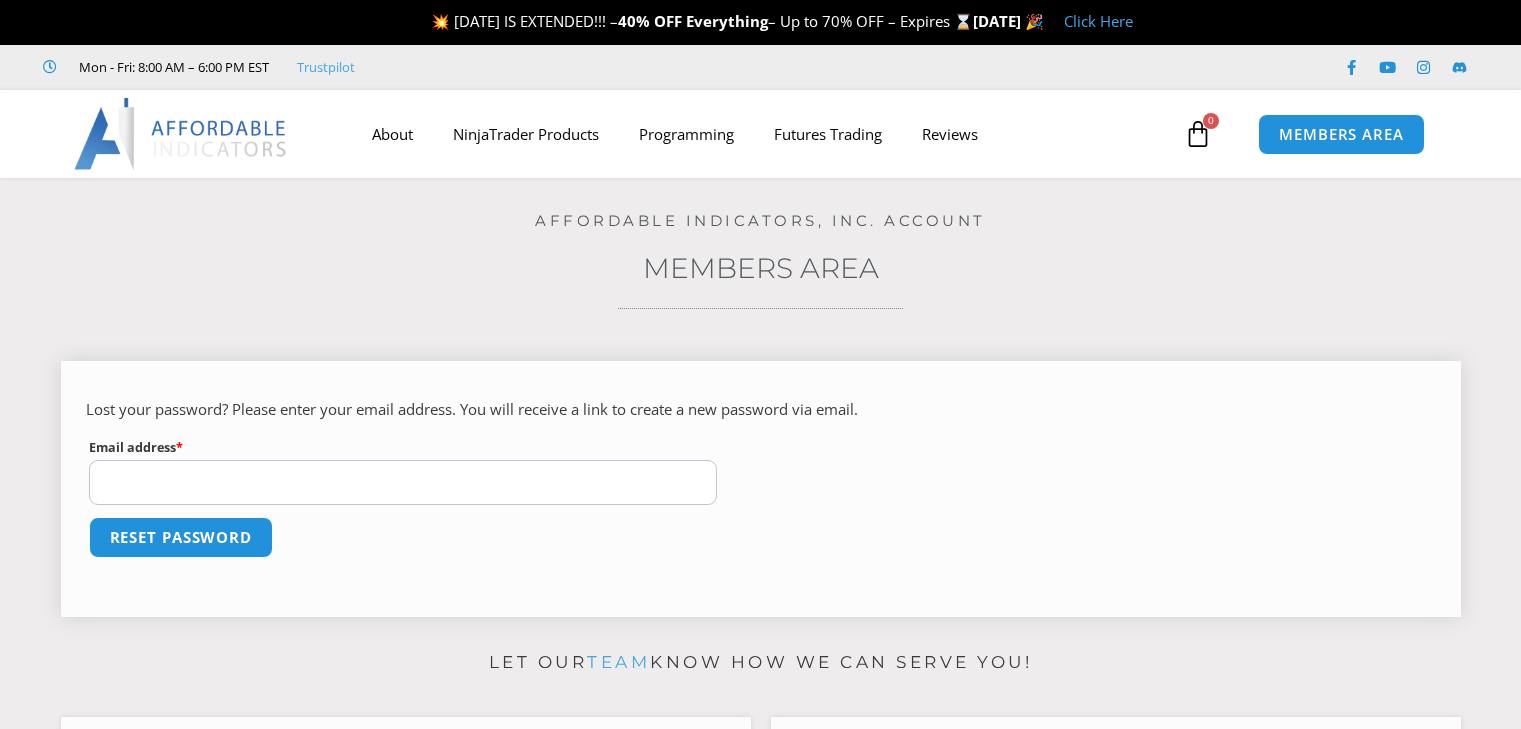 scroll, scrollTop: 0, scrollLeft: 0, axis: both 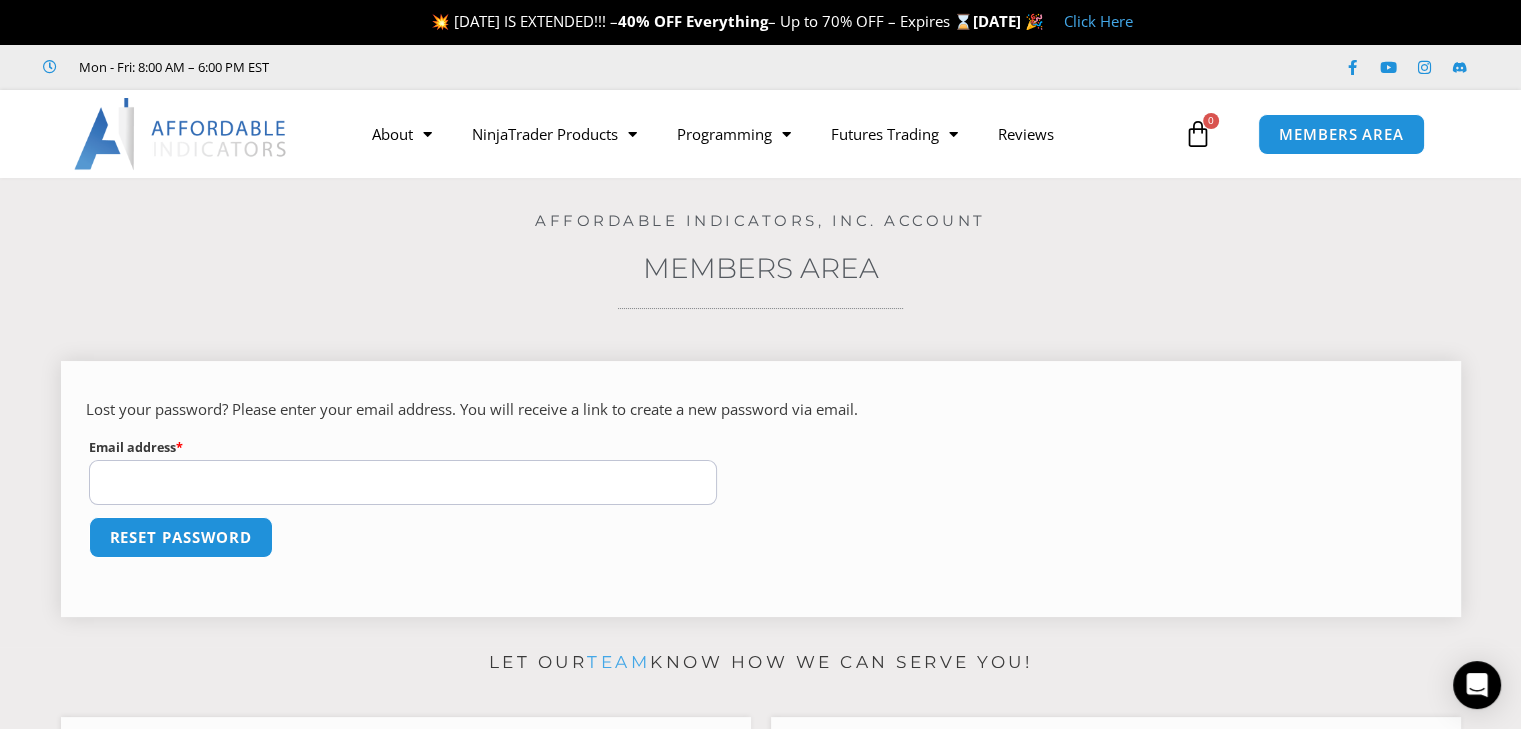 click on "Email address  * Required" at bounding box center [403, 482] 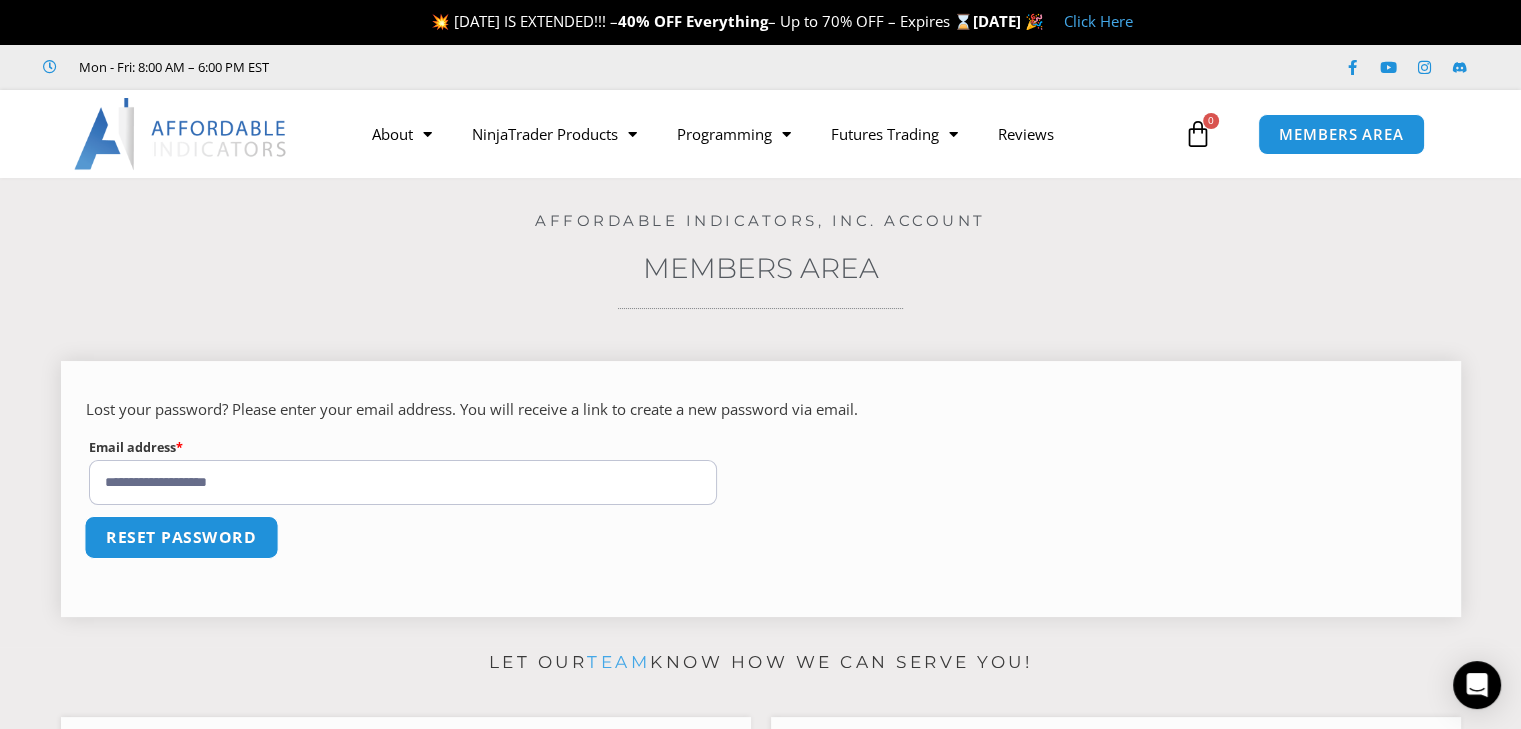 type on "**********" 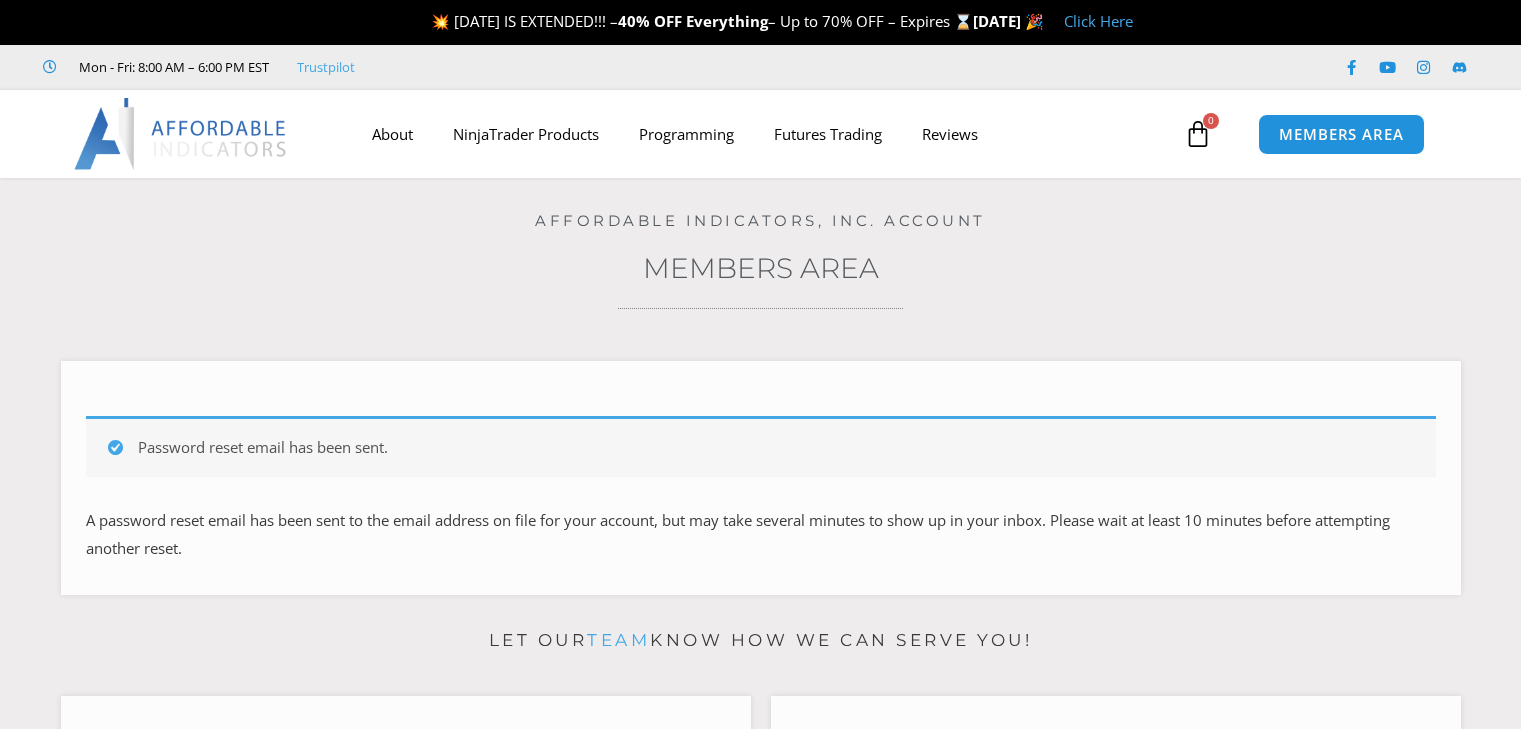 scroll, scrollTop: 0, scrollLeft: 0, axis: both 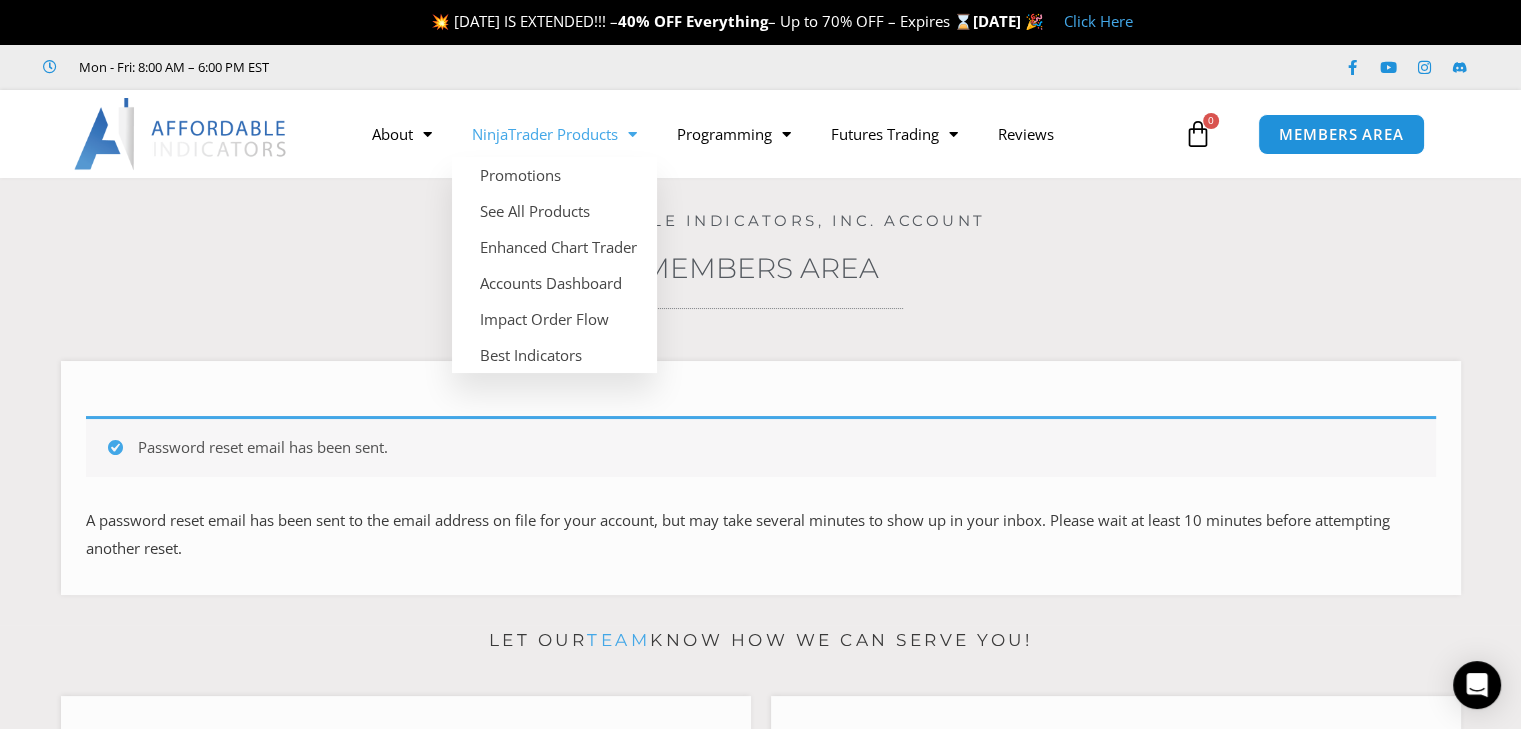 click on "NinjaTrader Products" 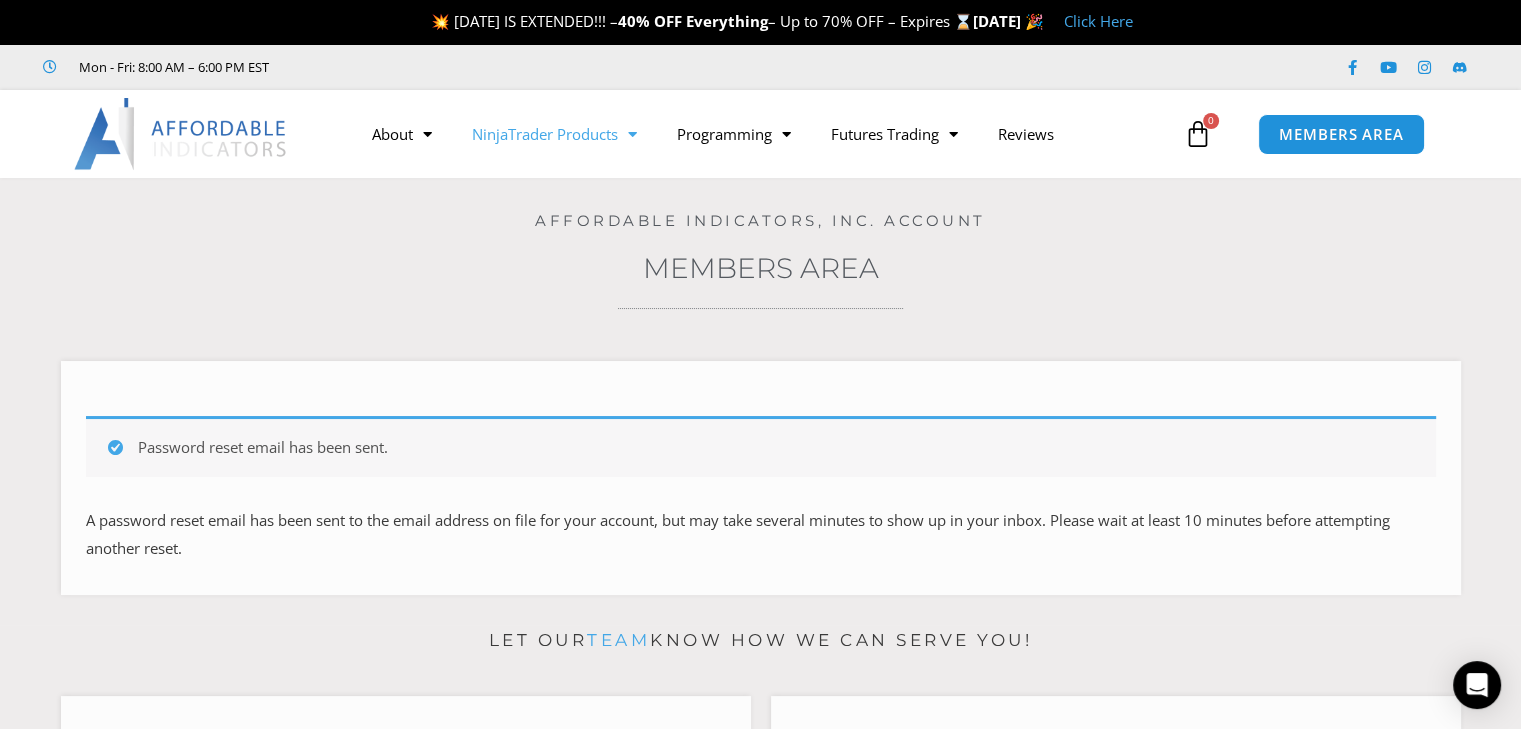 click on "NinjaTrader Products" 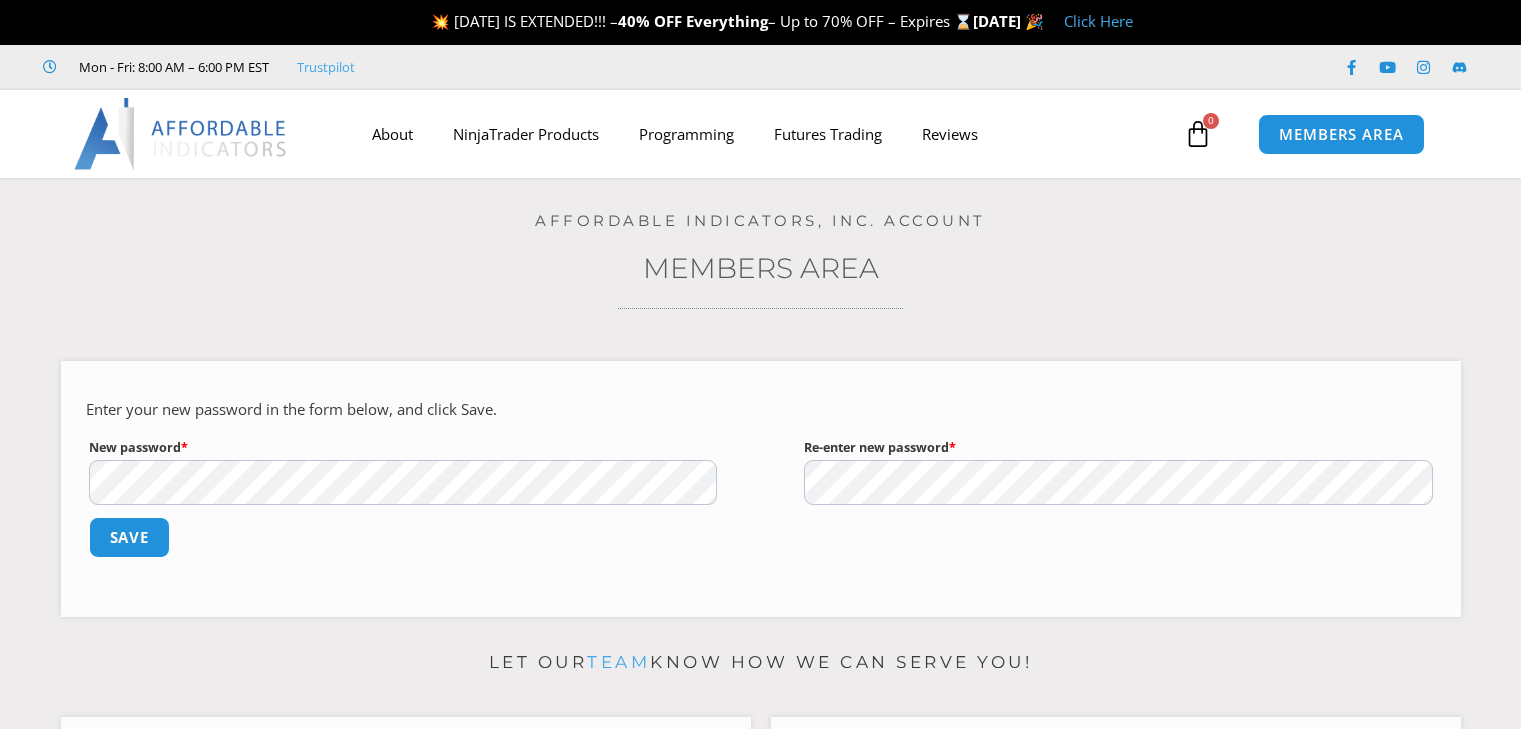 scroll, scrollTop: 0, scrollLeft: 0, axis: both 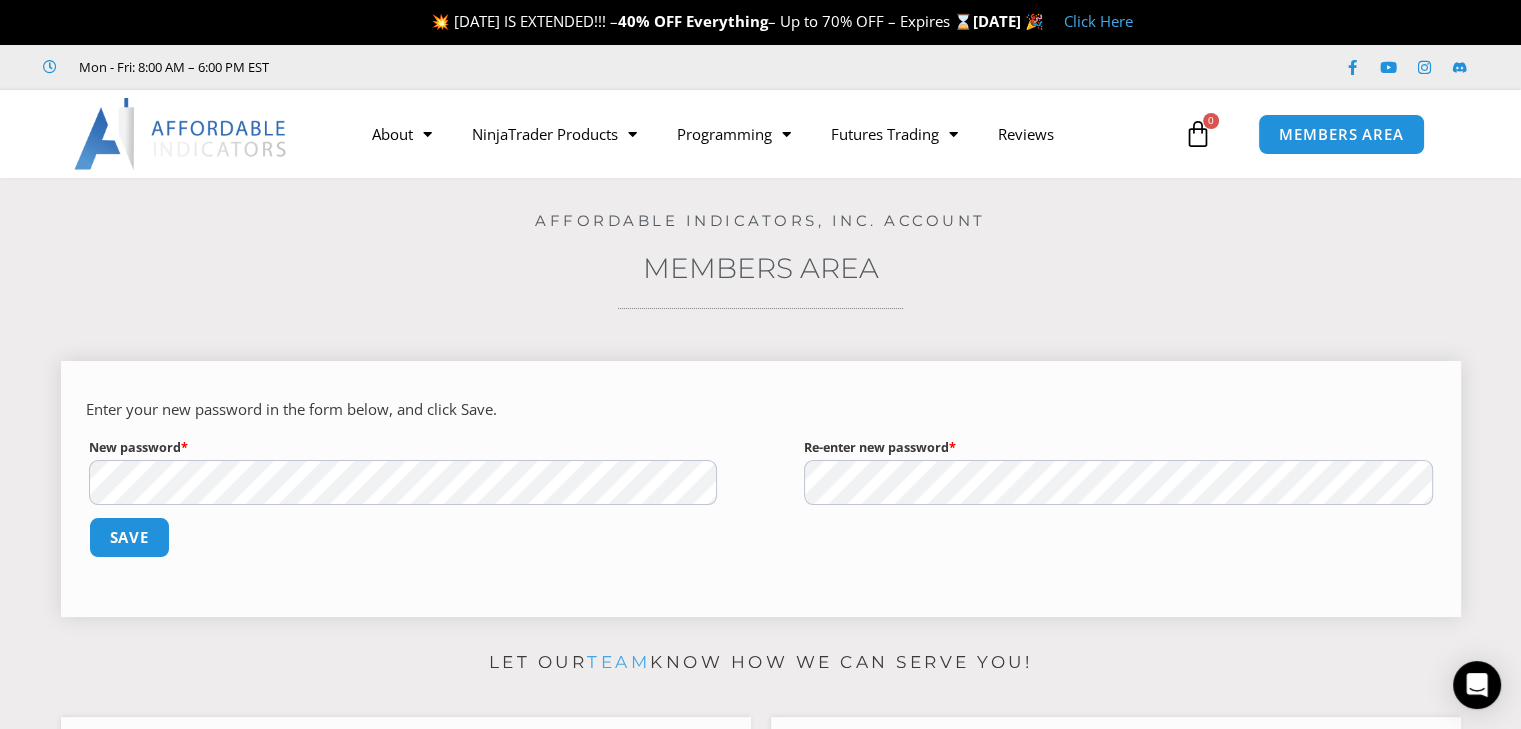 click on "Enter your new password in the form below, and click Save.
New password  * Required
Re-enter new password  * Required
Save" at bounding box center [761, 489] 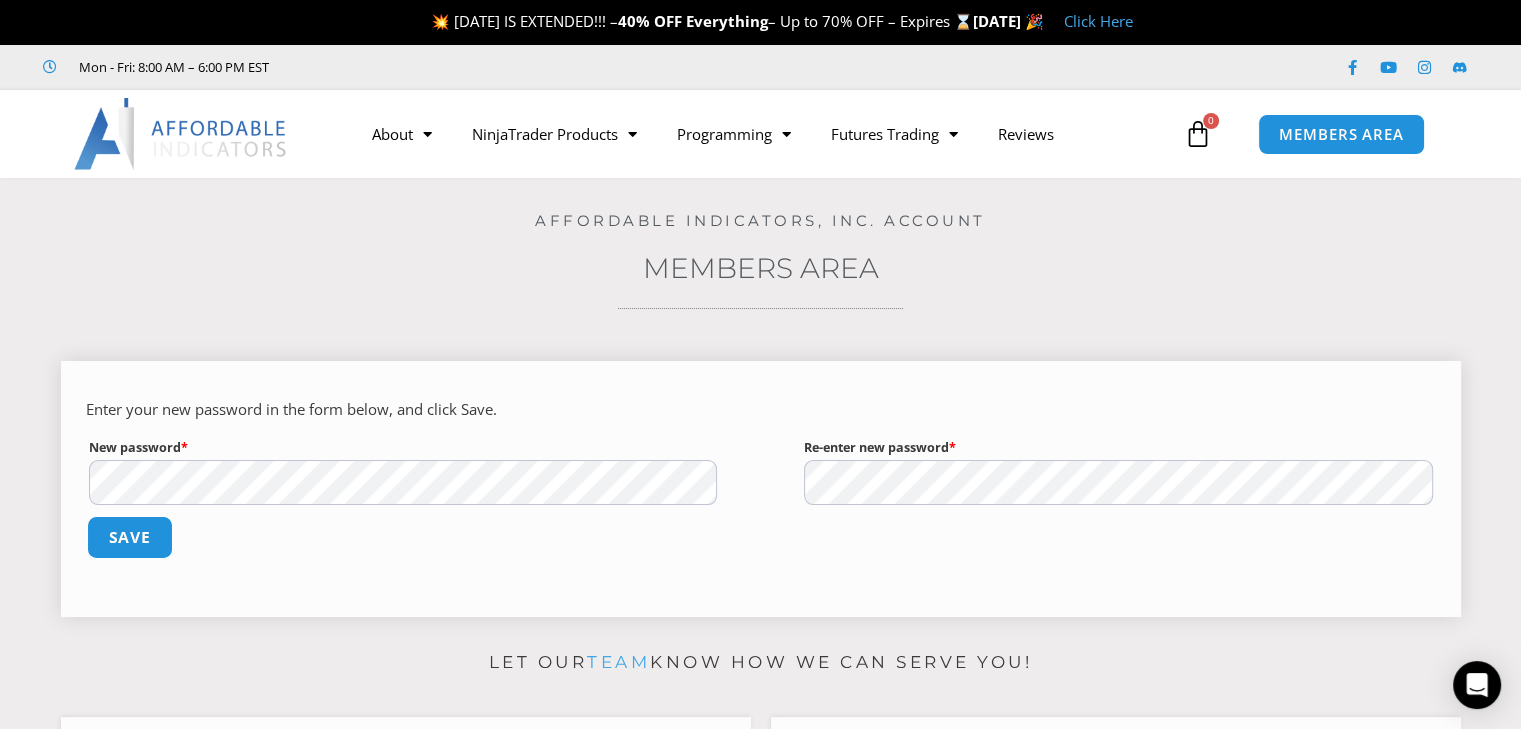 click on "Save" at bounding box center [129, 537] 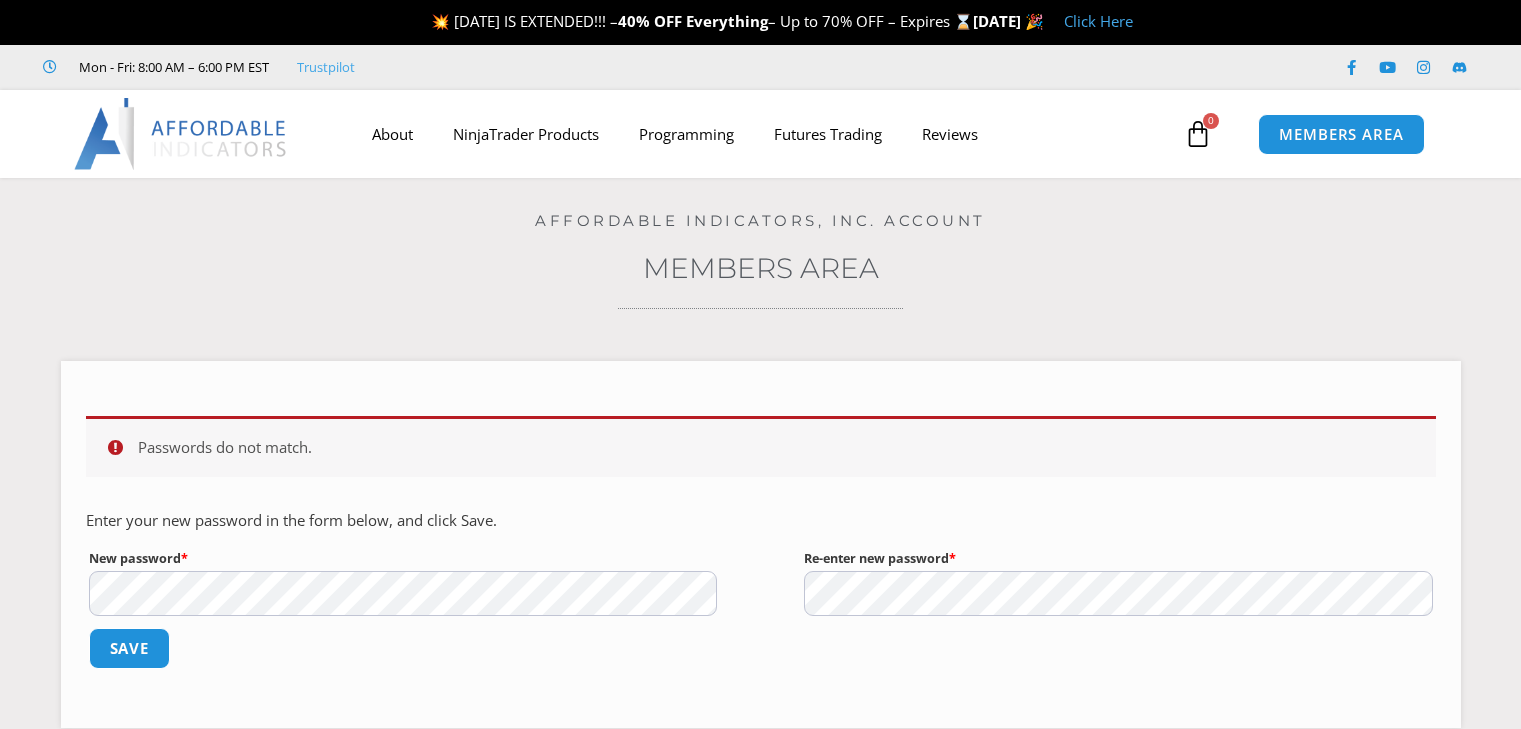 scroll, scrollTop: 0, scrollLeft: 0, axis: both 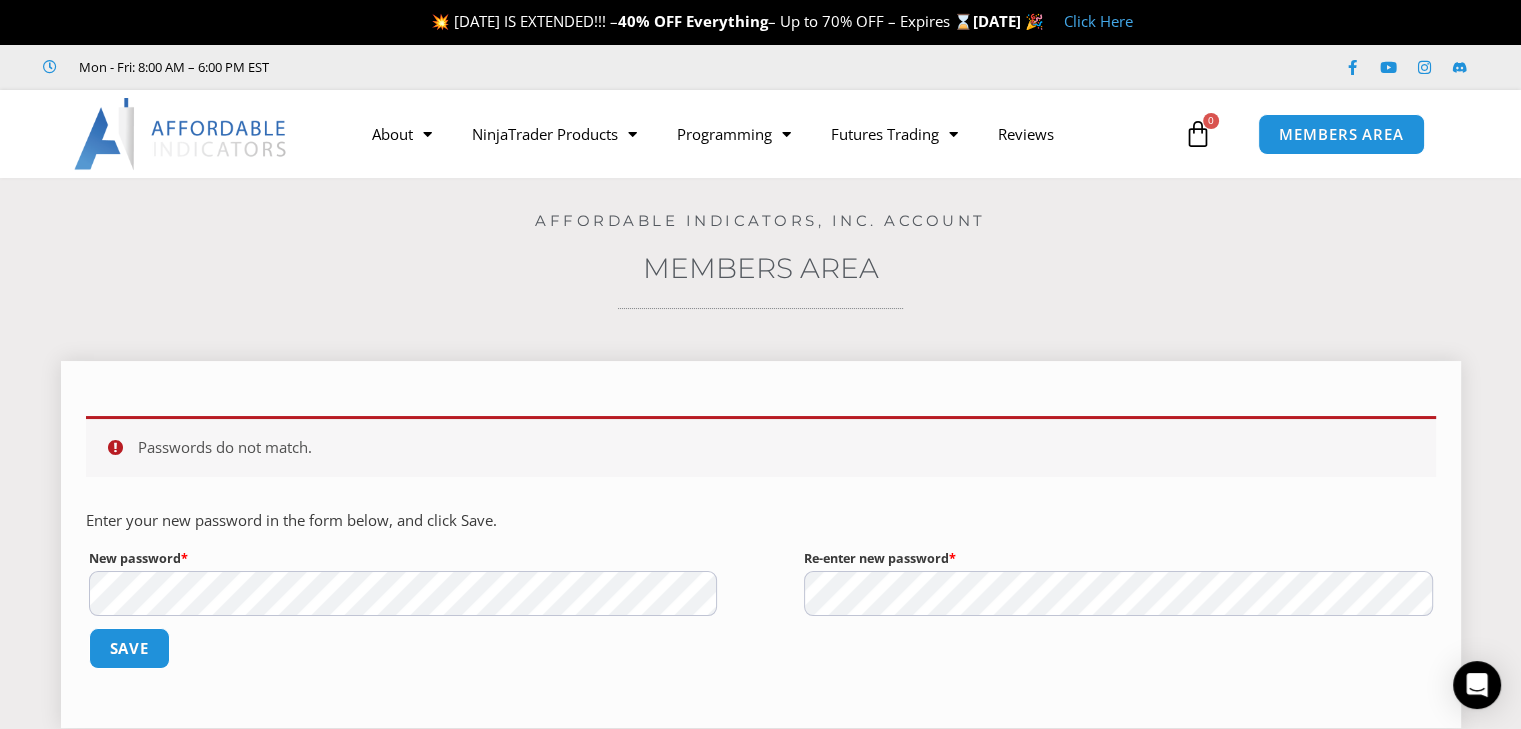 click on "Passwords do not match." at bounding box center (772, 448) 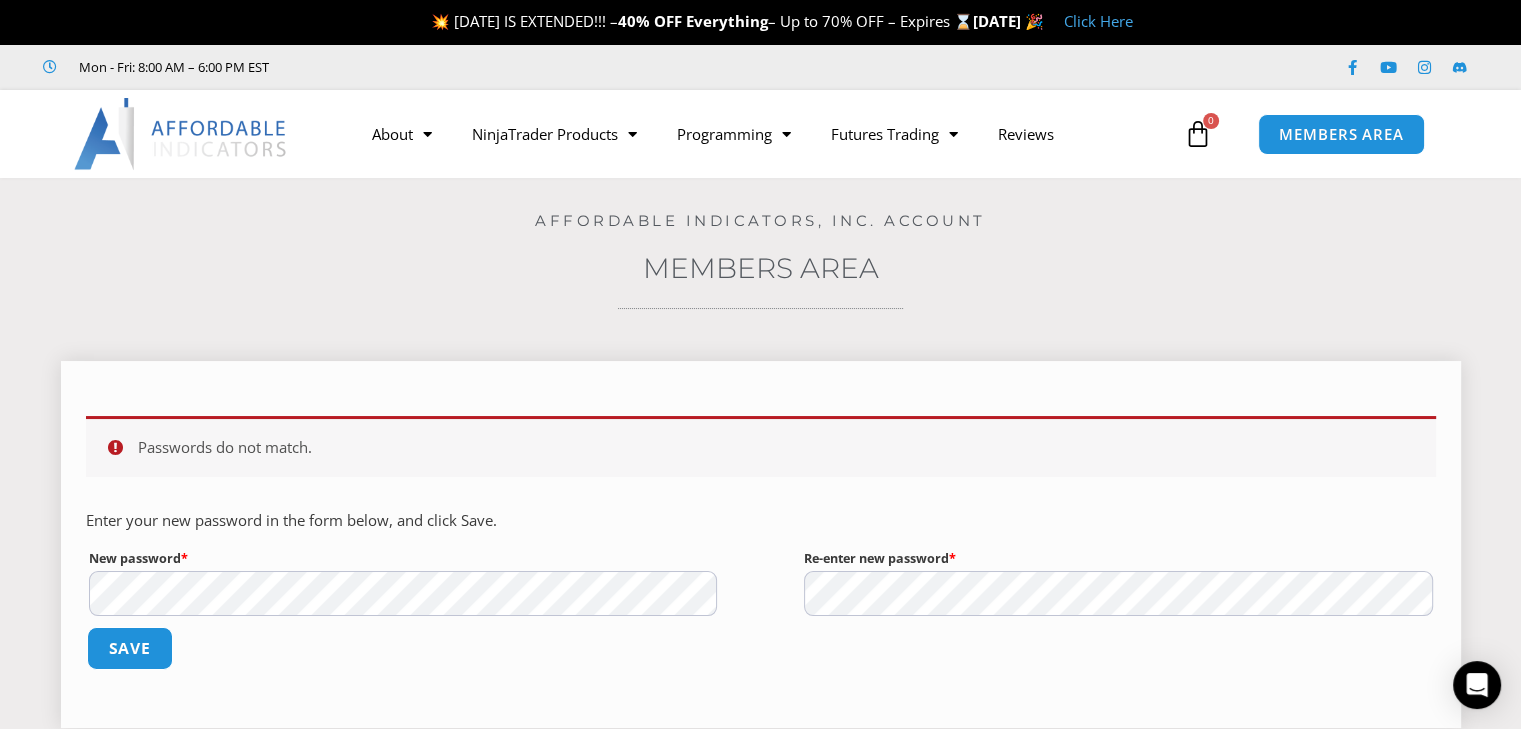 click on "Save" at bounding box center [129, 648] 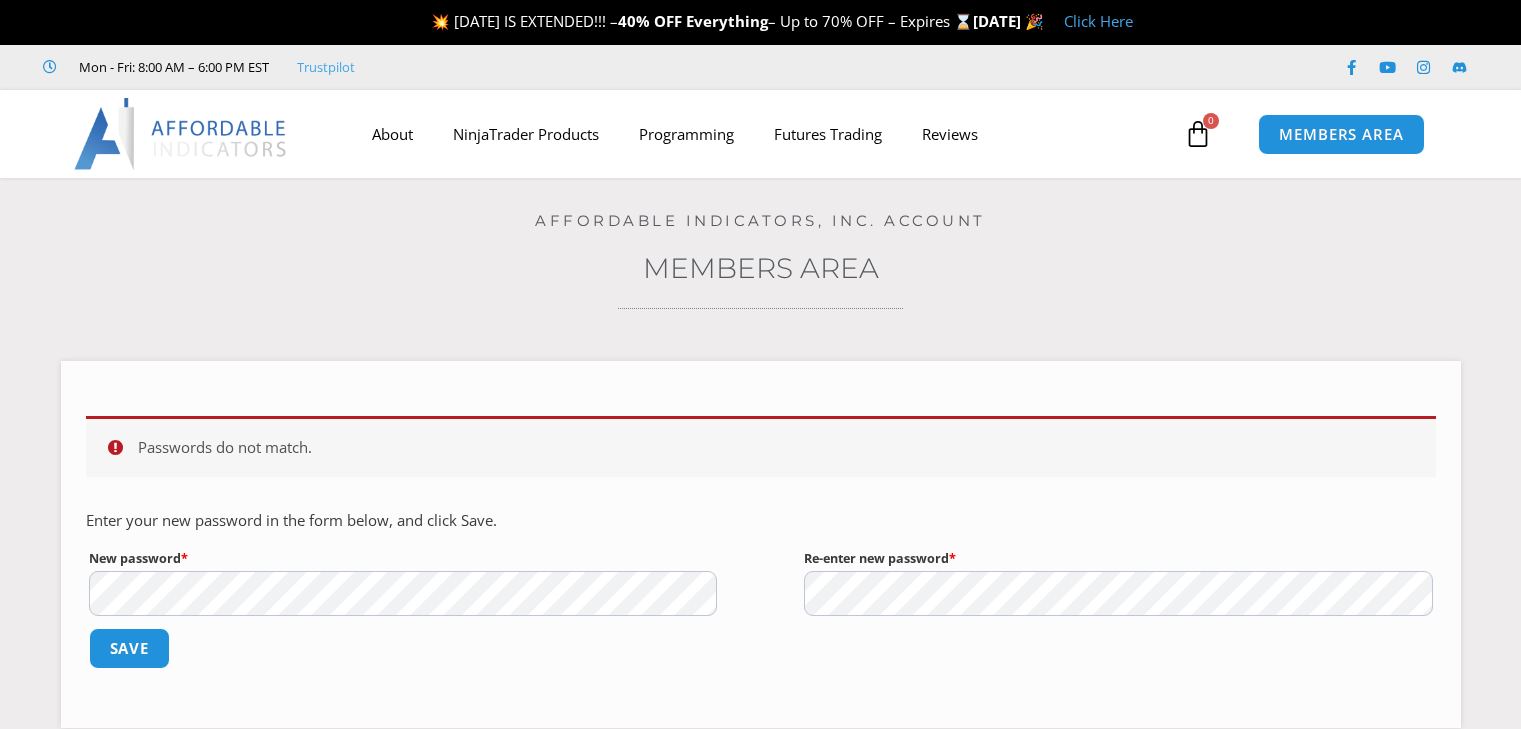 scroll, scrollTop: 0, scrollLeft: 0, axis: both 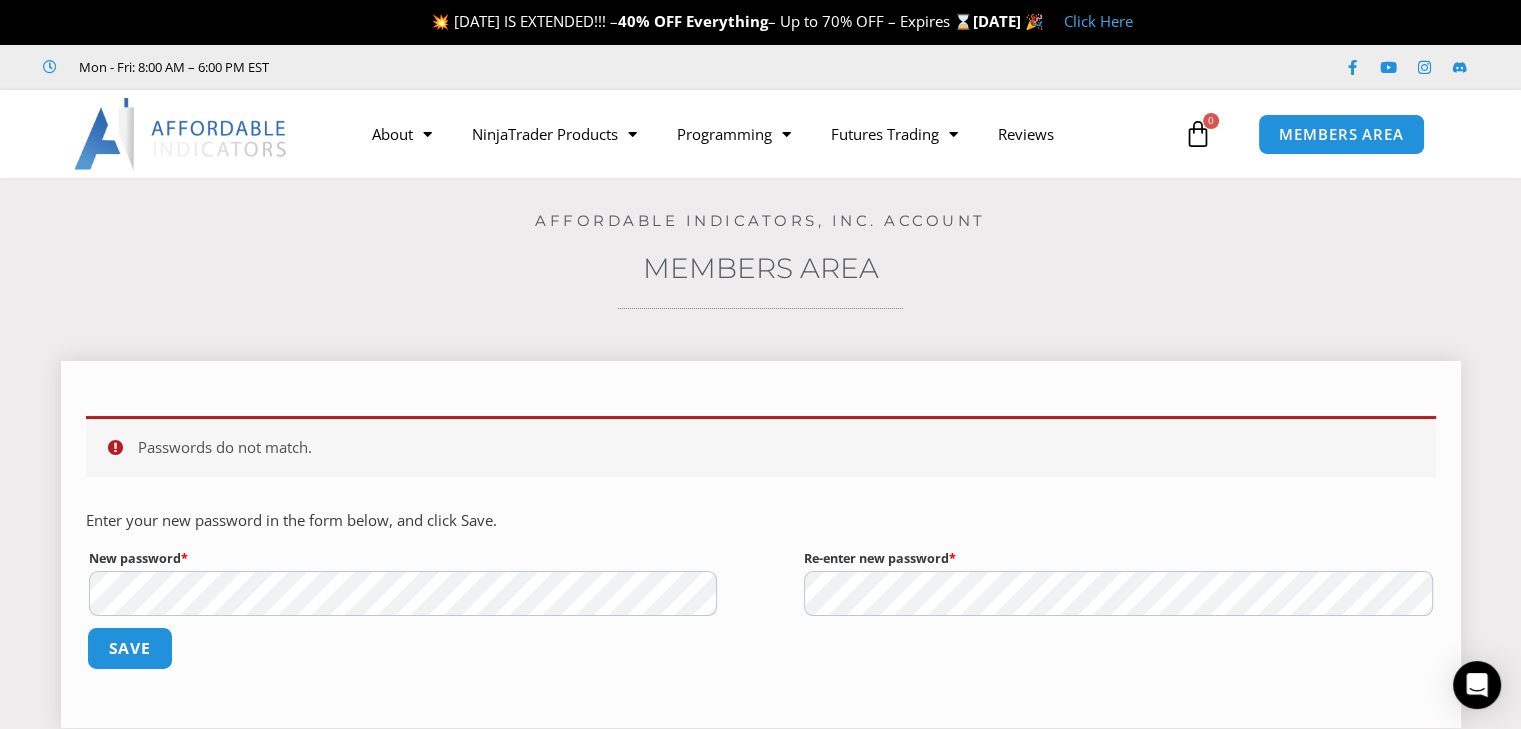click on "Save" at bounding box center [129, 648] 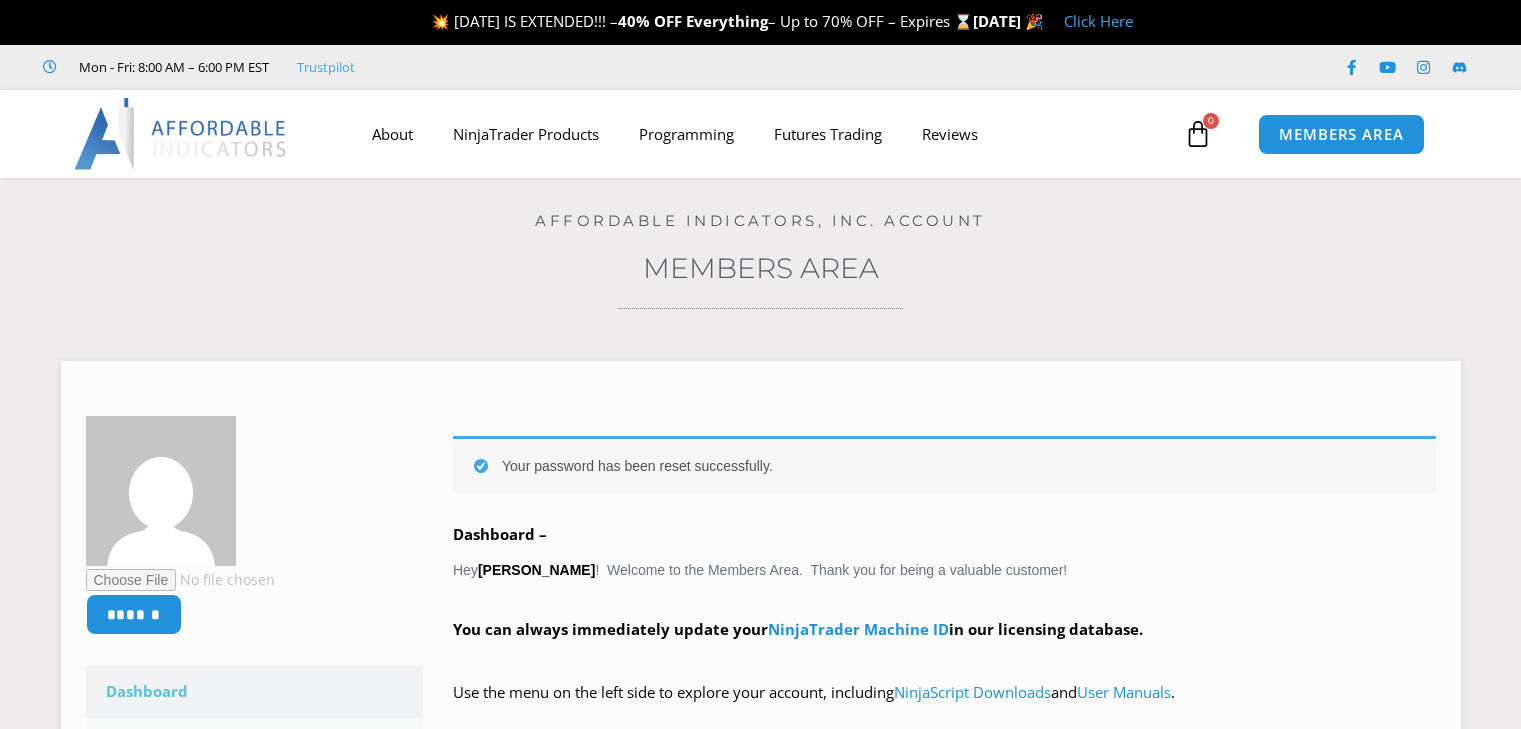 scroll, scrollTop: 0, scrollLeft: 0, axis: both 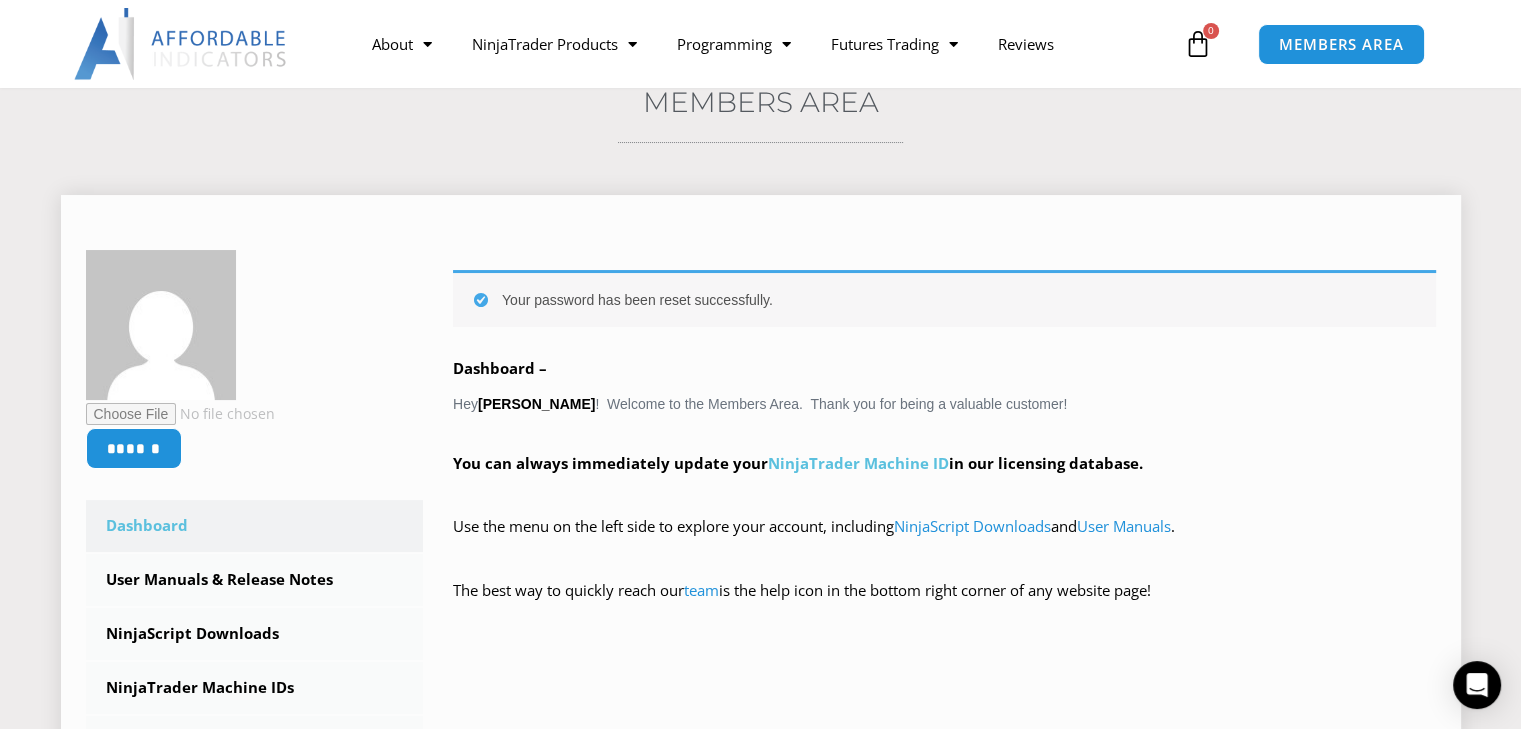 click on "NinjaTrader Machine ID" at bounding box center [858, 463] 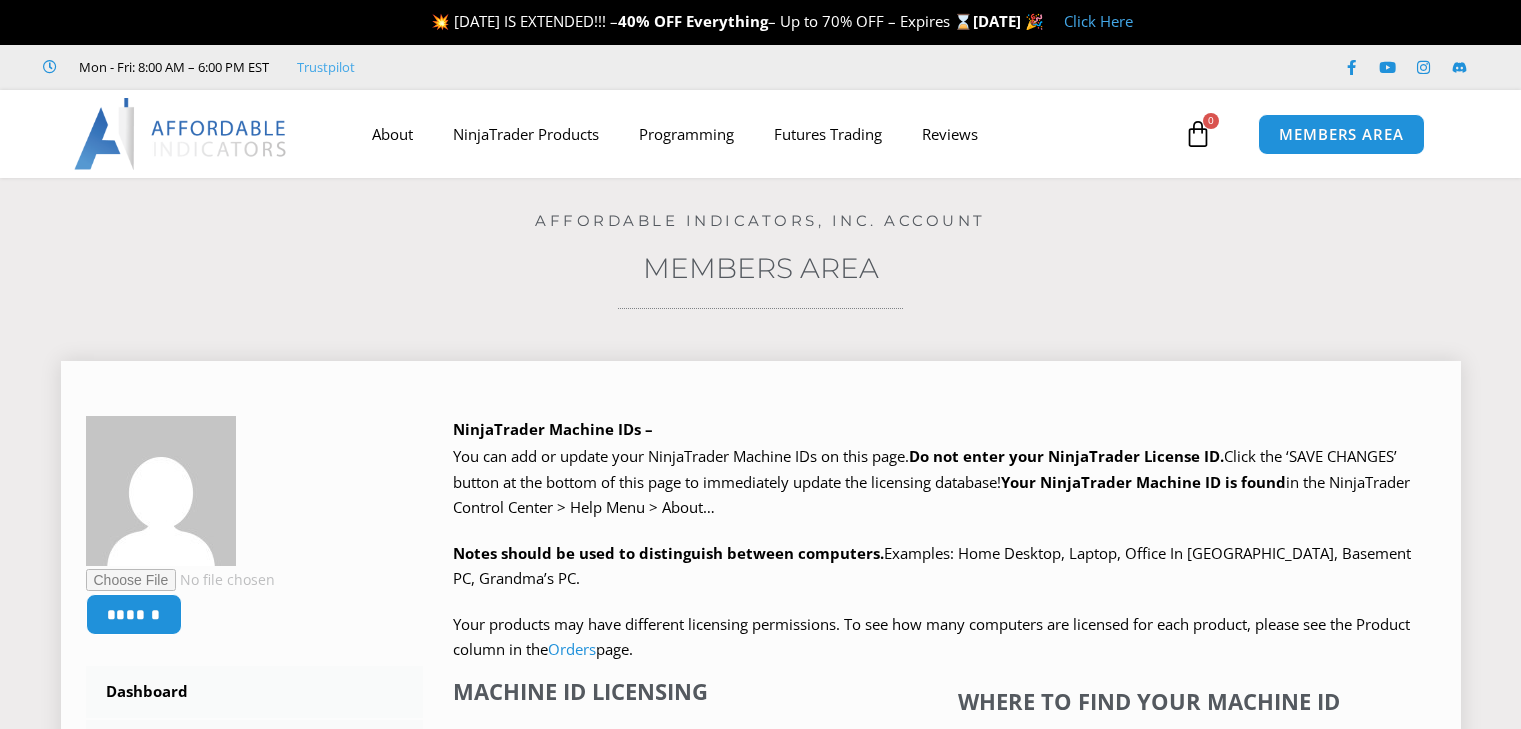 scroll, scrollTop: 0, scrollLeft: 0, axis: both 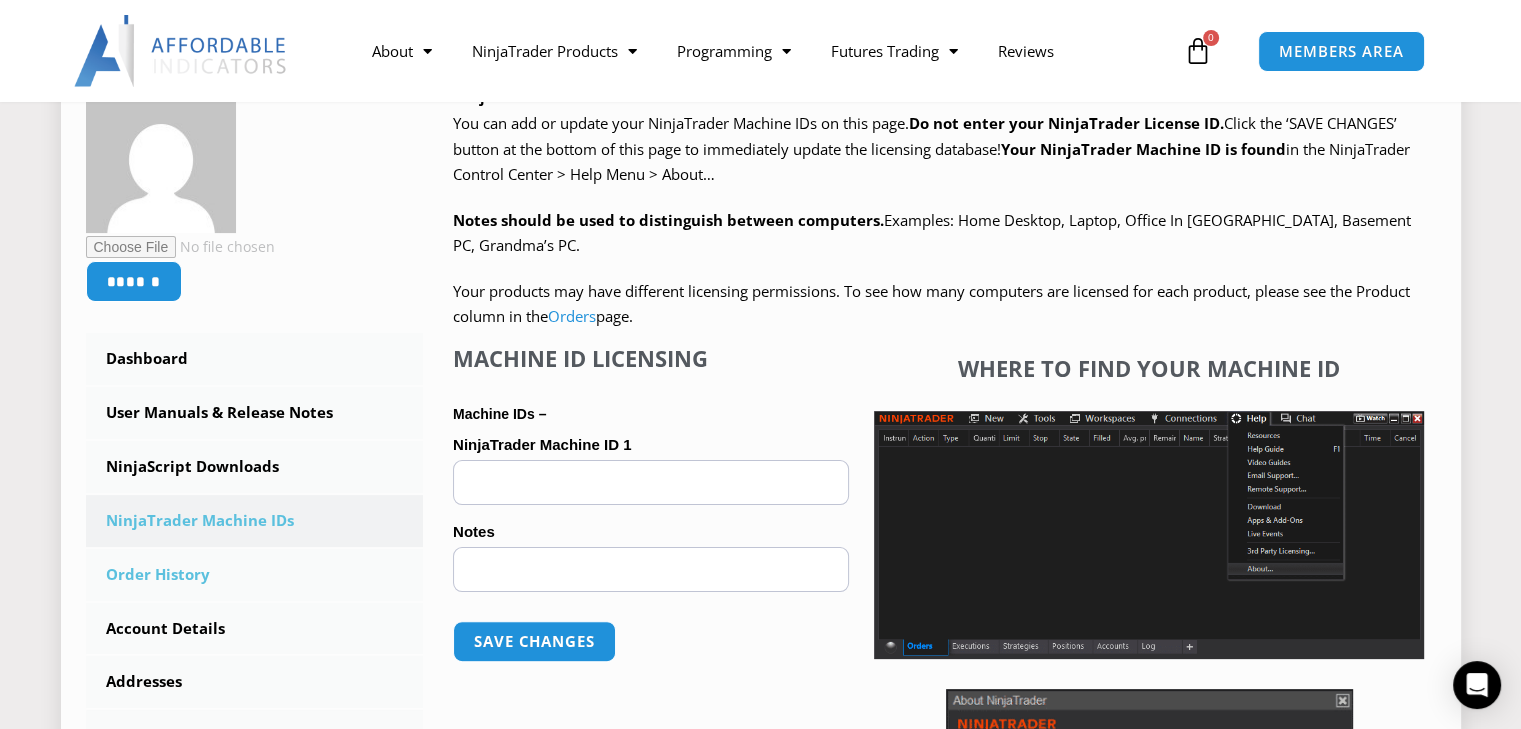 click on "Order History" at bounding box center [255, 575] 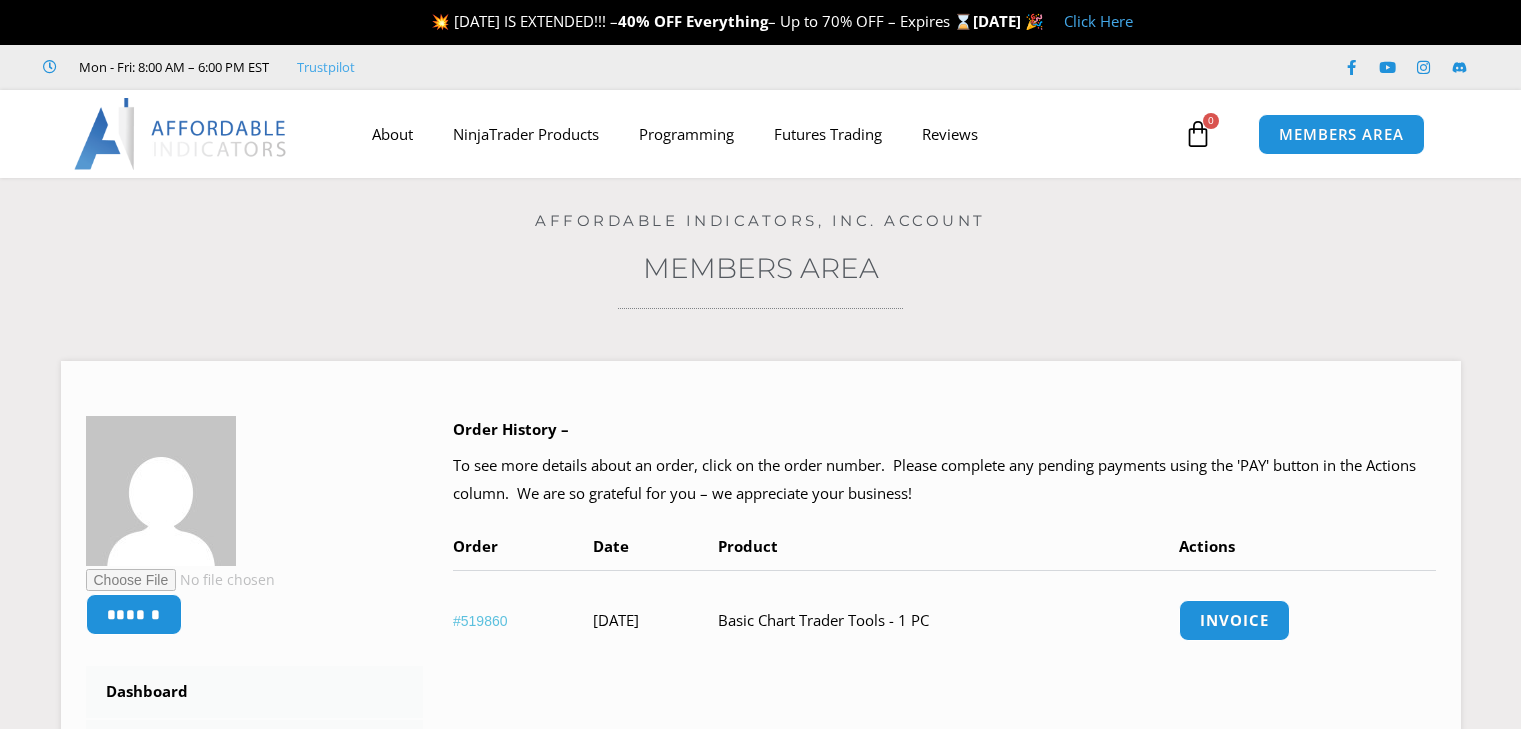 scroll, scrollTop: 0, scrollLeft: 0, axis: both 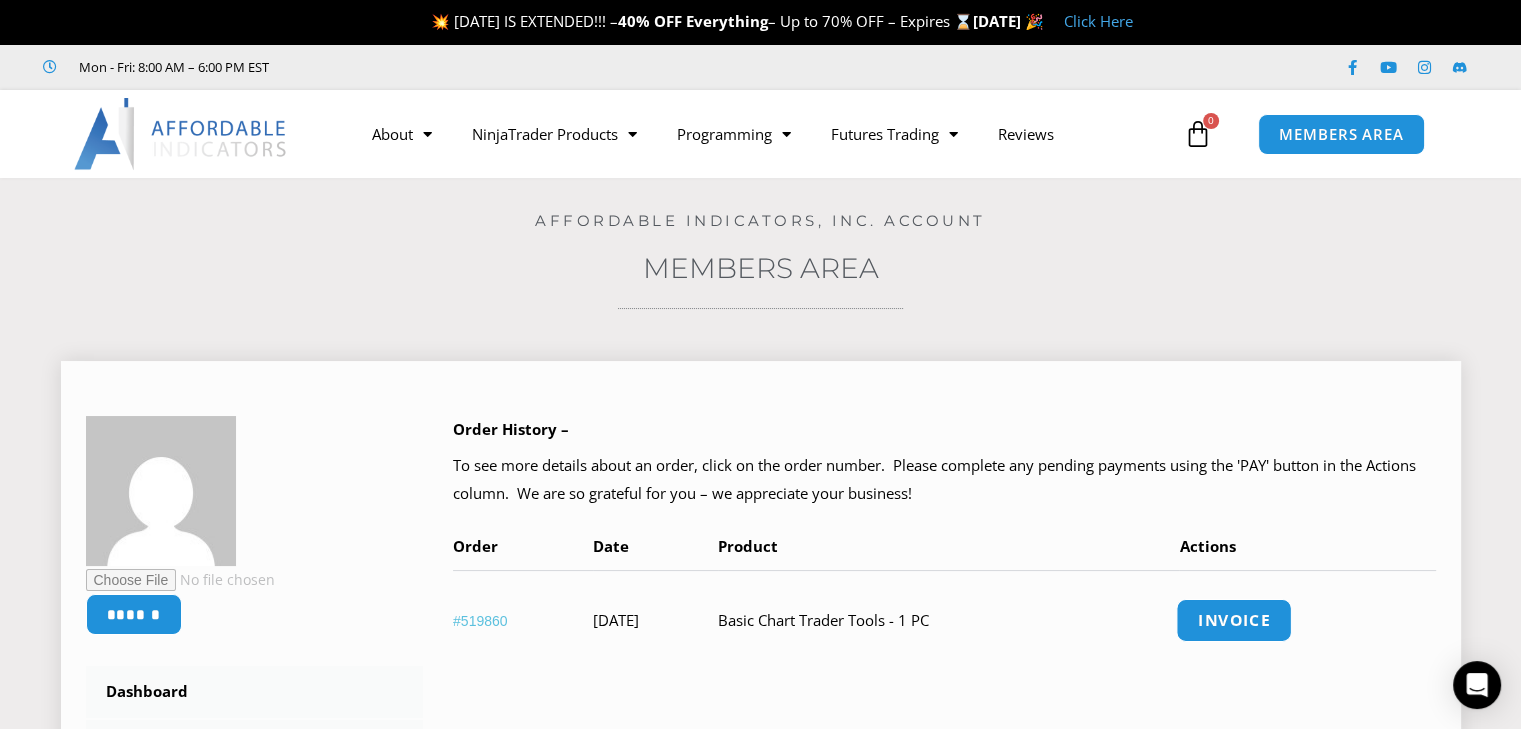 click on "Invoice" at bounding box center [1235, 620] 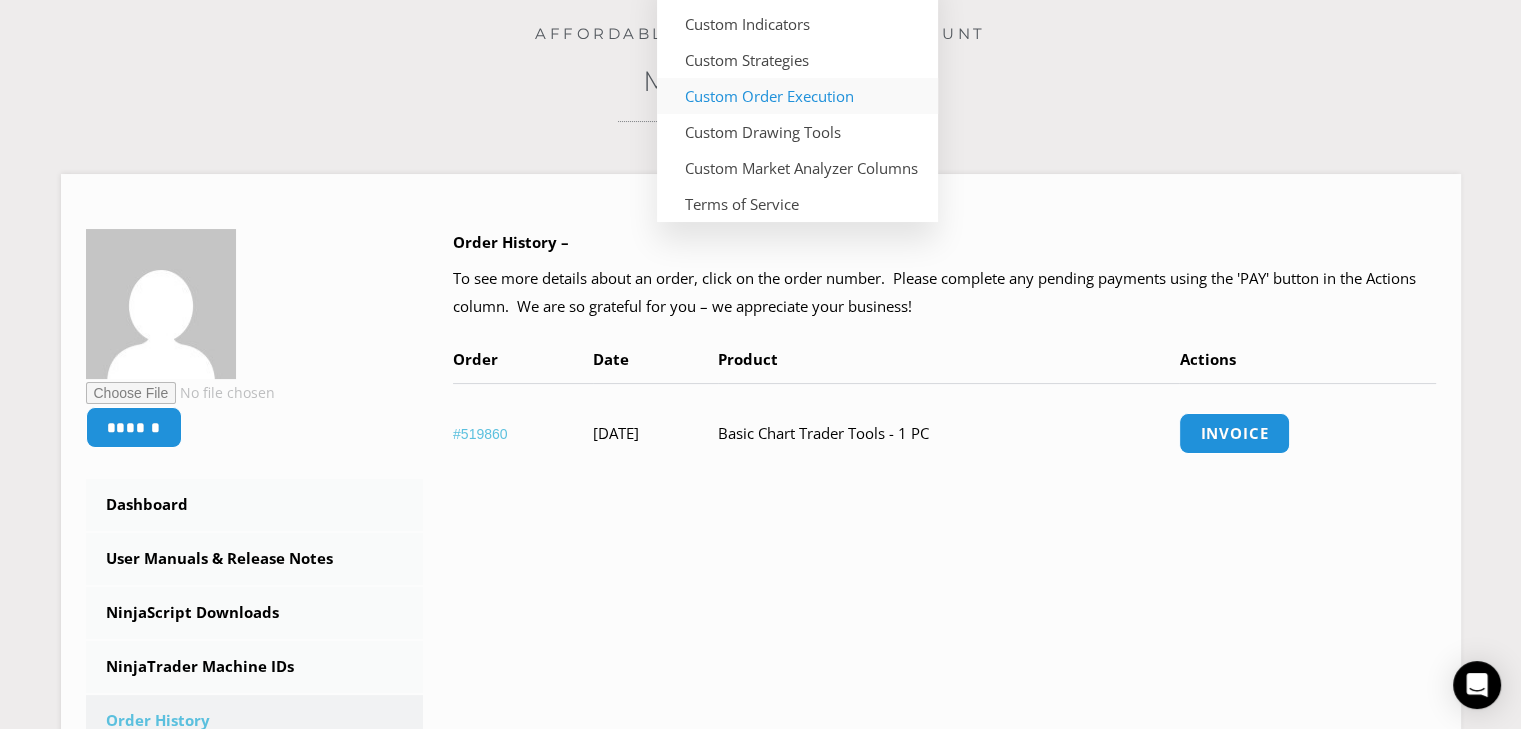 scroll, scrollTop: 0, scrollLeft: 0, axis: both 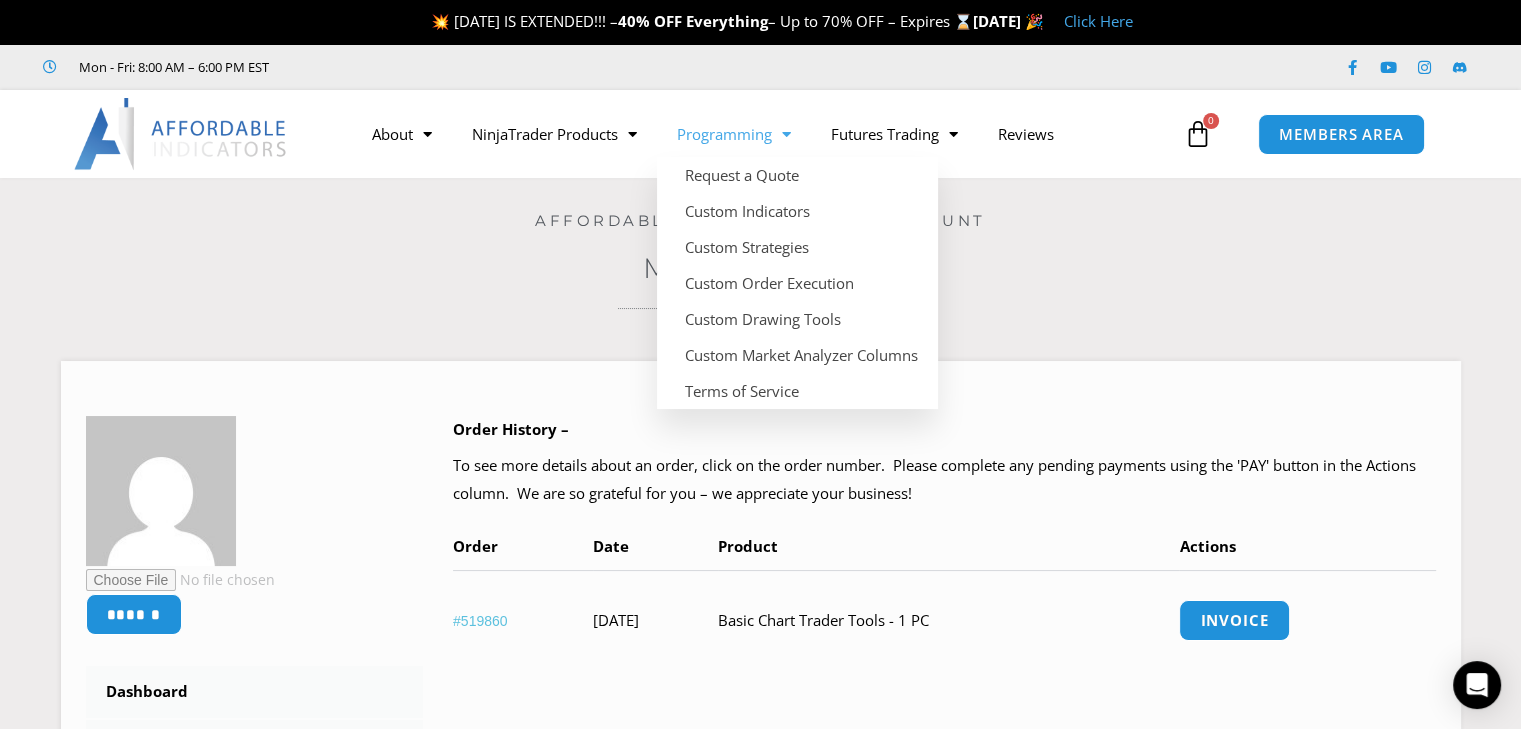 click on "Home  /  Members Area  / Orders
Affordable Indicators, Inc. Account
Members Area
******
Dashboard
Subscriptions
User Manuals & Release Notes
NinjaScript Downloads
NinjaTrader Machine IDs
Order History
Account Details
Addresses
Payment Methods
Logout
Order History –
Order
Date
Product" at bounding box center (760, 683) 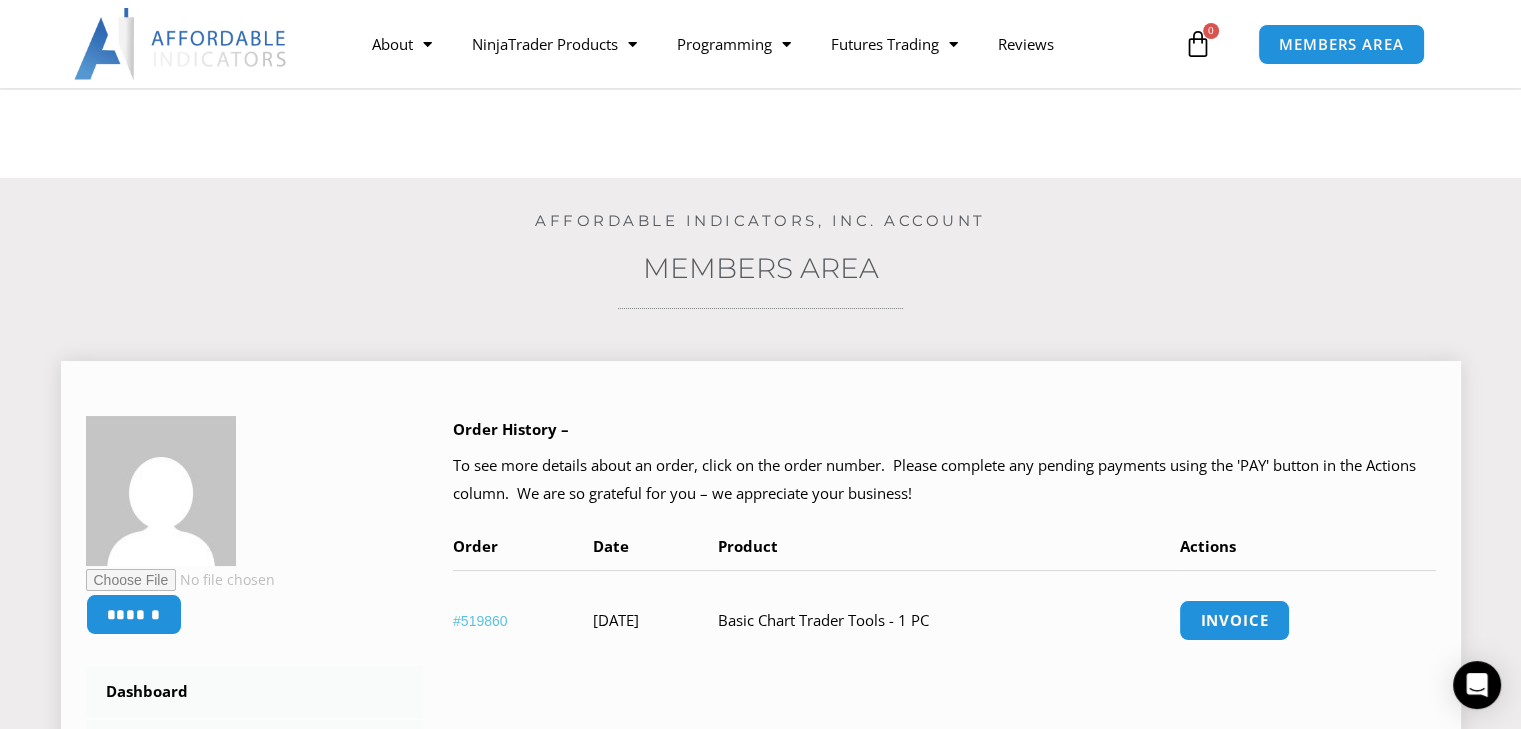 scroll, scrollTop: 166, scrollLeft: 0, axis: vertical 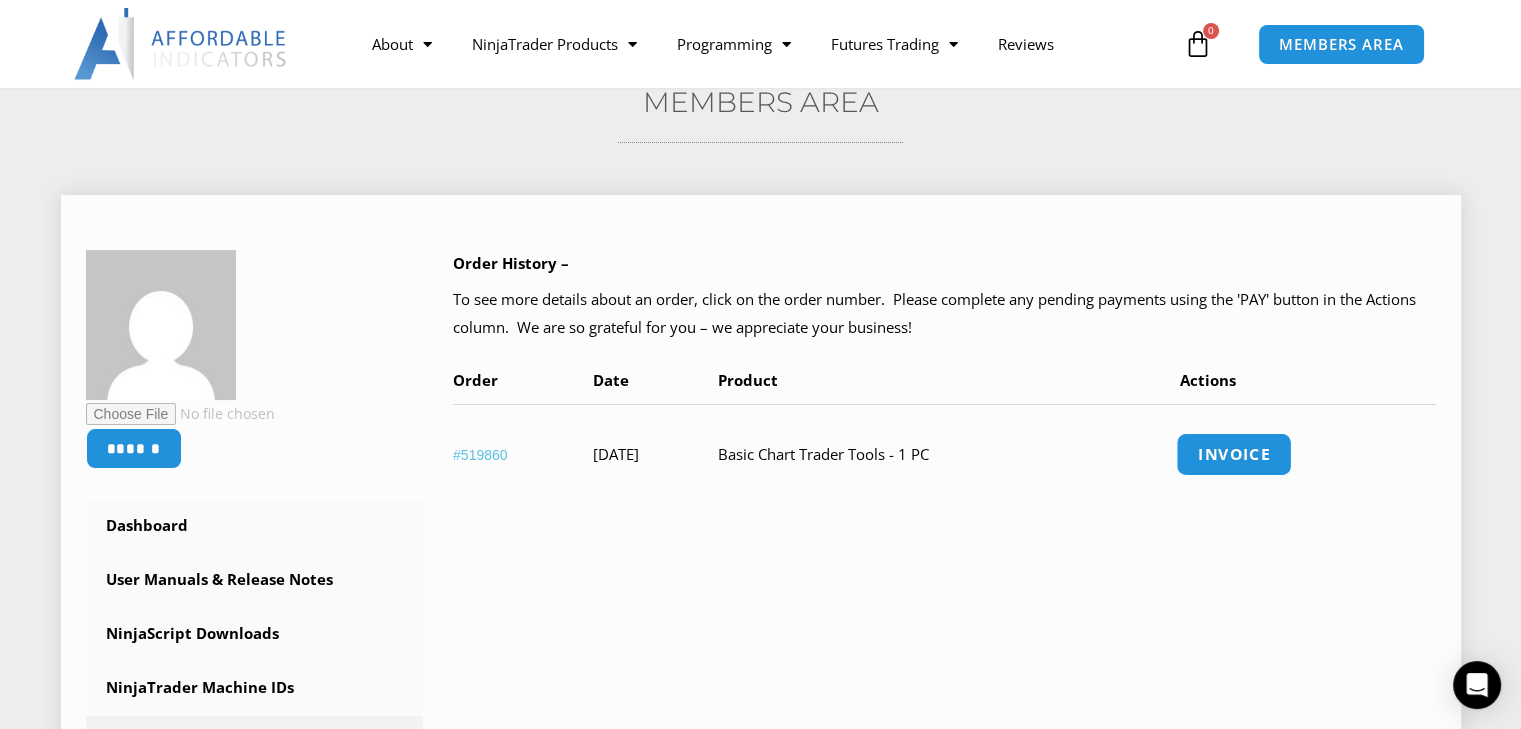 click on "Invoice" at bounding box center [1235, 454] 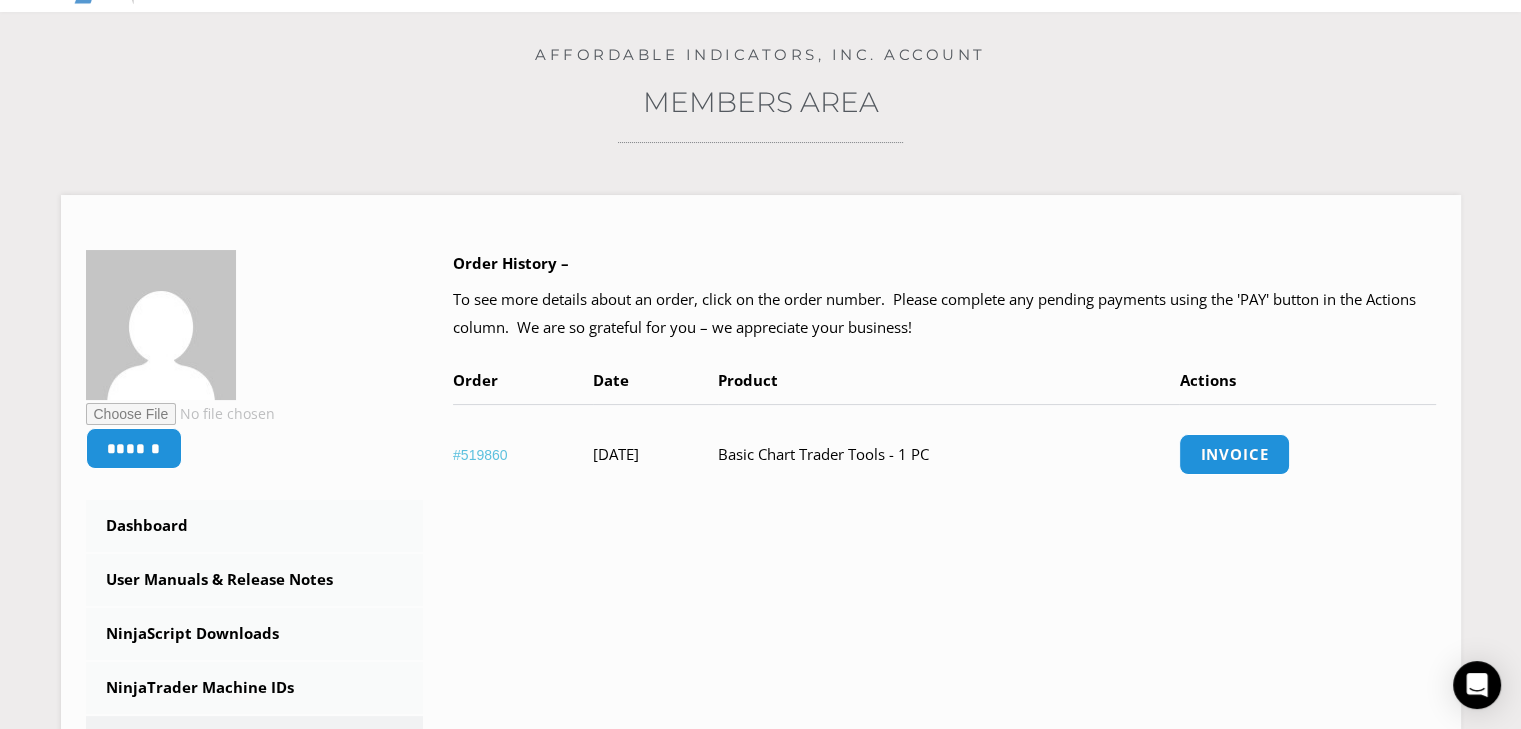 scroll, scrollTop: 0, scrollLeft: 0, axis: both 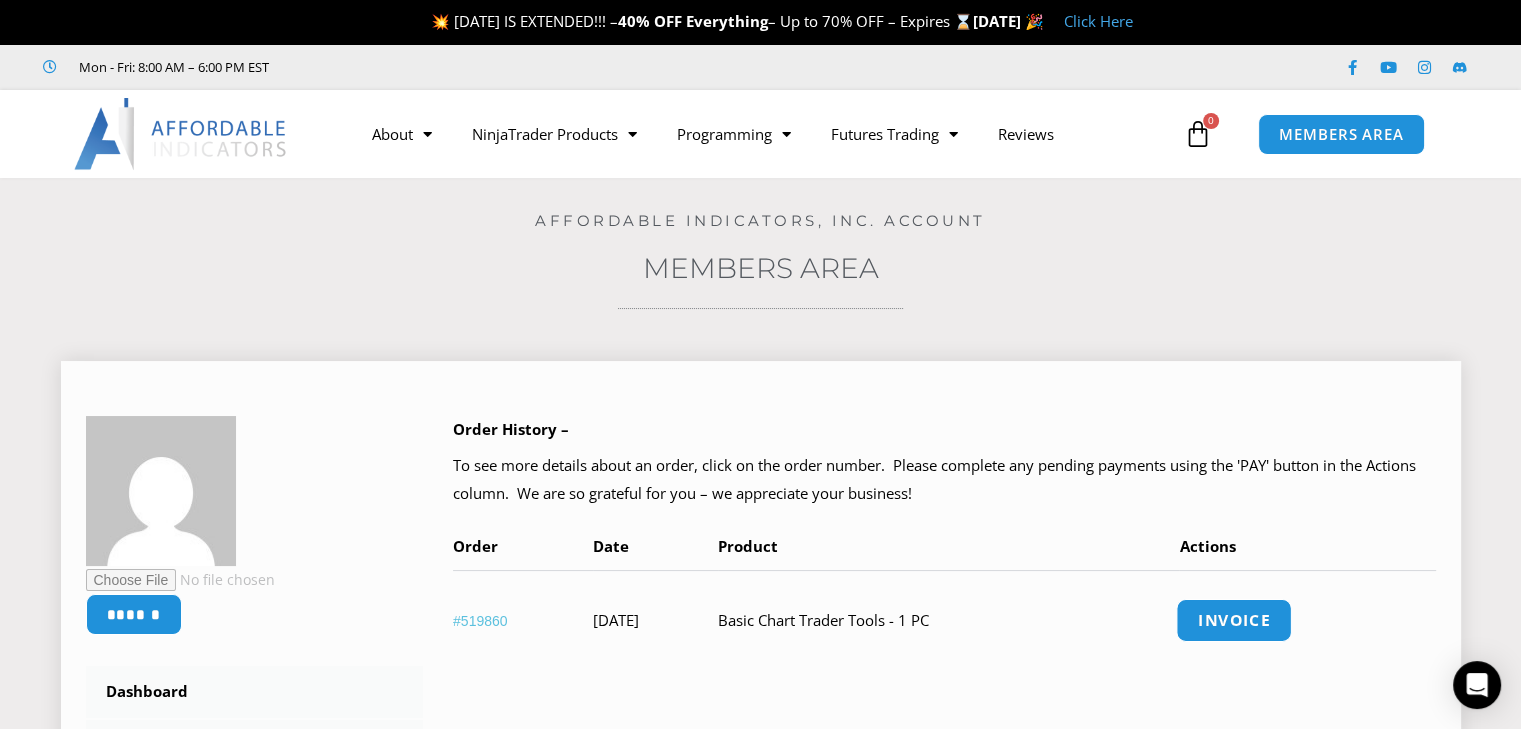 click on "Invoice" at bounding box center (1235, 620) 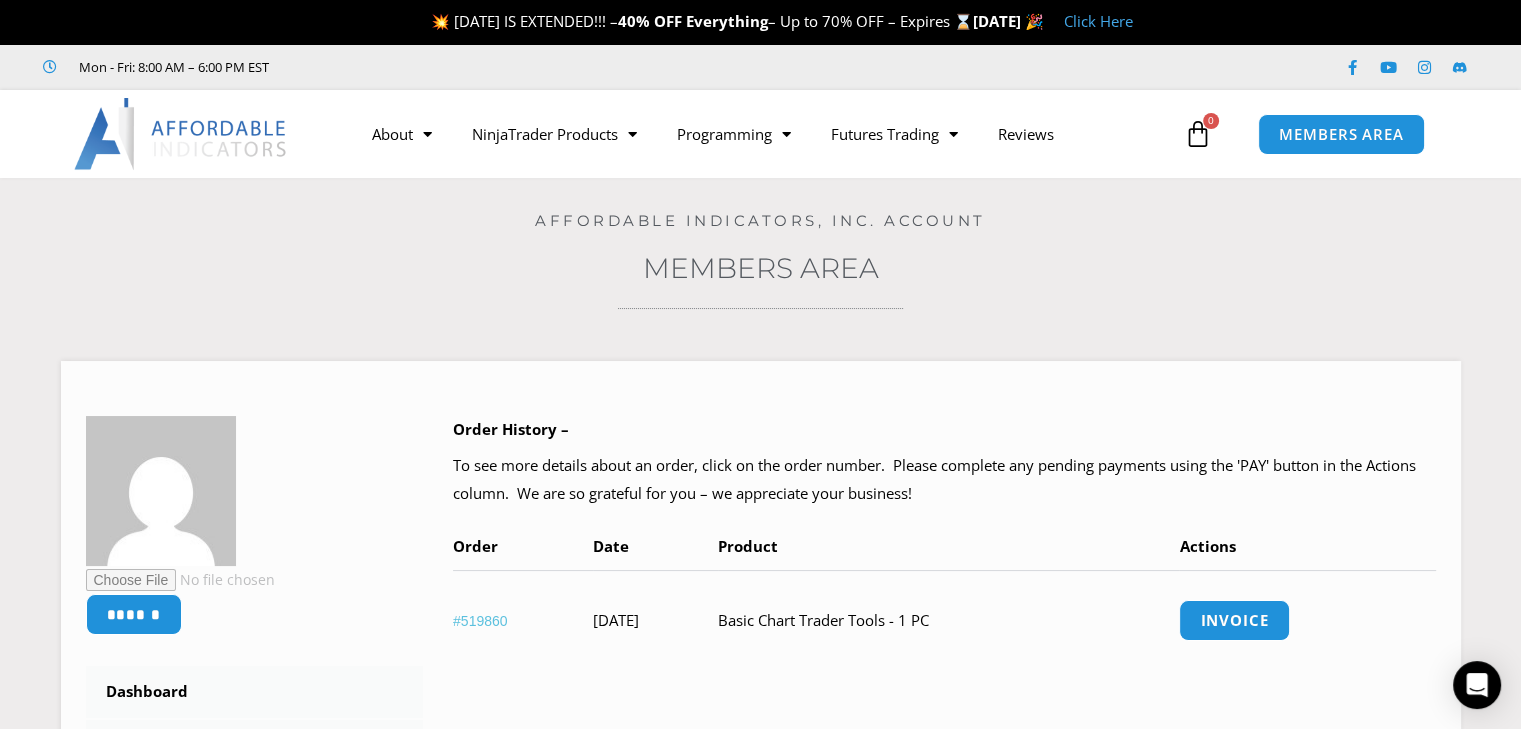 drag, startPoint x: 1379, startPoint y: 174, endPoint x: 988, endPoint y: 290, distance: 407.84433 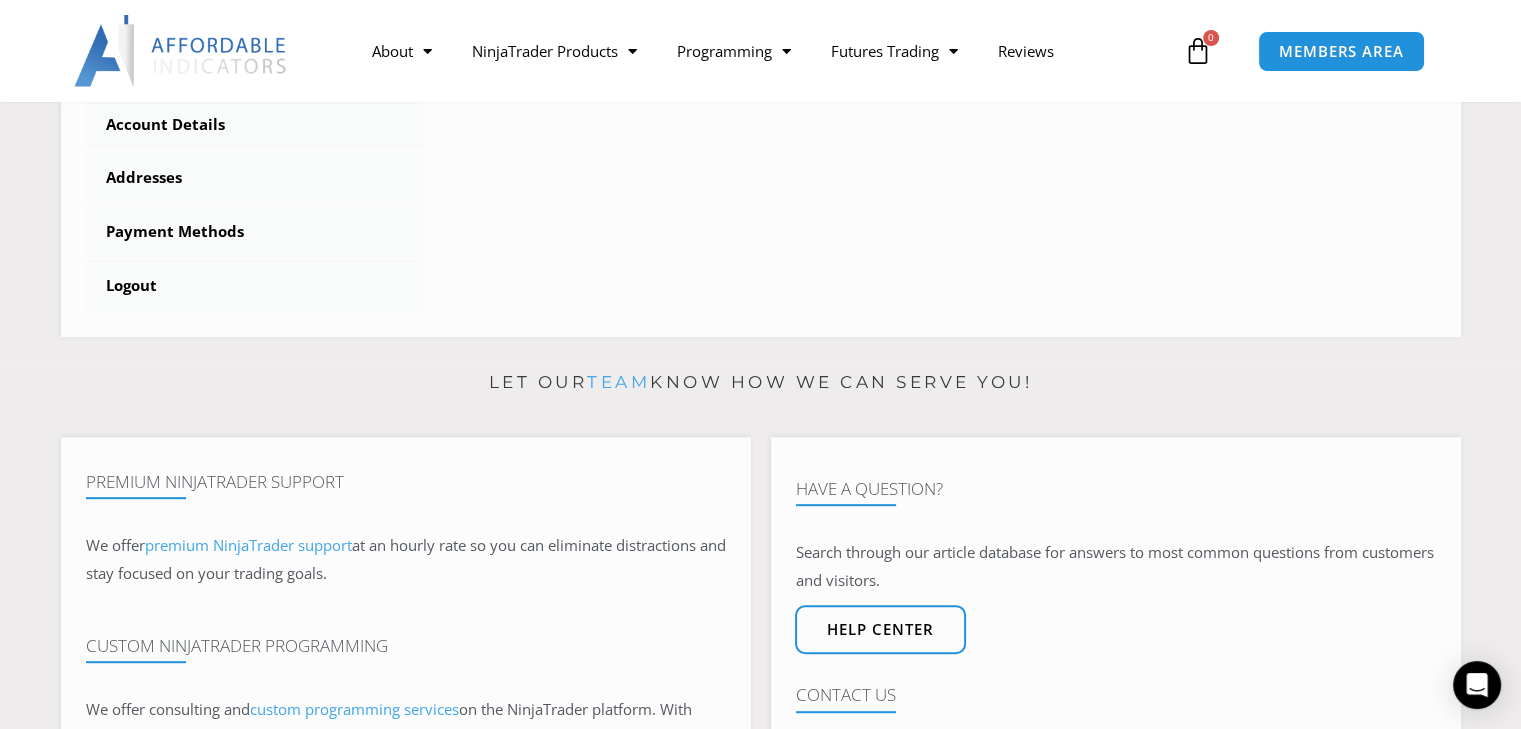 scroll, scrollTop: 647, scrollLeft: 0, axis: vertical 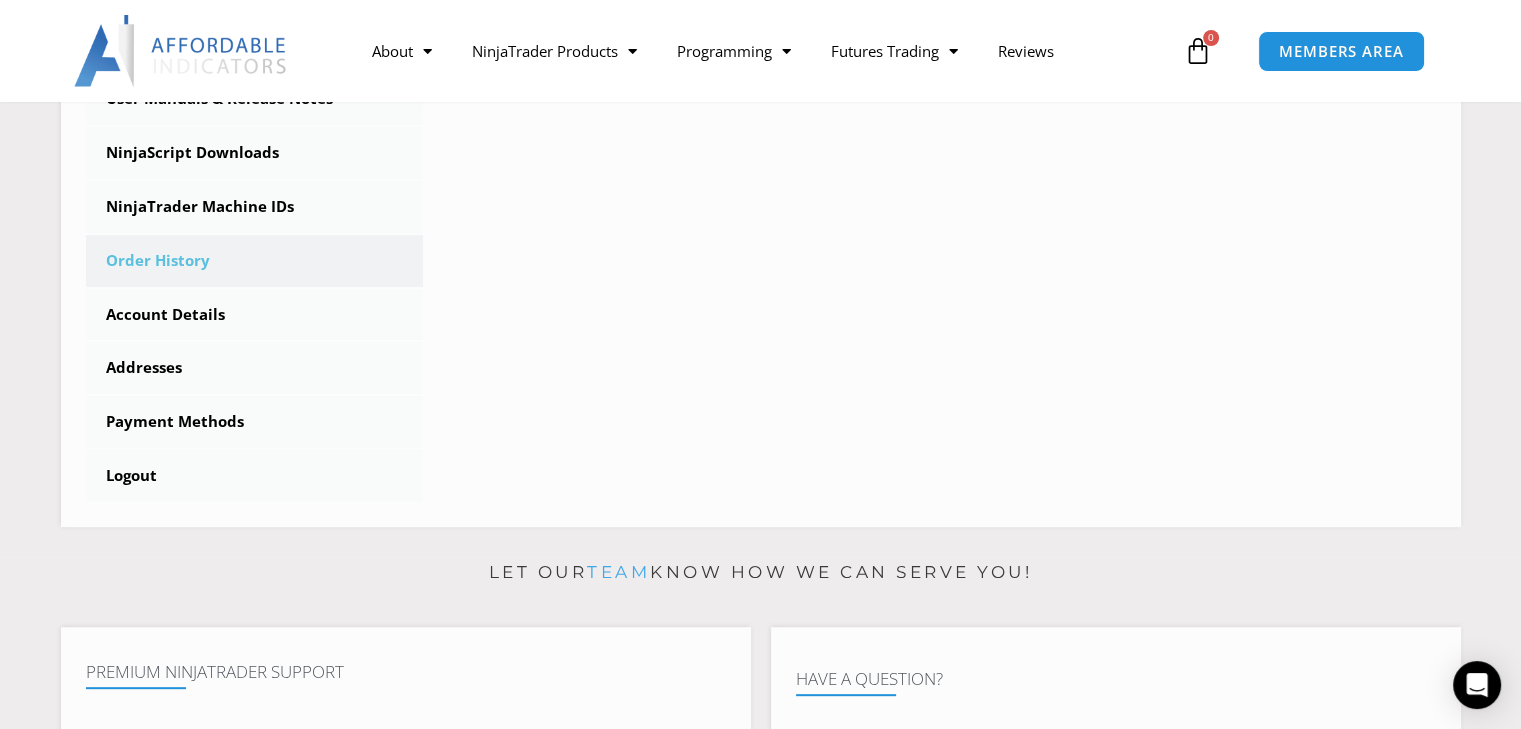 click at bounding box center [1198, 51] 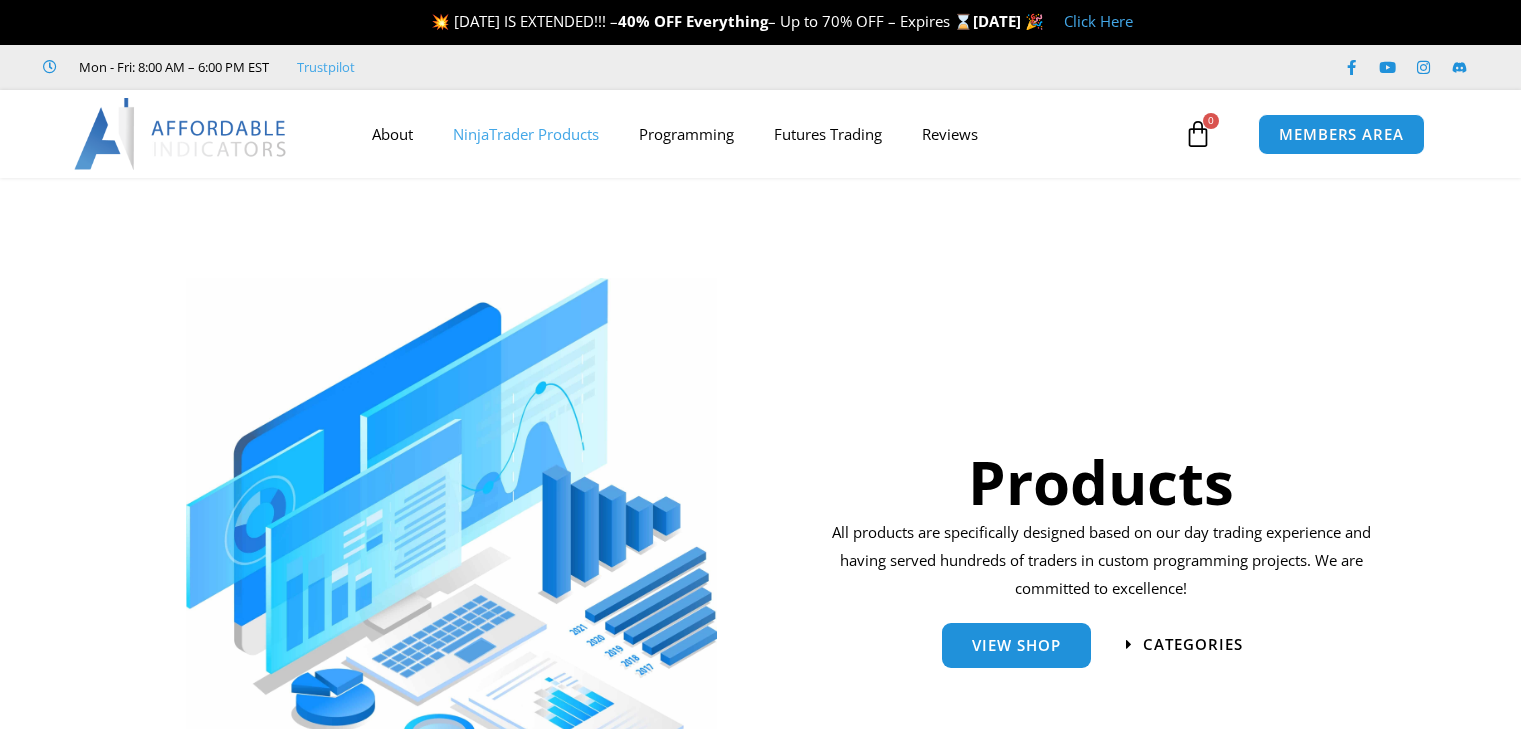 scroll, scrollTop: 0, scrollLeft: 0, axis: both 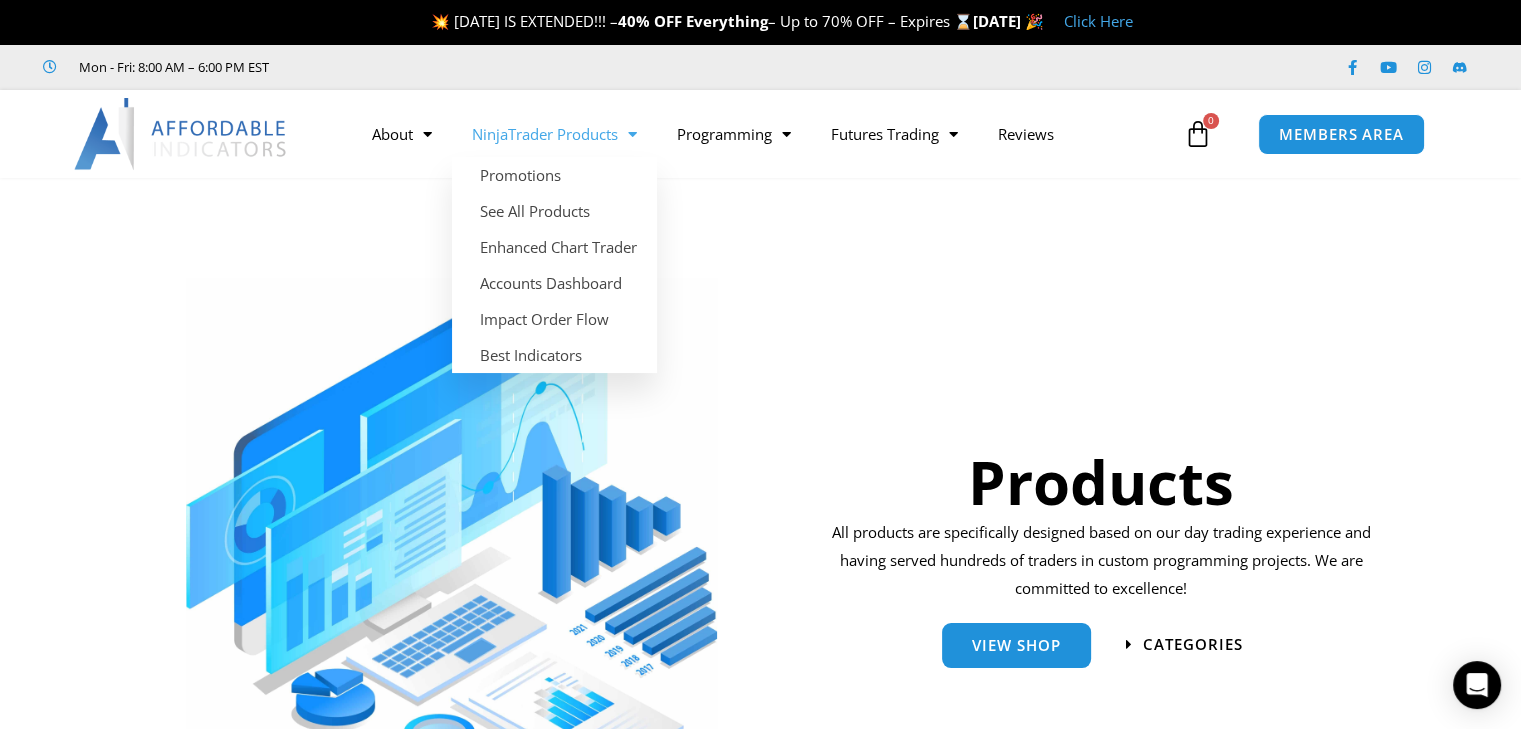 click on "NinjaTrader Products" 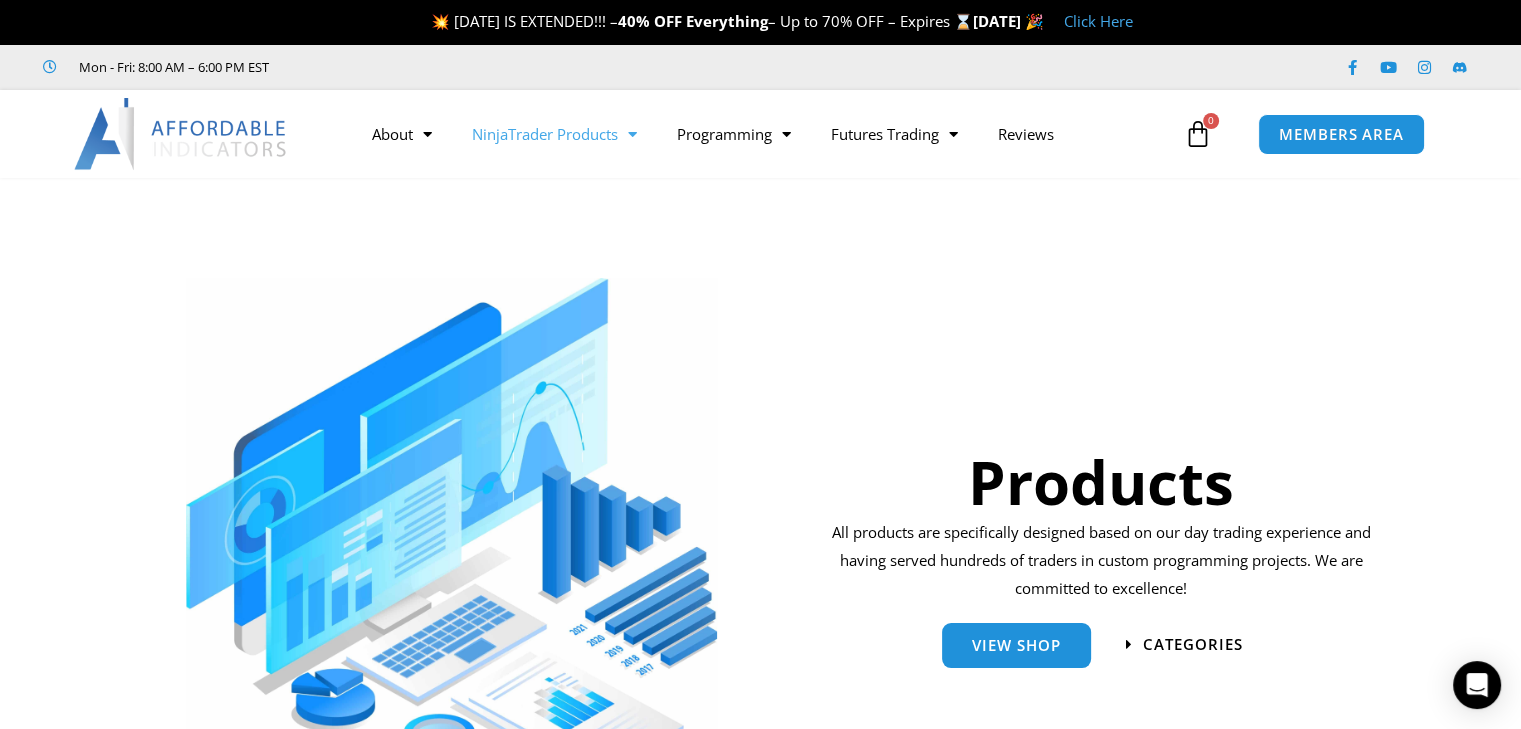 click on "NinjaTrader Products" 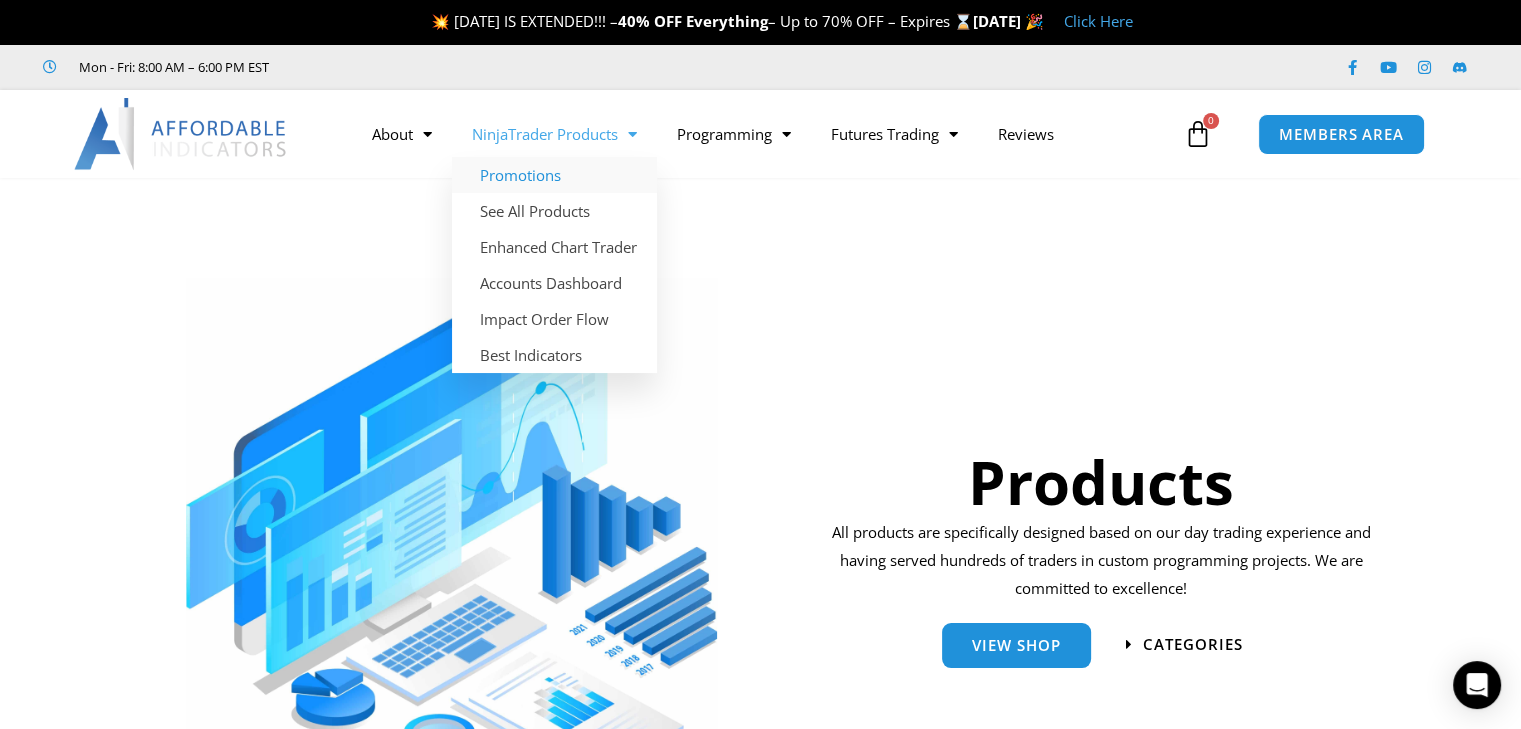 click on "Promotions" 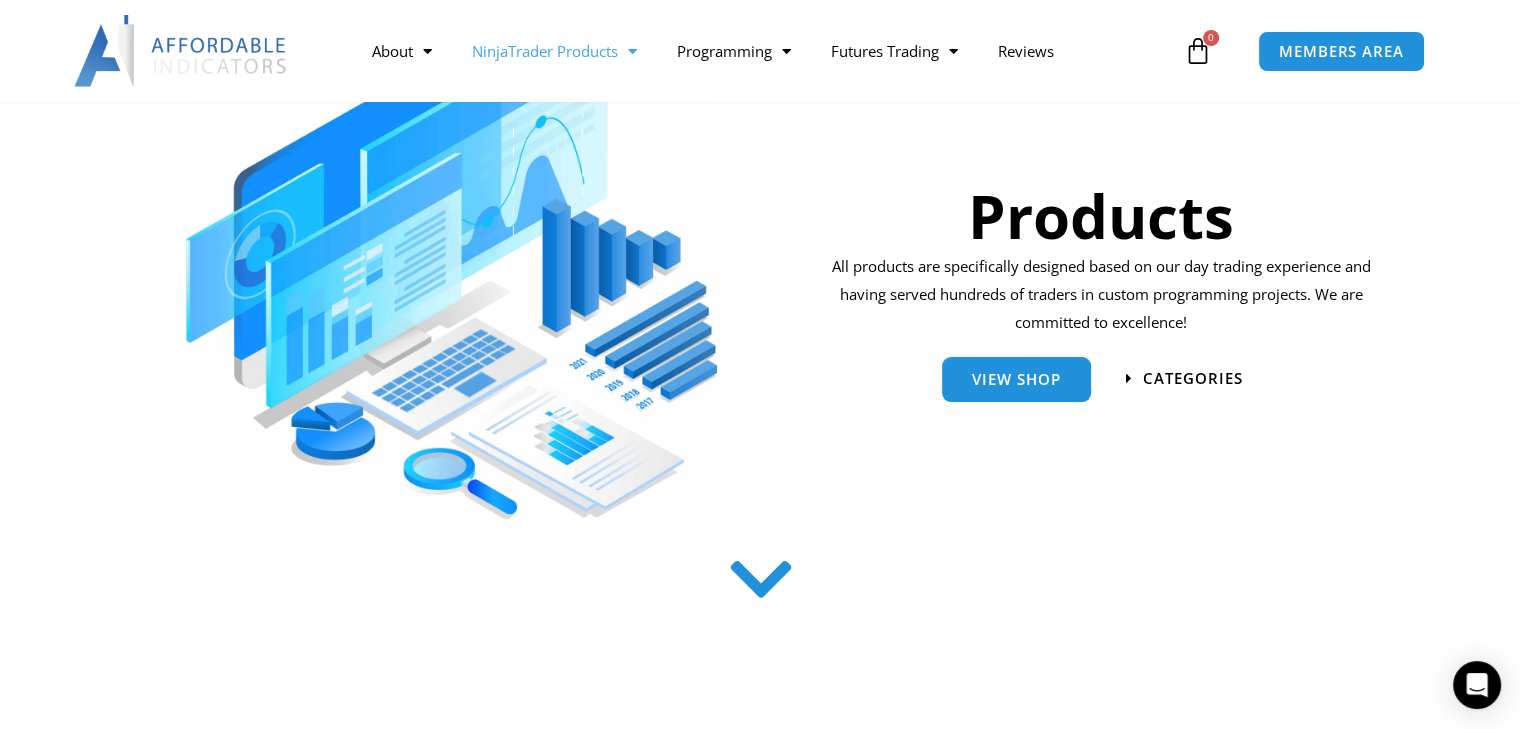 scroll, scrollTop: 623, scrollLeft: 0, axis: vertical 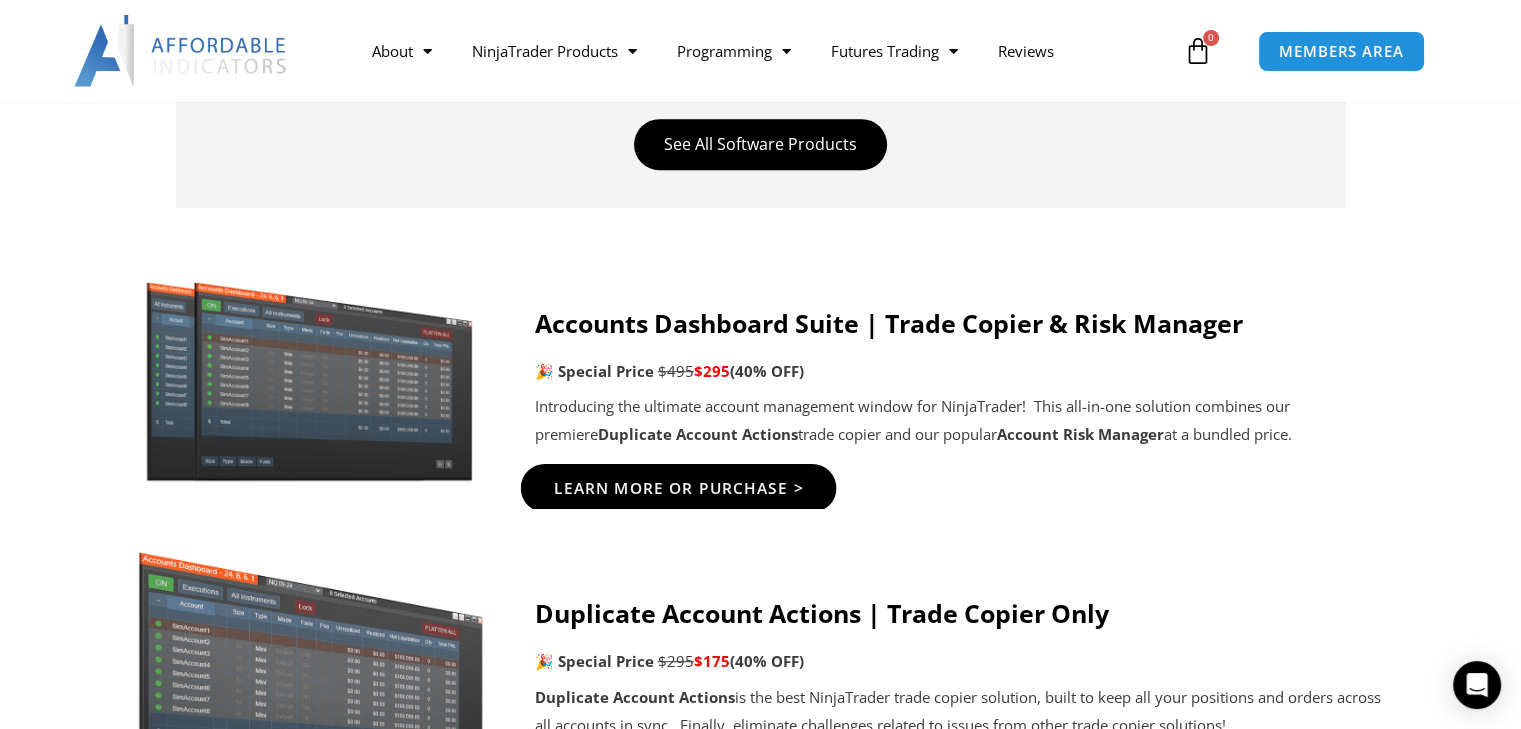 click on "Learn More Or Purchase >" at bounding box center [678, 488] 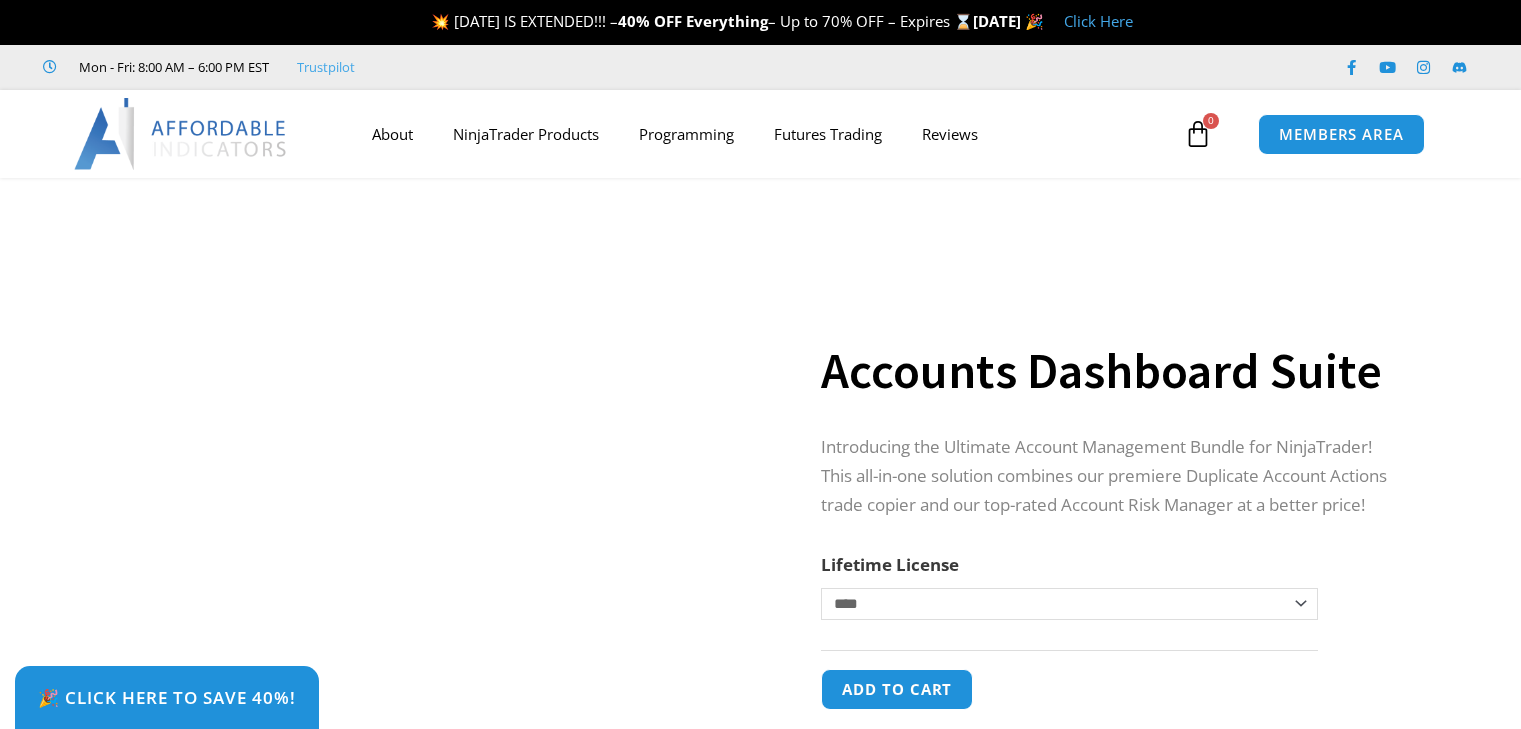 scroll, scrollTop: 0, scrollLeft: 0, axis: both 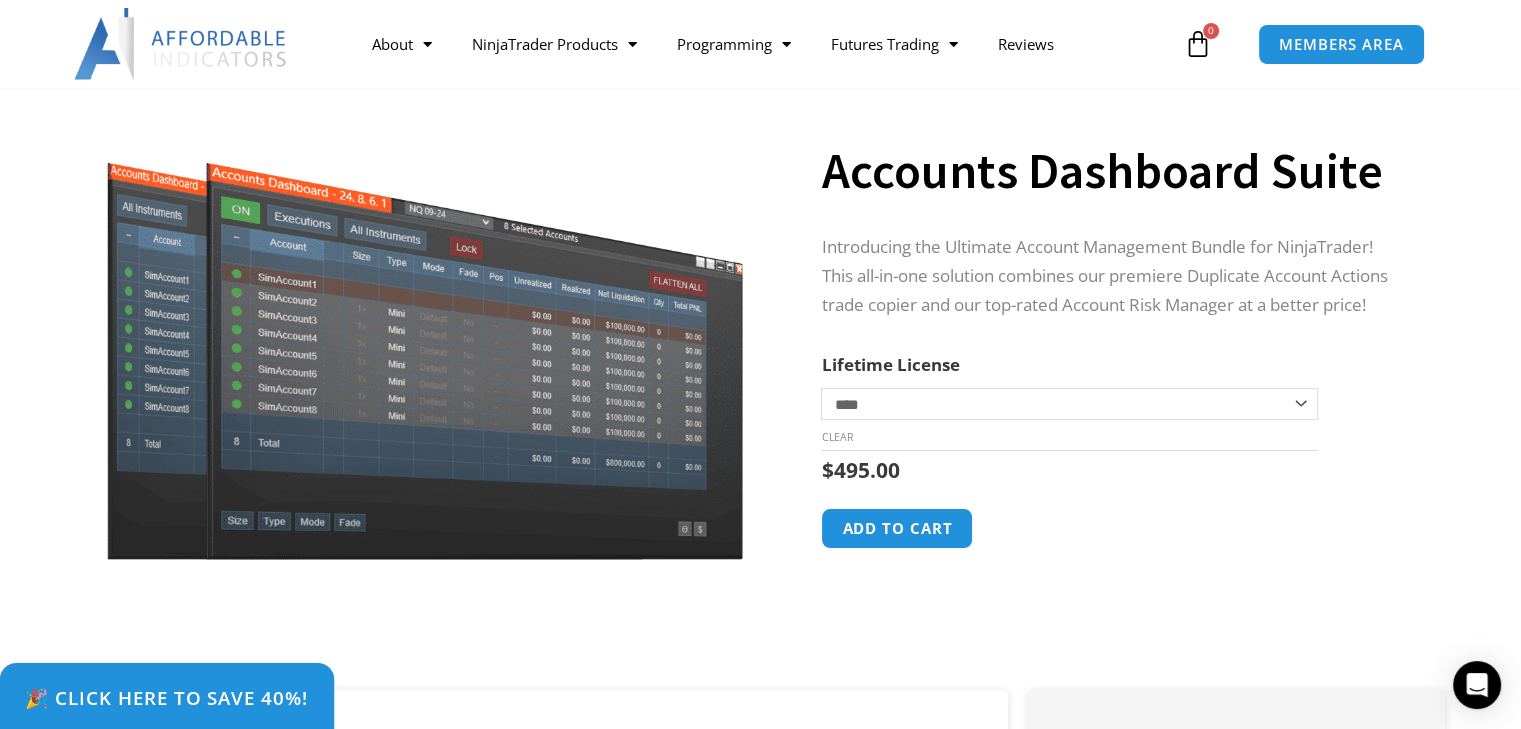 click on "🎉 Click Here to save 40%!" at bounding box center (167, 697) 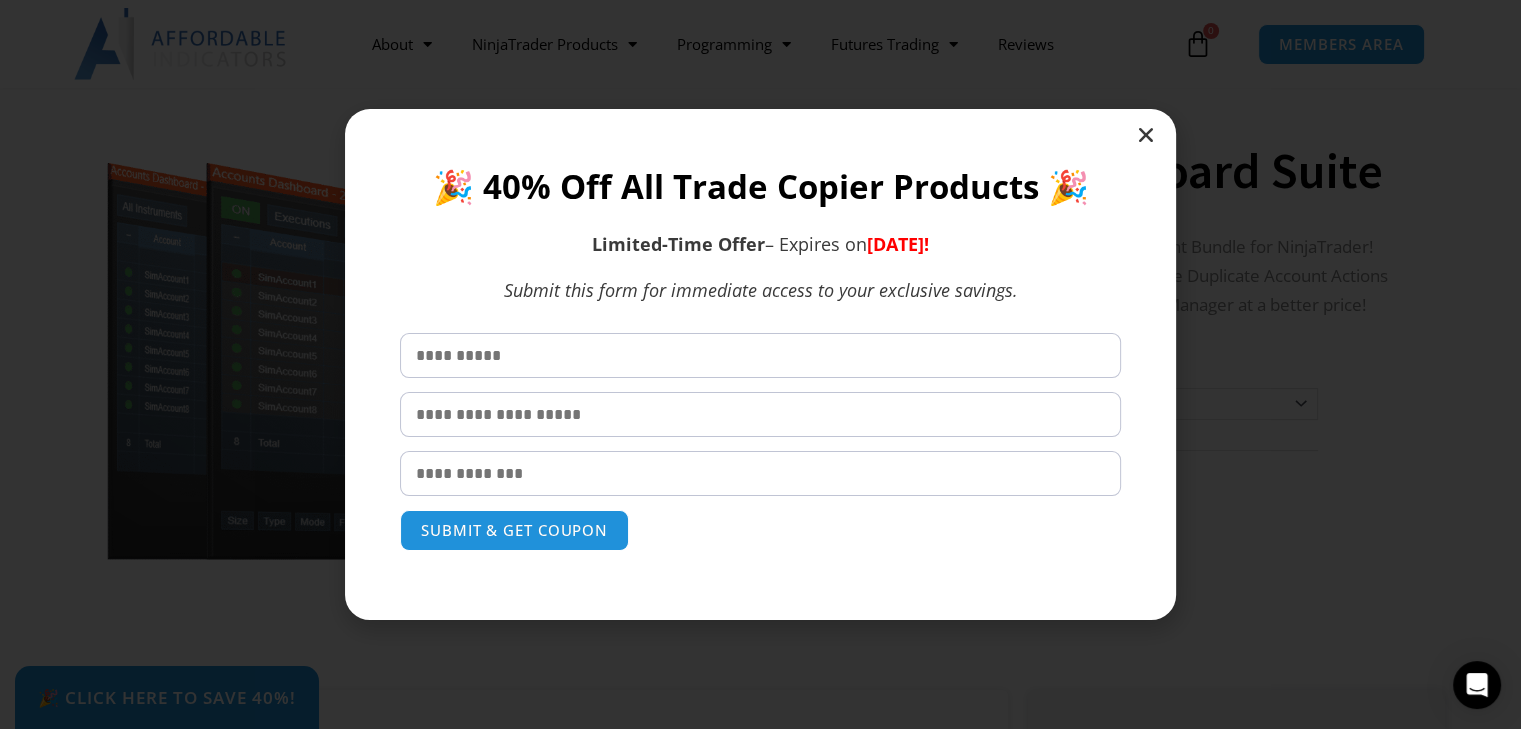 click at bounding box center (760, 355) 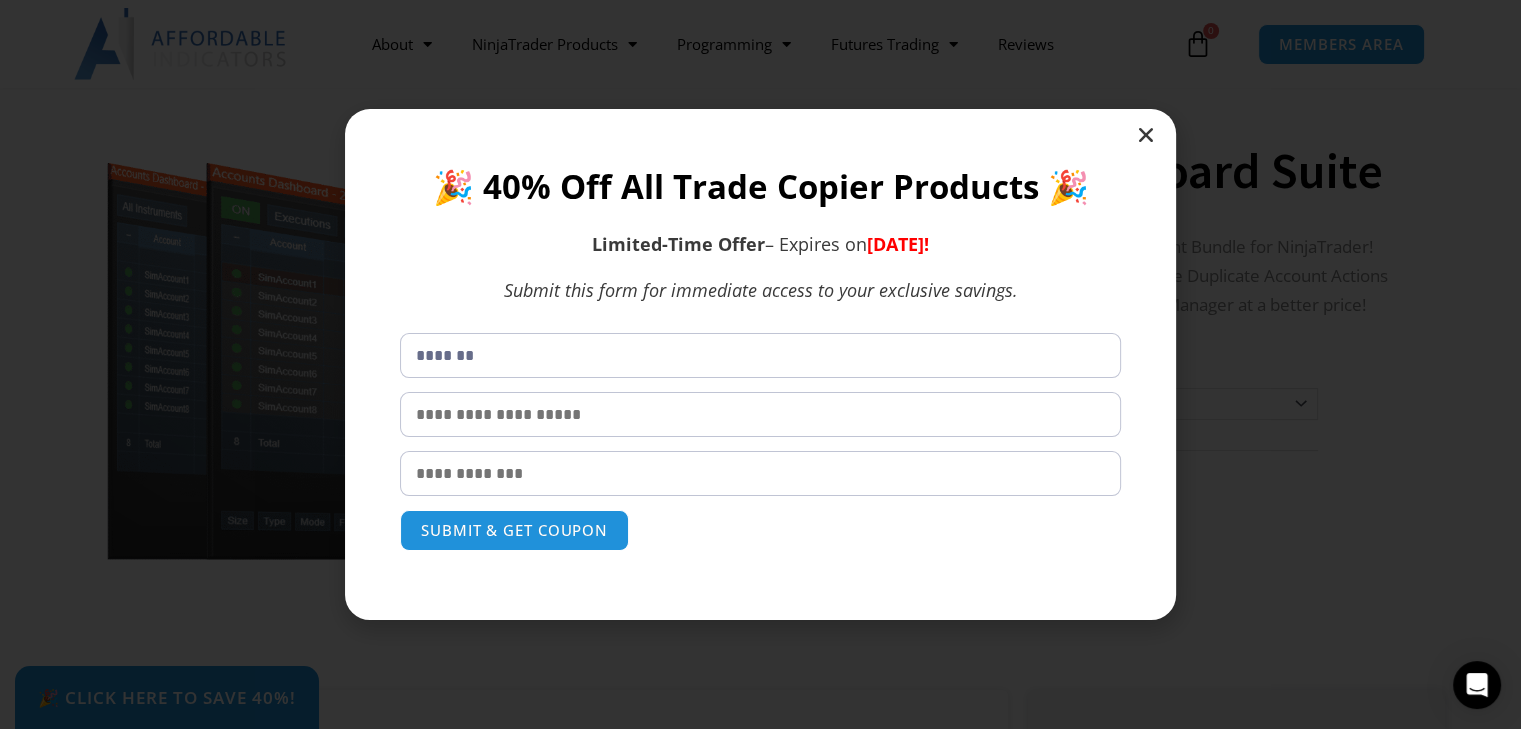 type on "*******" 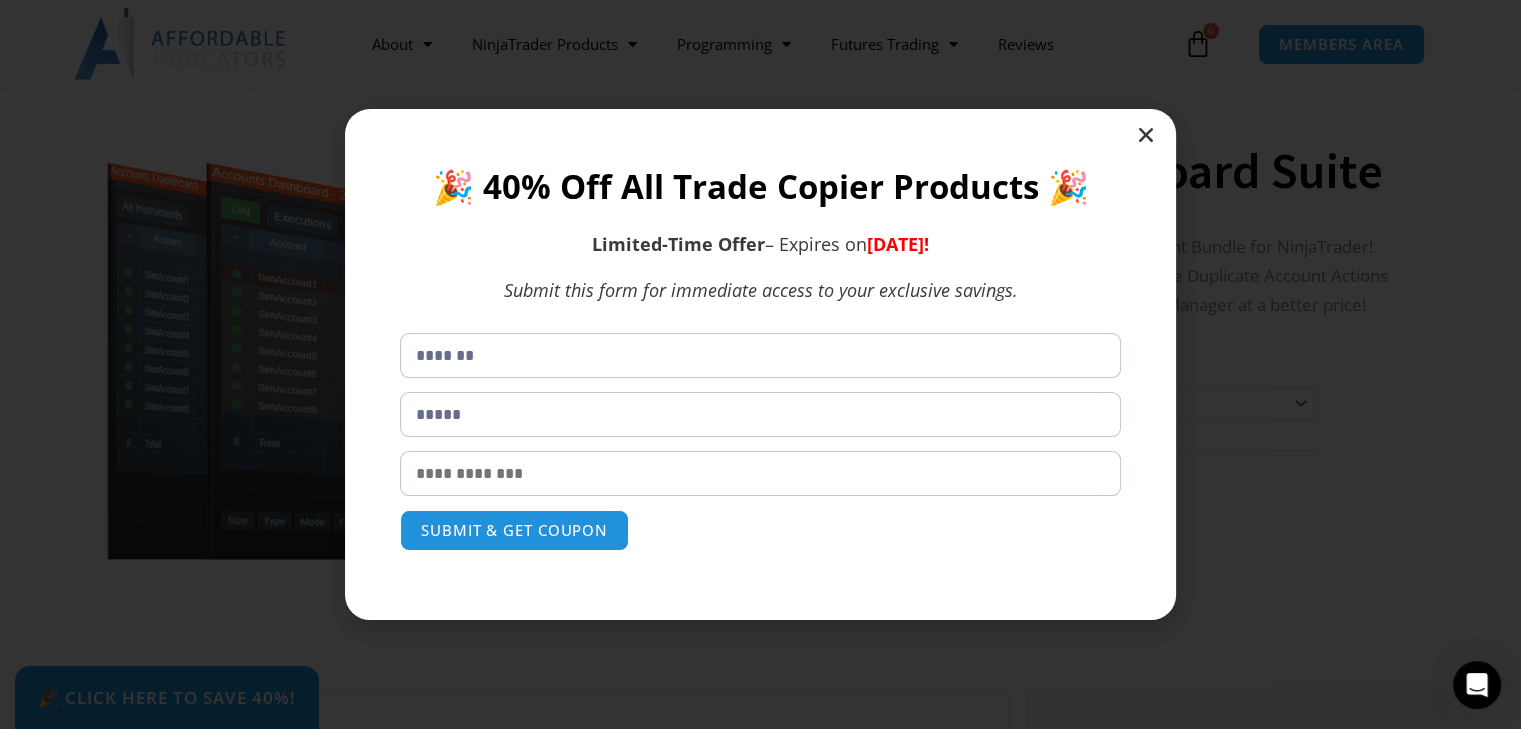 type on "*****" 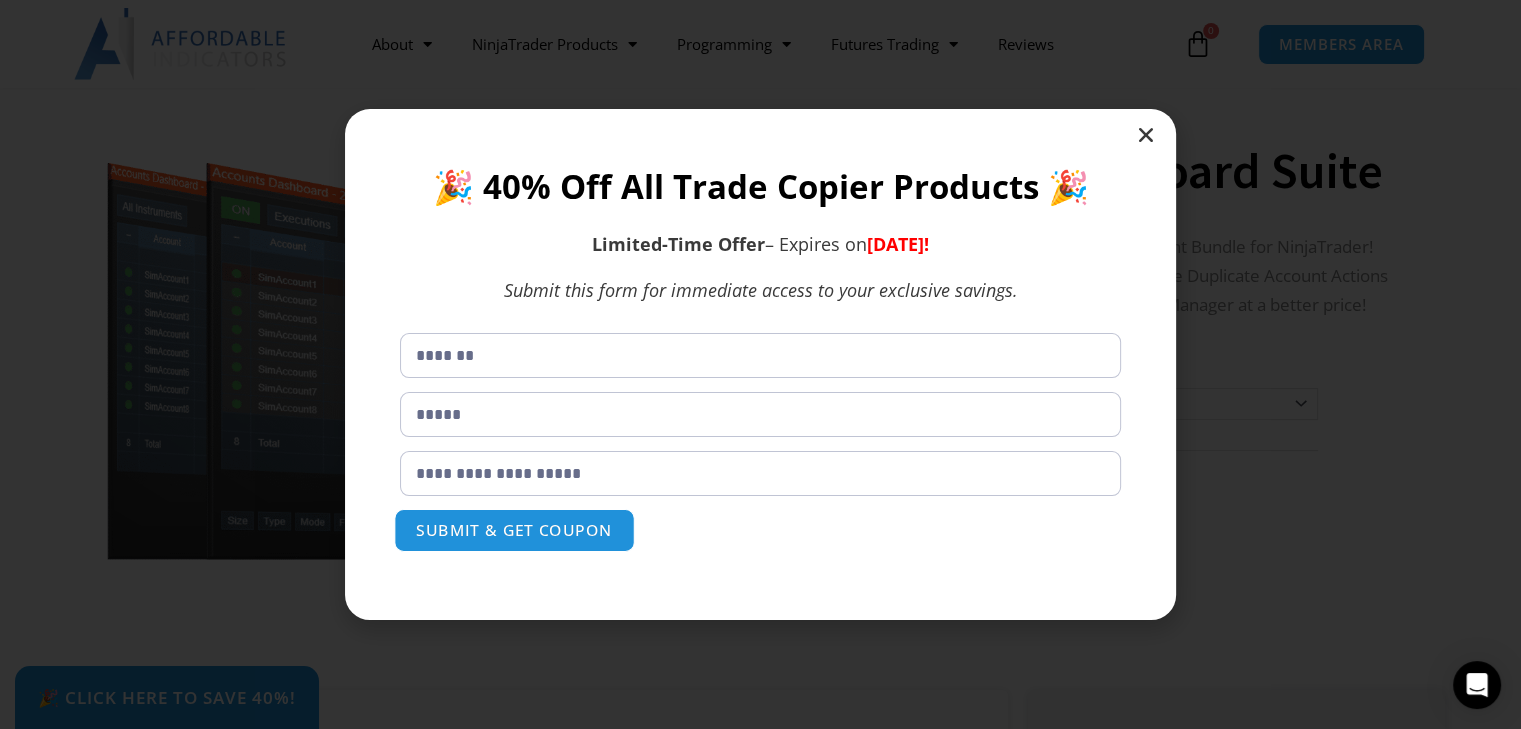 type on "**********" 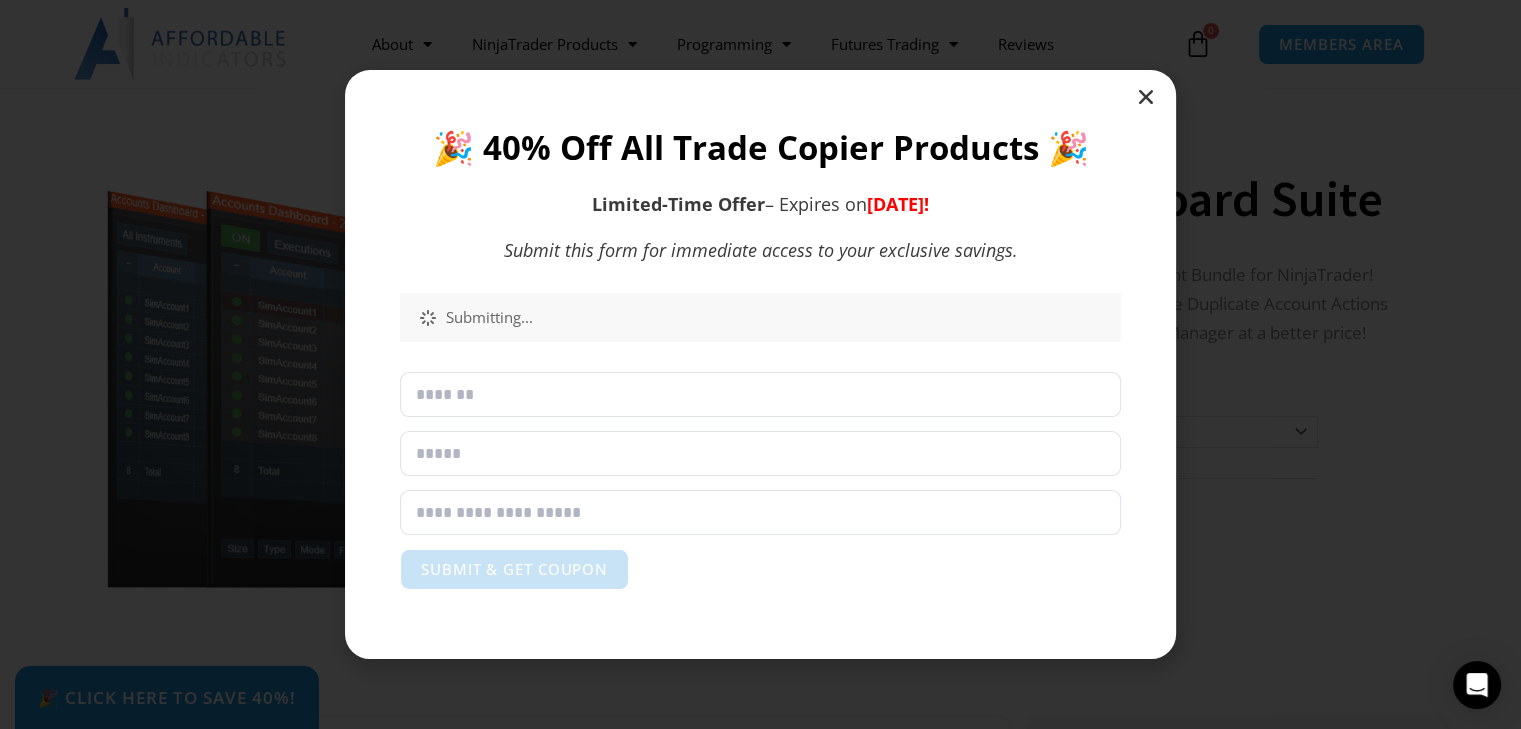 scroll, scrollTop: 135, scrollLeft: 0, axis: vertical 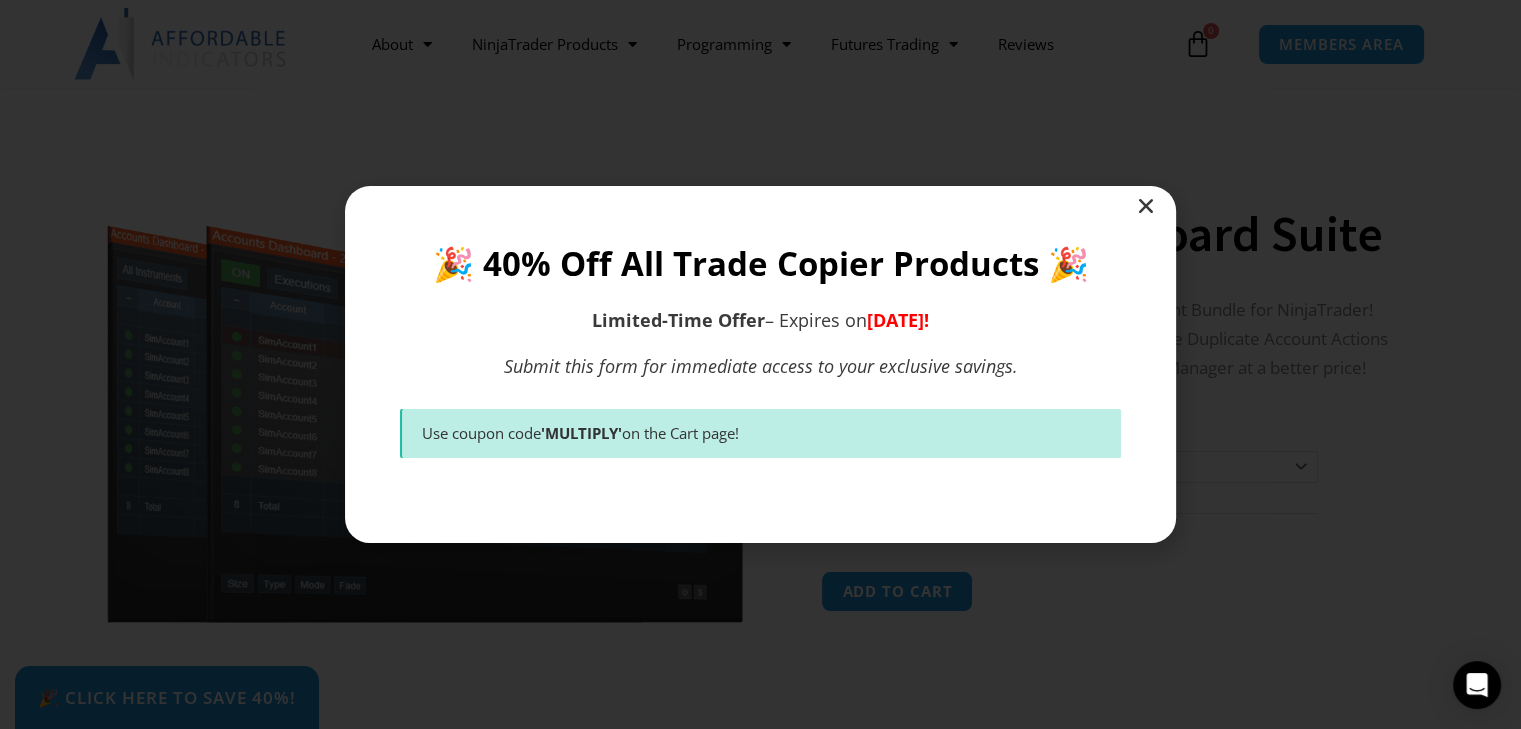 click on "'MULTIPLY'" at bounding box center (581, 433) 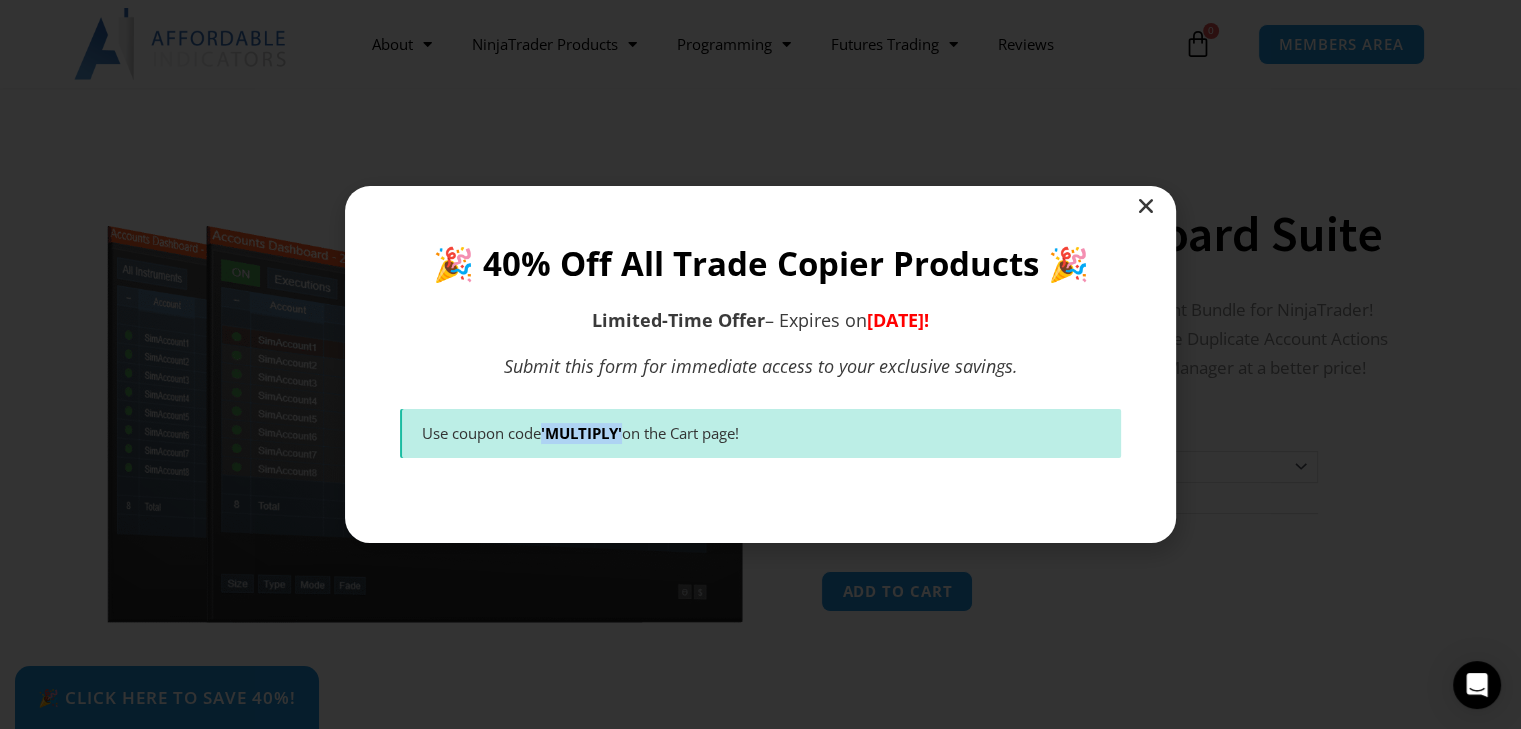 drag, startPoint x: 629, startPoint y: 434, endPoint x: 544, endPoint y: 432, distance: 85.02353 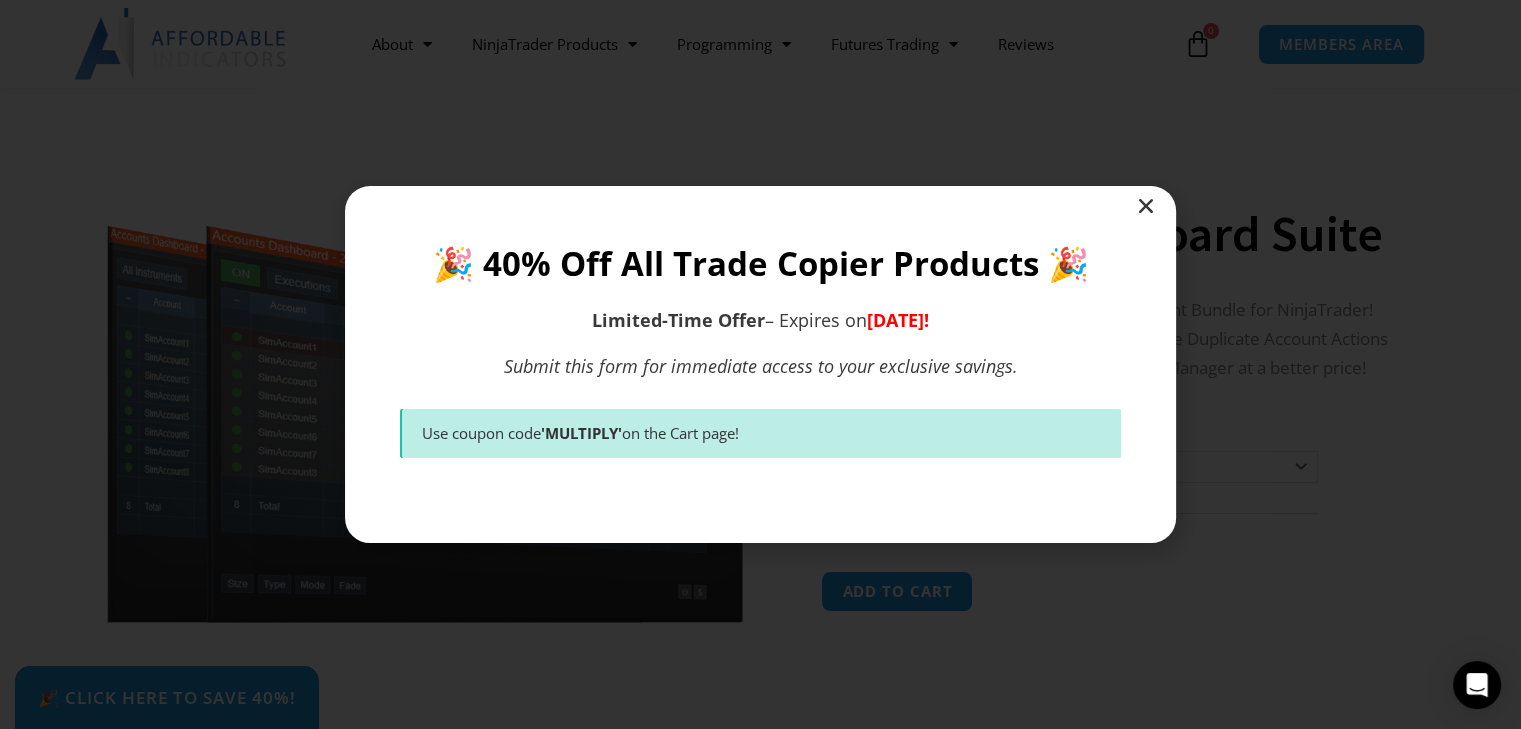 click at bounding box center (760, 365) 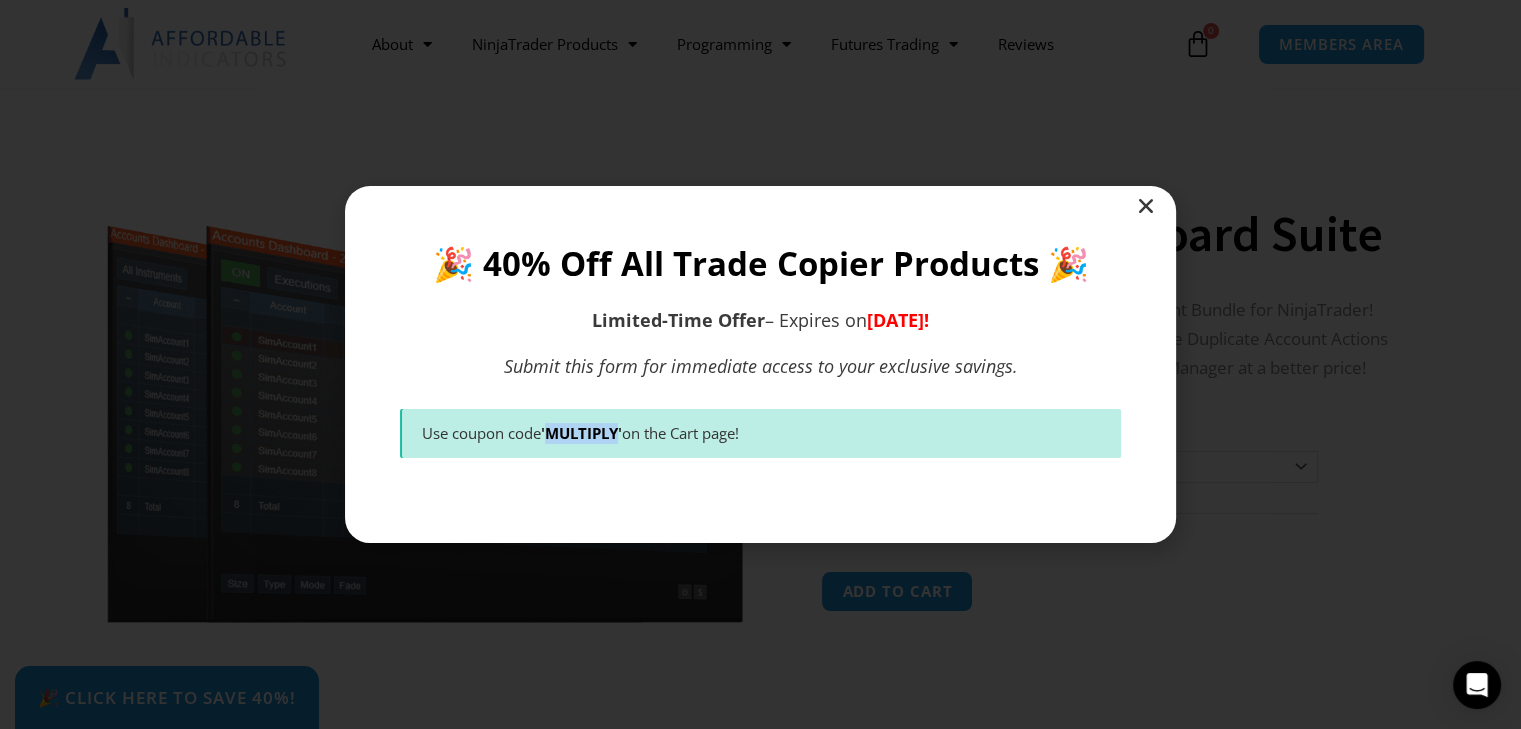 drag, startPoint x: 552, startPoint y: 433, endPoint x: 622, endPoint y: 433, distance: 70 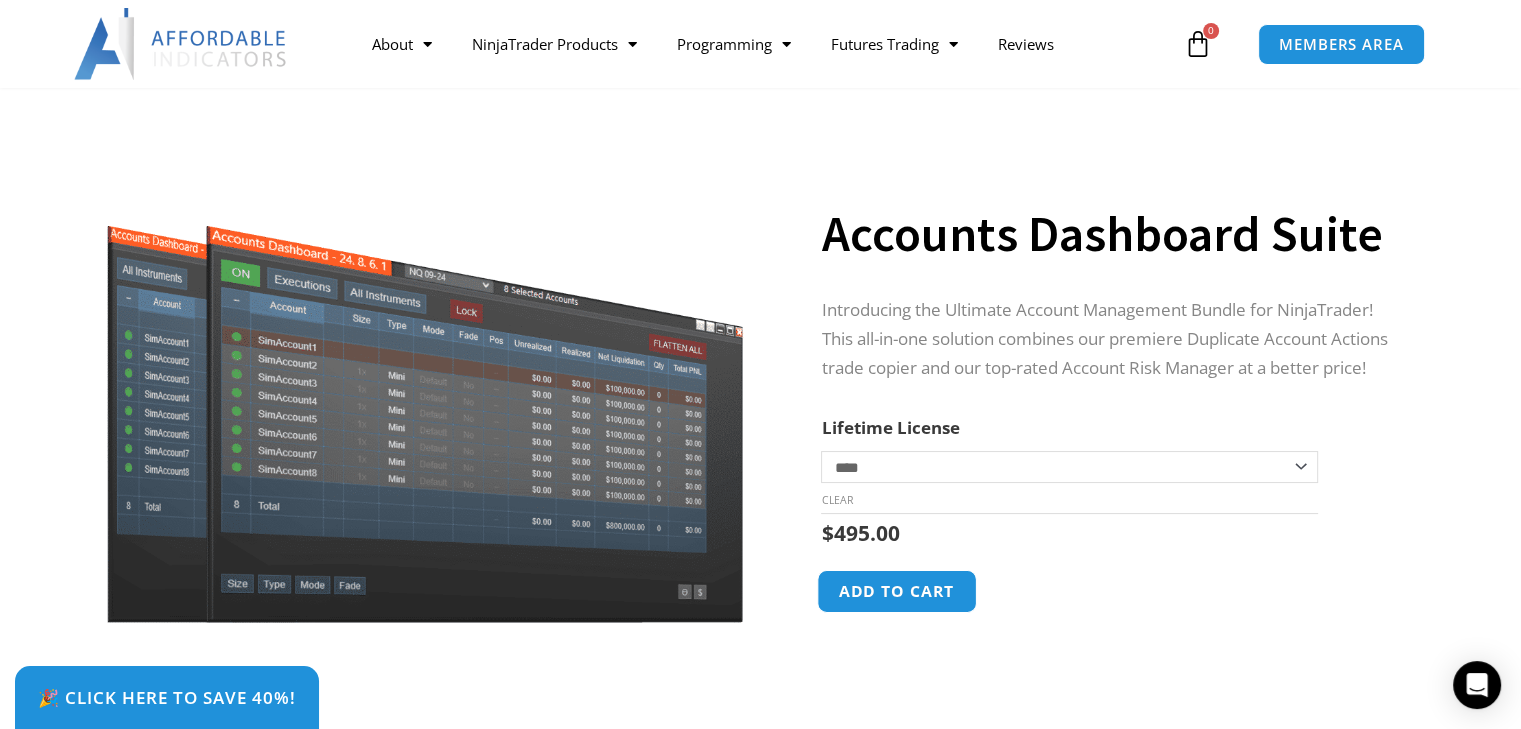 click on "Add to cart" 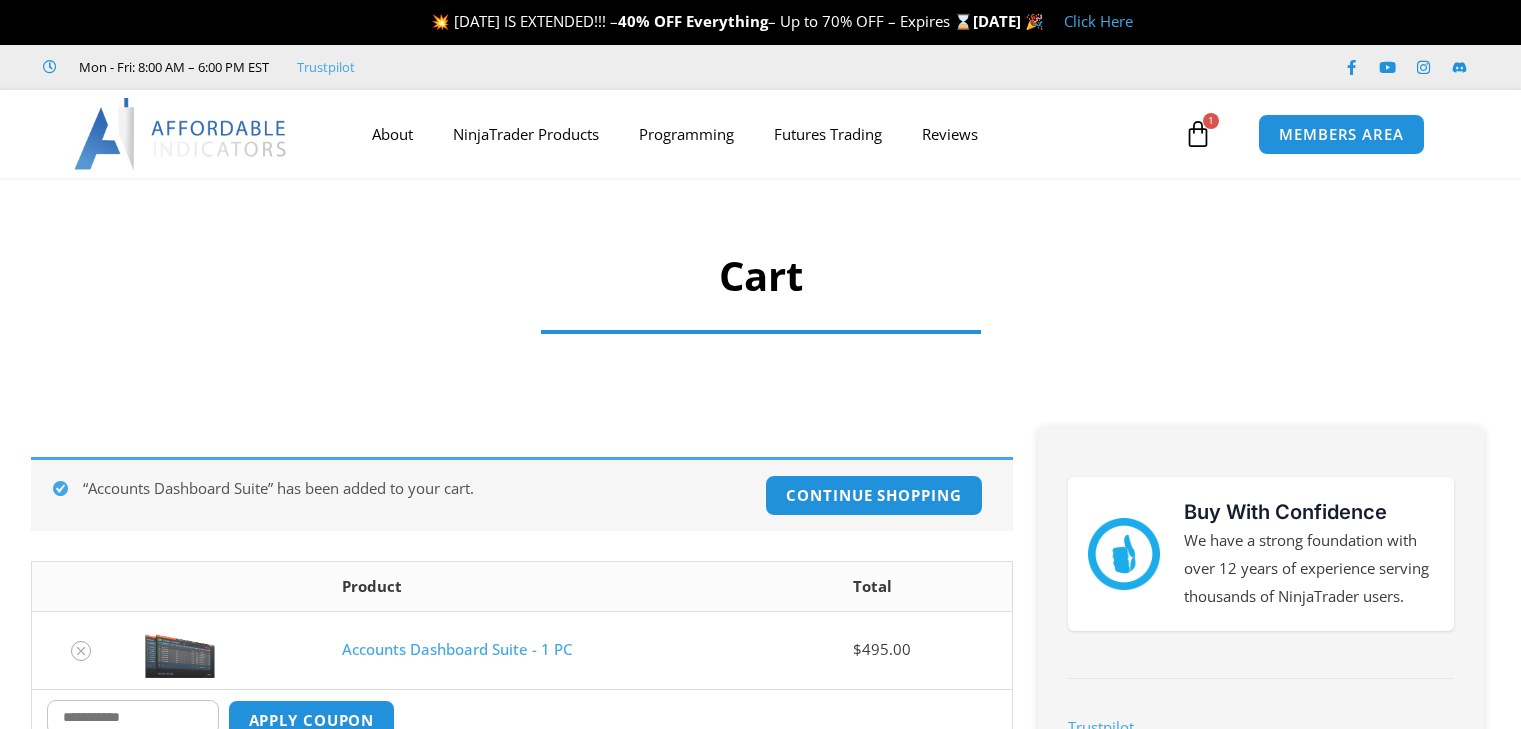 scroll, scrollTop: 0, scrollLeft: 0, axis: both 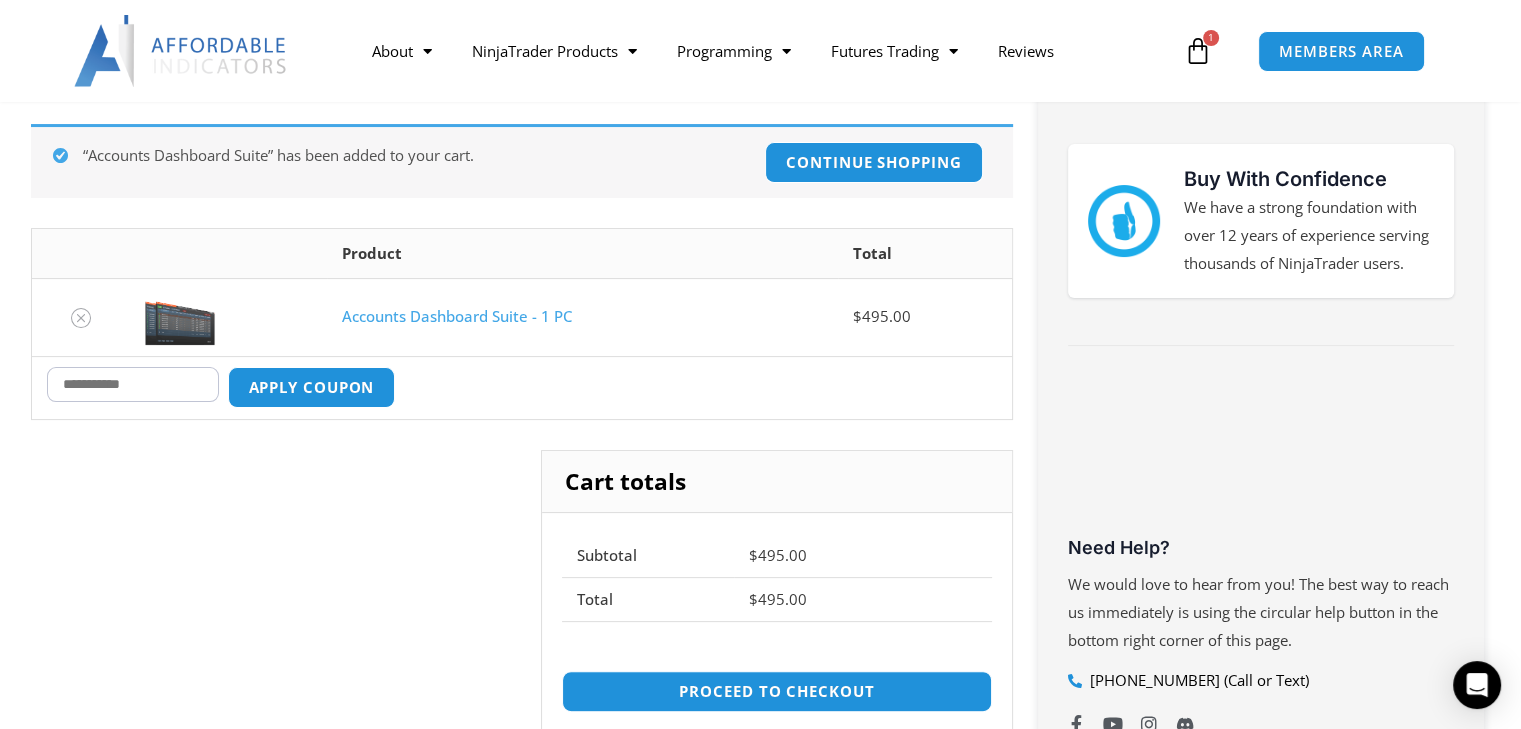click on "Coupon:" at bounding box center [133, 384] 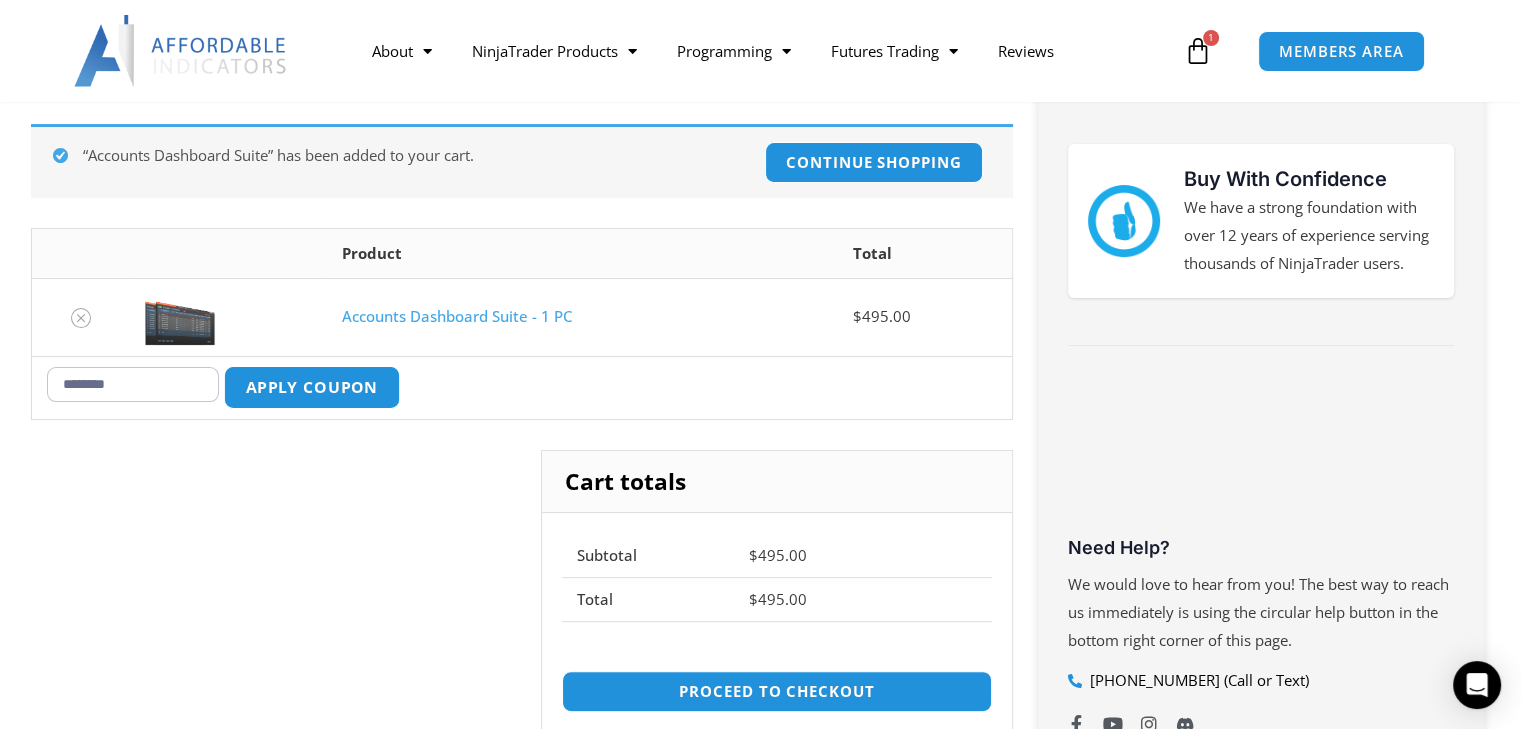 type on "********" 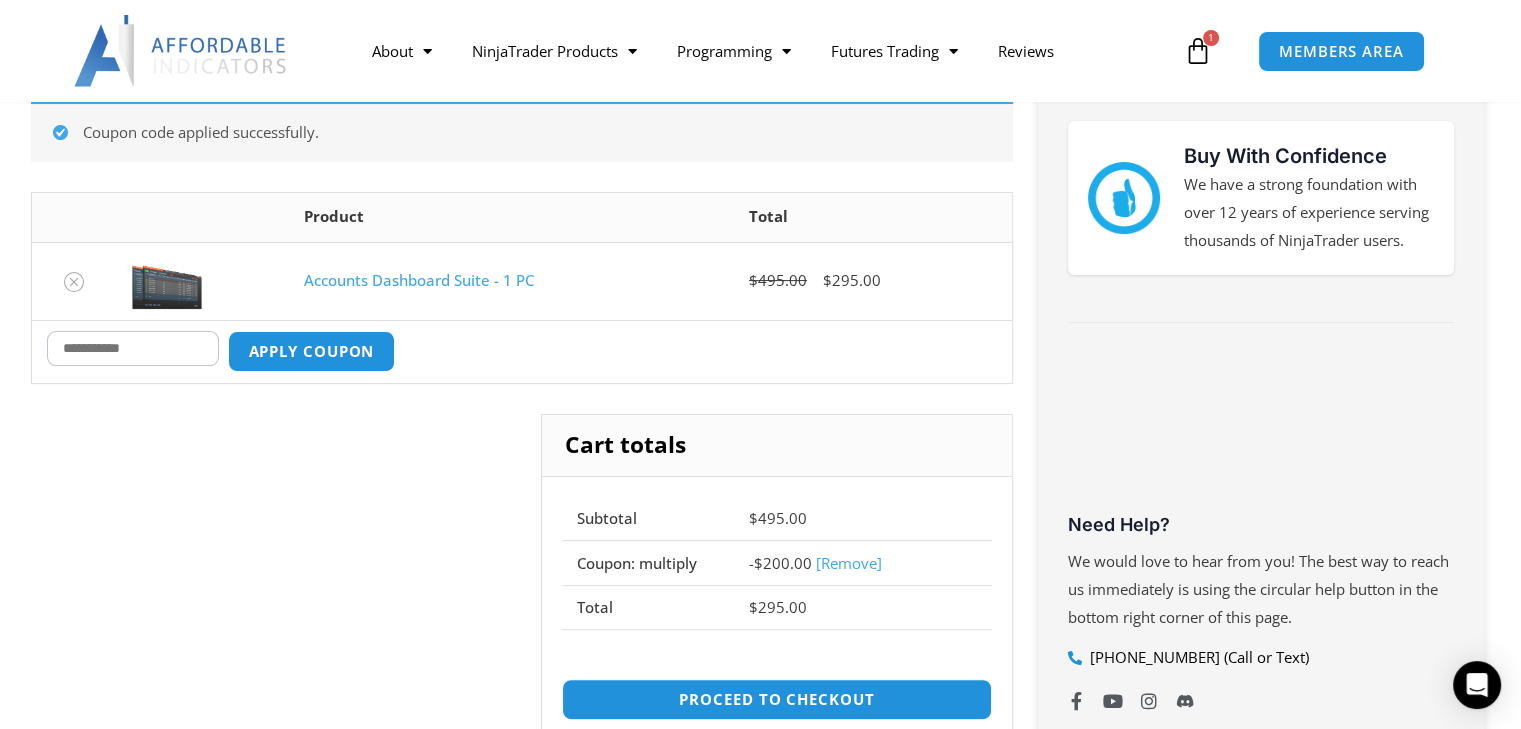 scroll, scrollTop: 357, scrollLeft: 0, axis: vertical 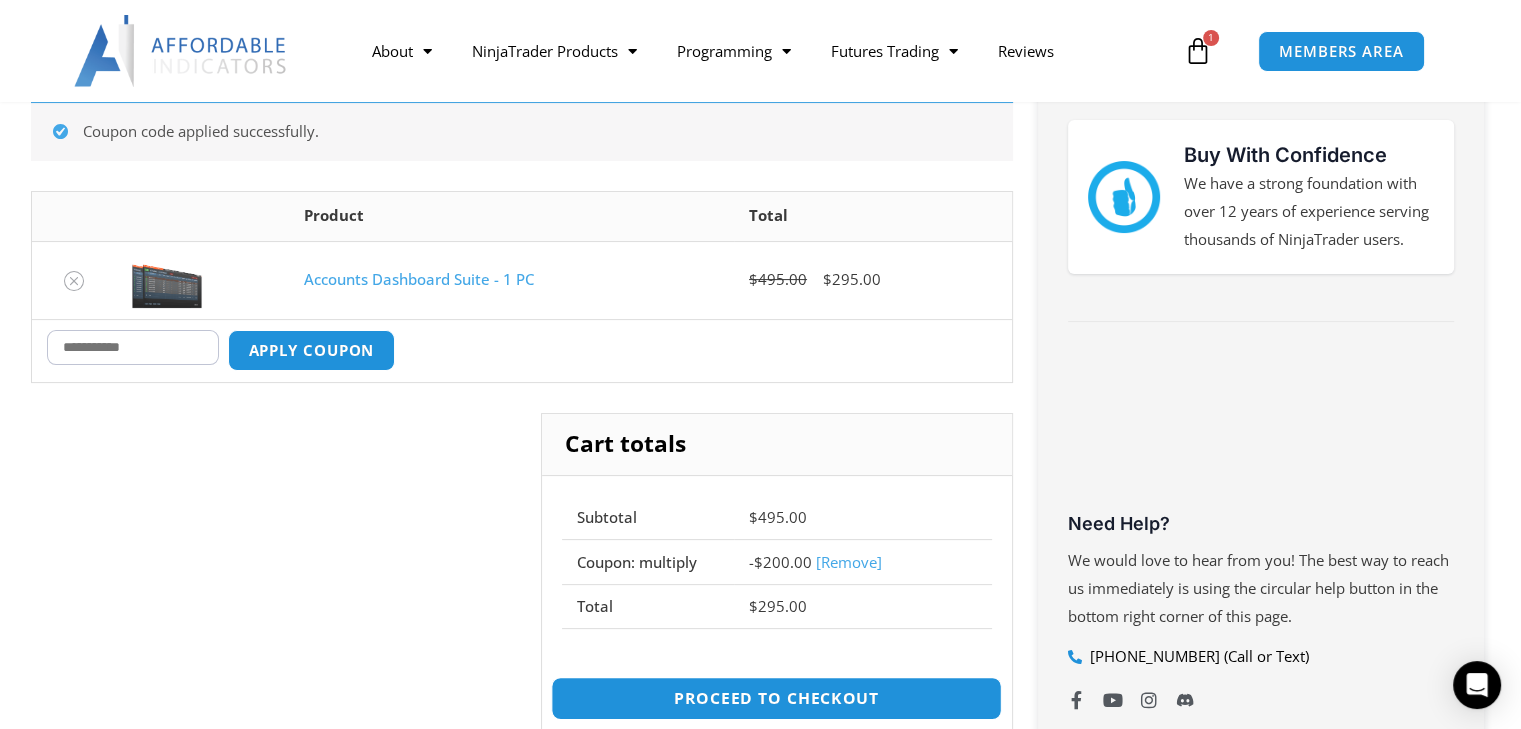 click on "Proceed to checkout" at bounding box center (776, 698) 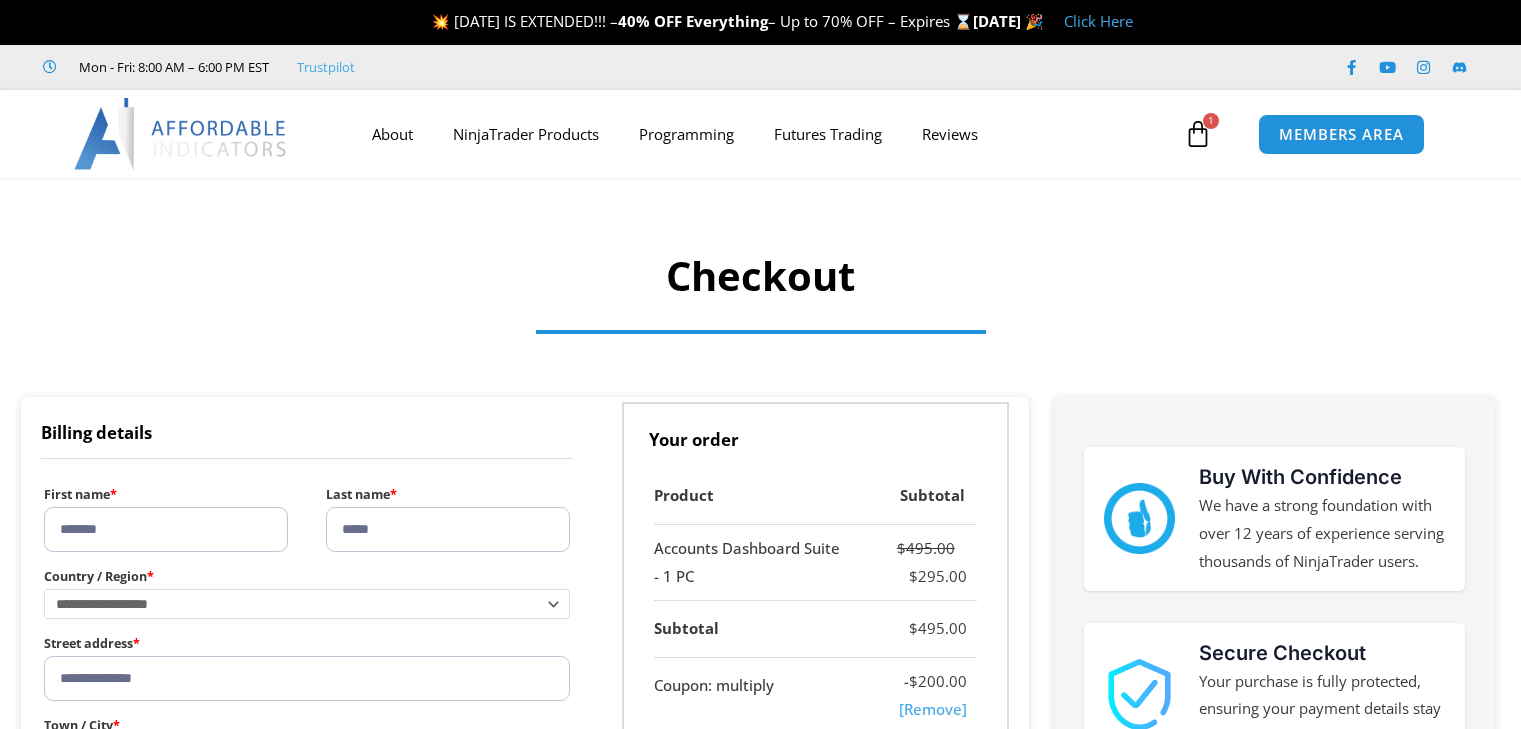 scroll, scrollTop: 0, scrollLeft: 0, axis: both 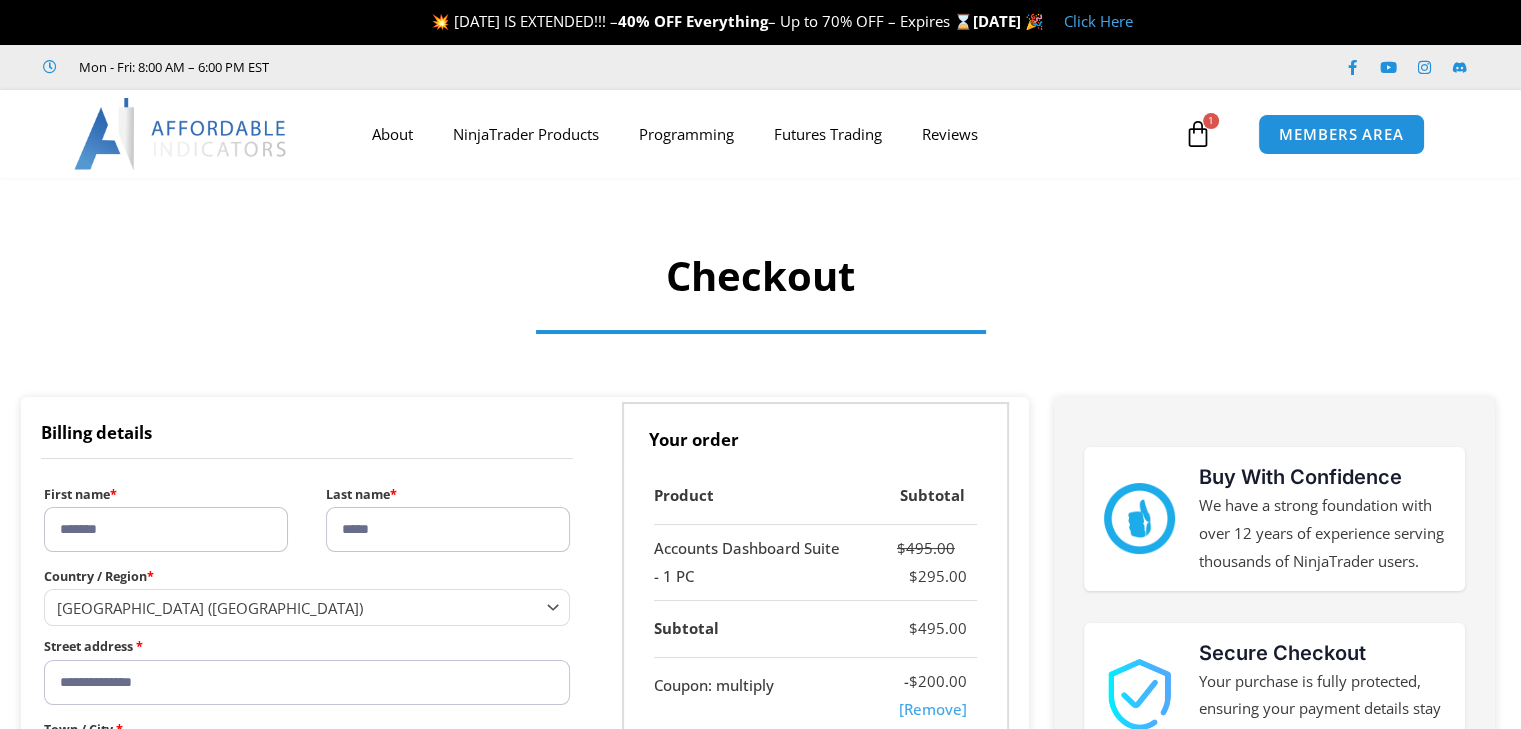 select on "**" 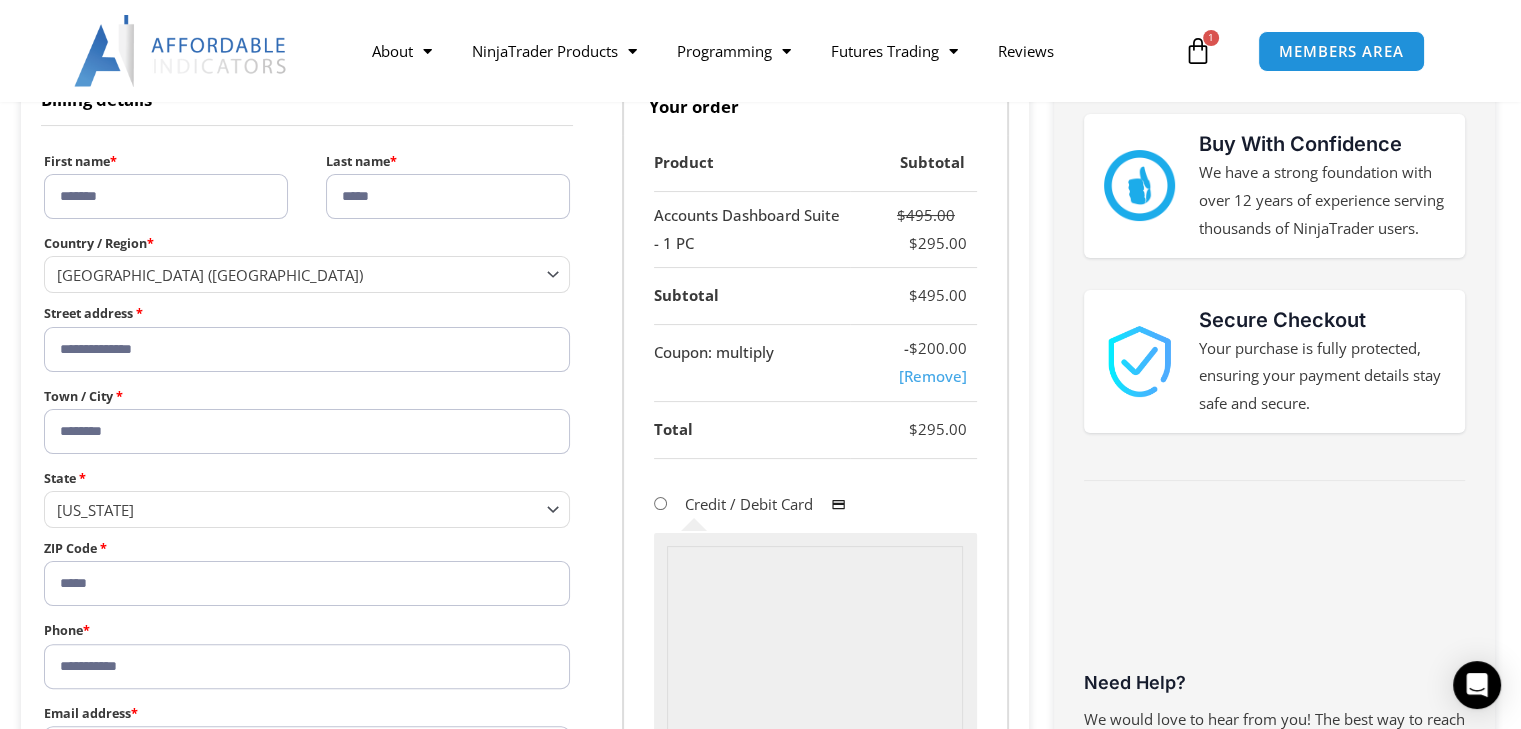 scroll, scrollTop: 500, scrollLeft: 0, axis: vertical 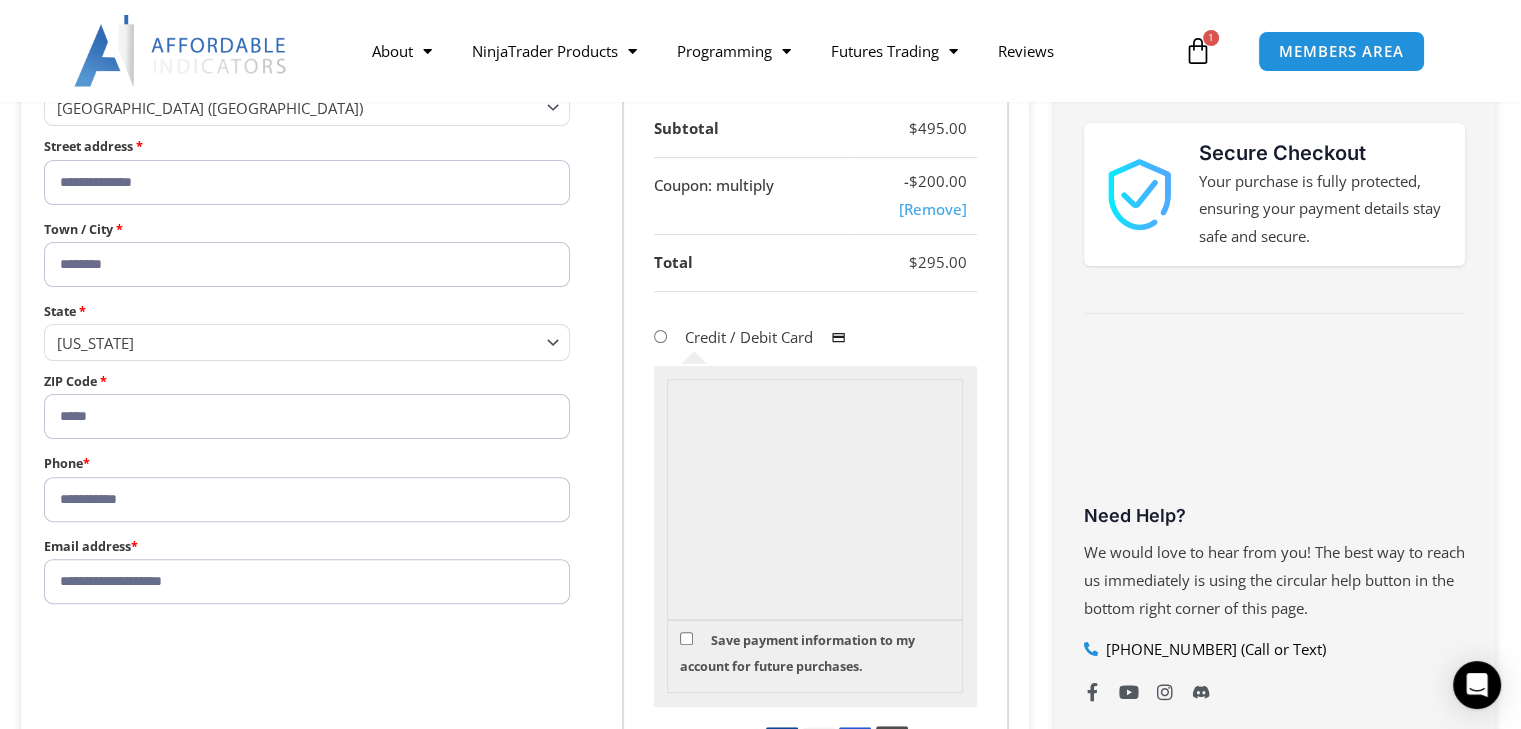 click on "Buy With Confidence We have a strong foundation with over 12 years of experience serving thousands of NinjaTrader users.
Secure Checkout Your purchase is fully protected, ensuring your payment details stay safe and secure.
Products
Programming
Profits
Need Help?
[PHONE_NUMBER] (Call or Text)" at bounding box center [1274, 519] 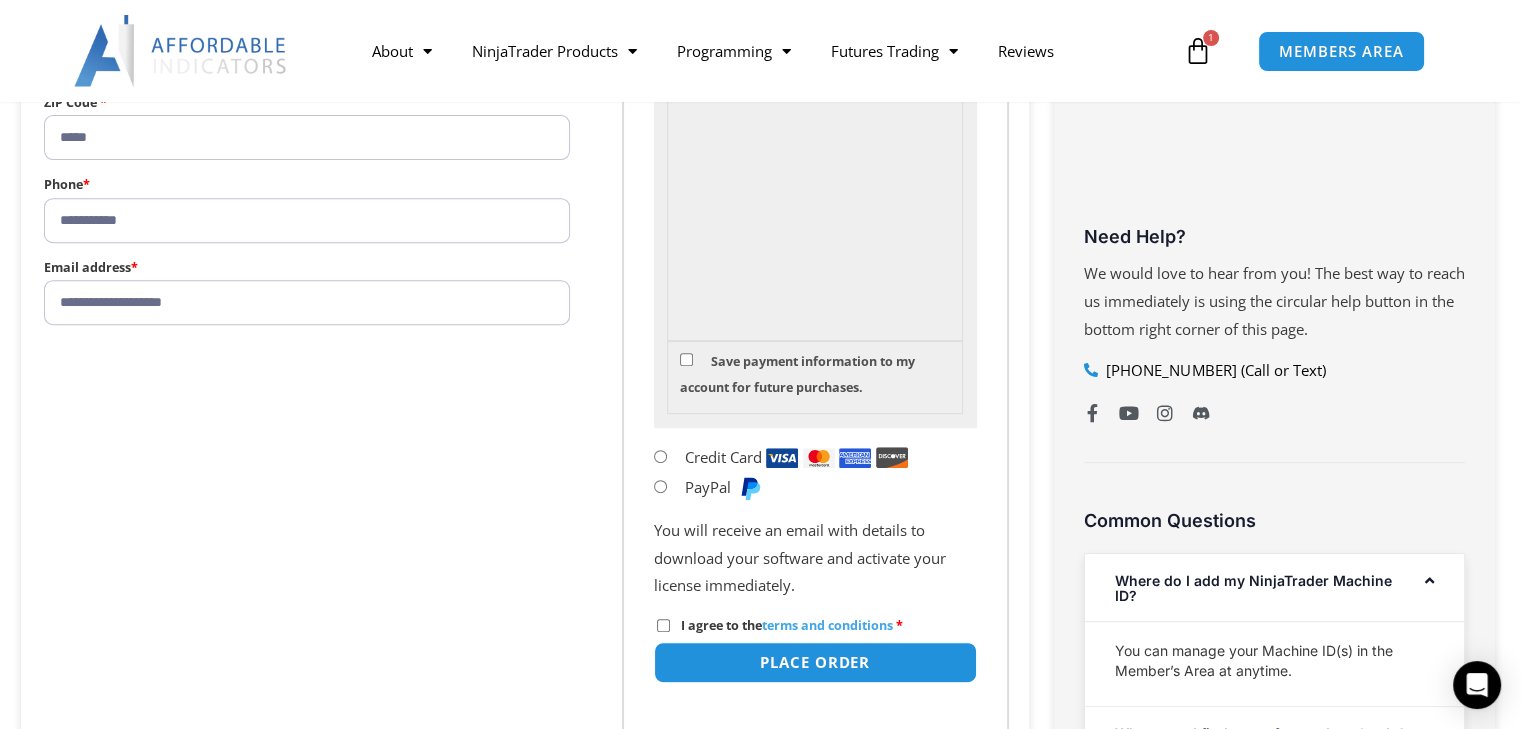 scroll, scrollTop: 833, scrollLeft: 0, axis: vertical 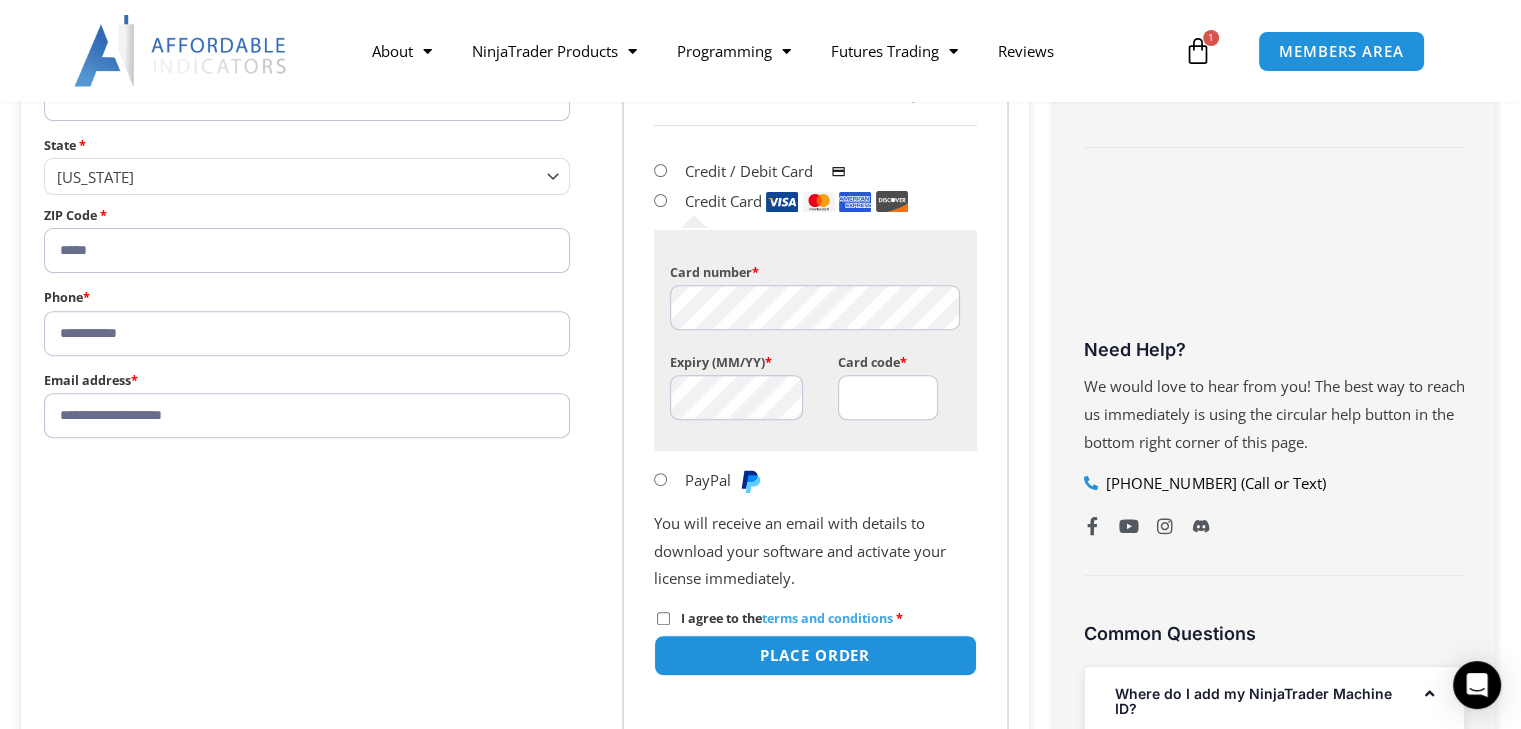 click on "Card code  *" at bounding box center [888, 397] 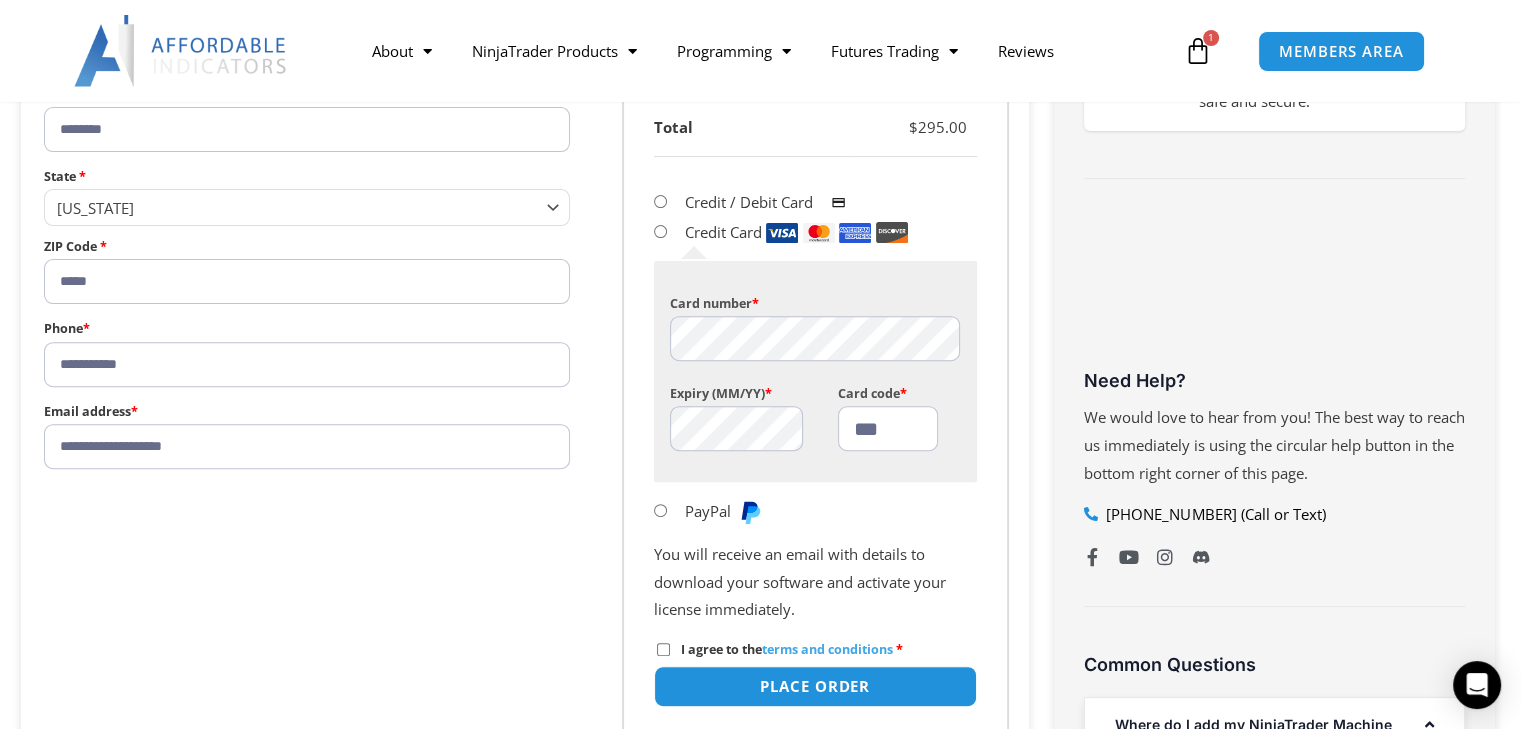 scroll, scrollTop: 500, scrollLeft: 0, axis: vertical 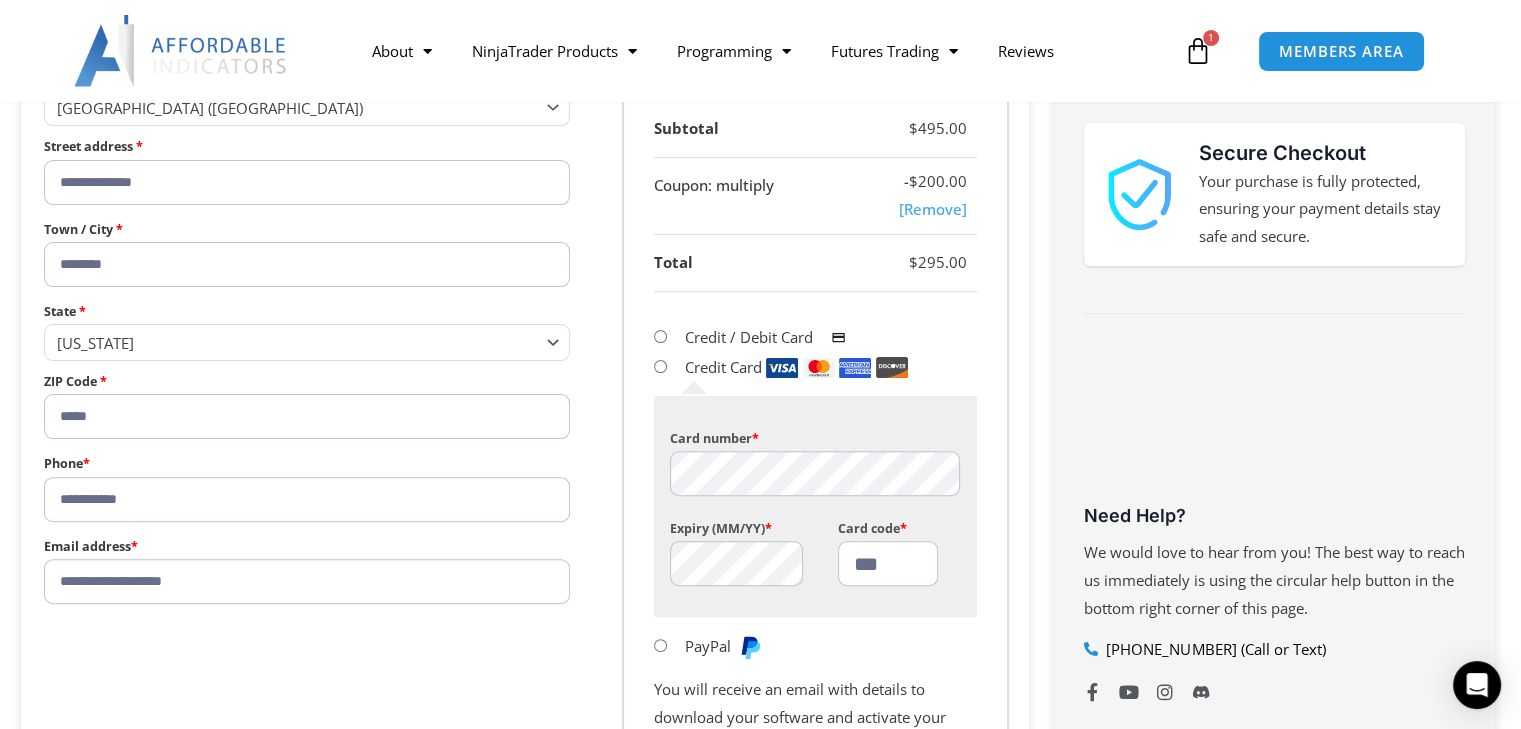 type on "***" 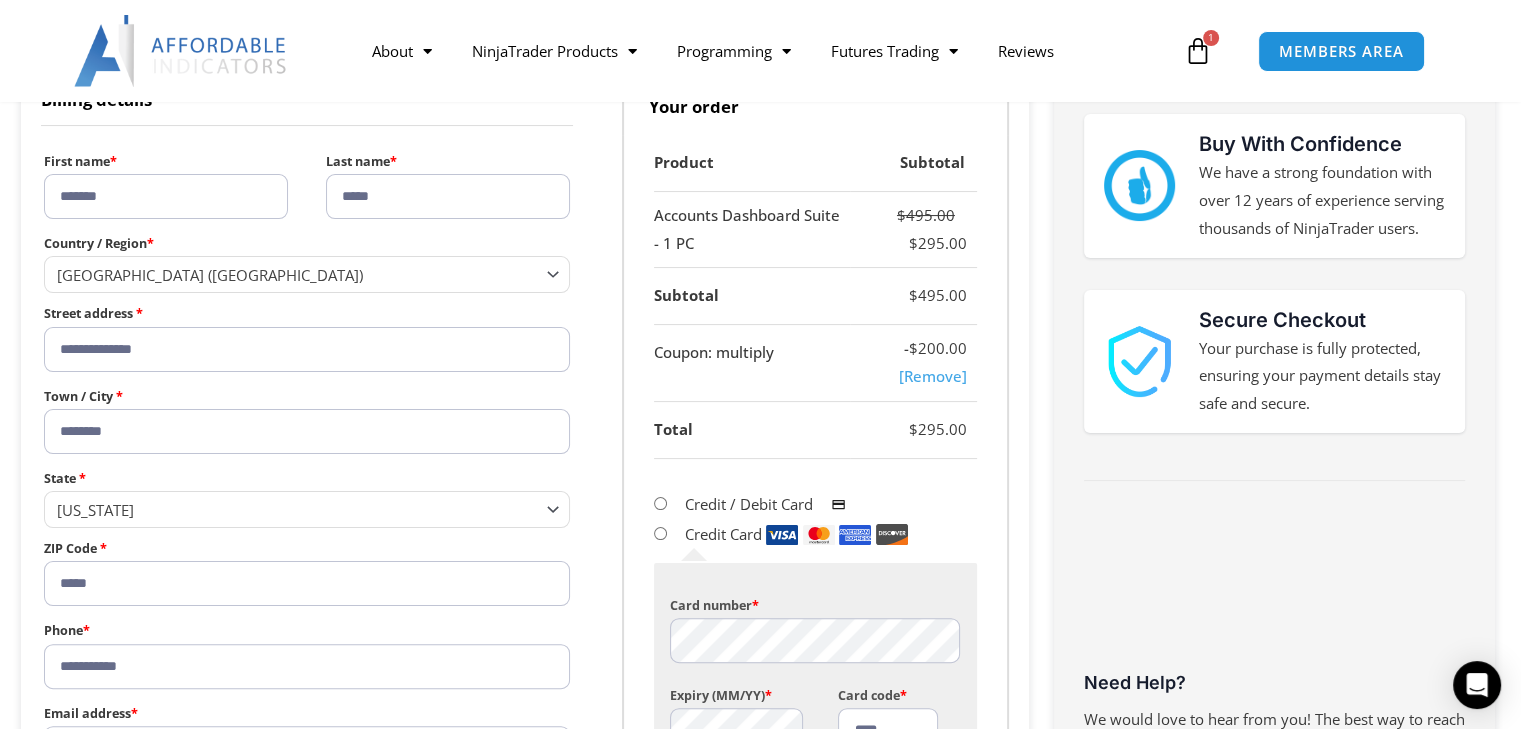 scroll, scrollTop: 666, scrollLeft: 0, axis: vertical 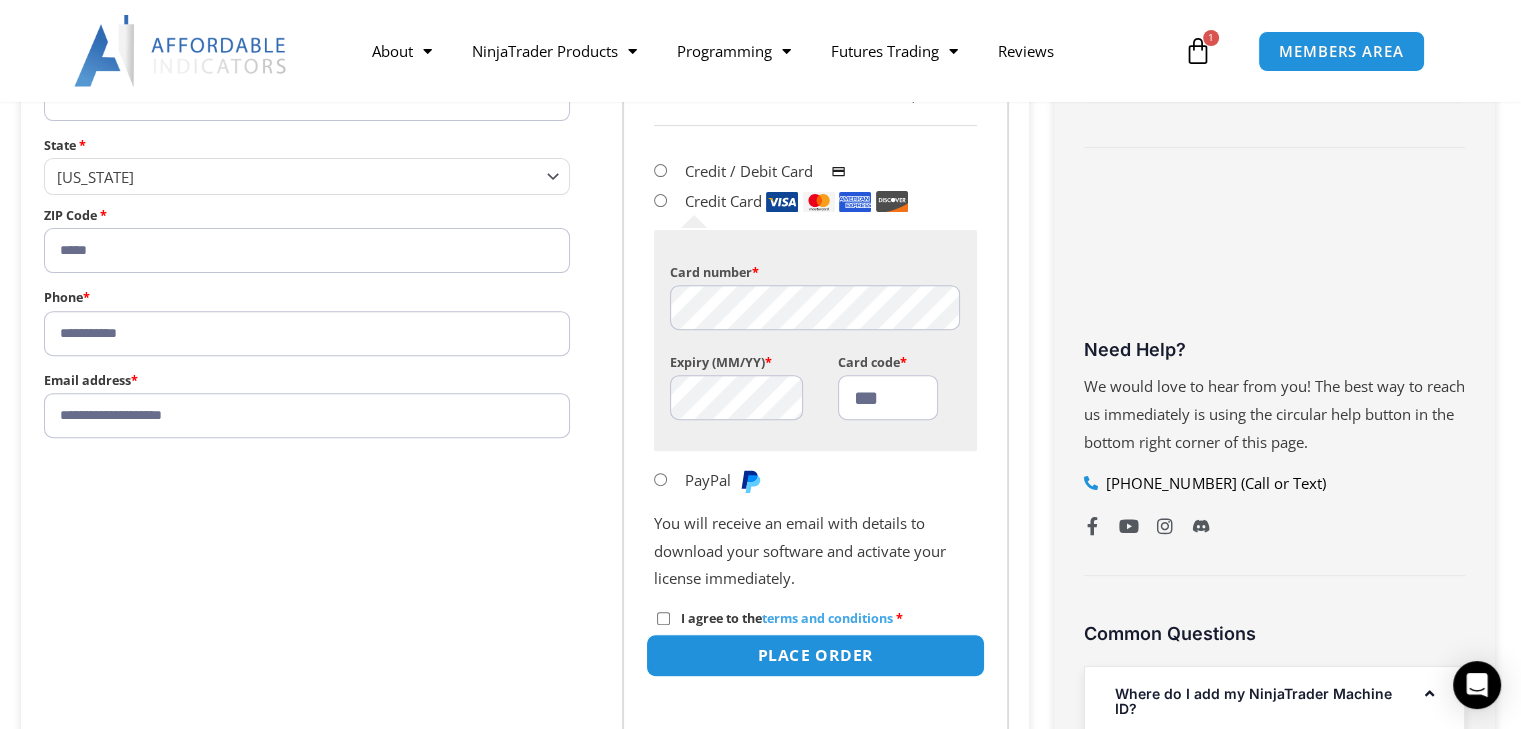click on "Place order" at bounding box center [814, 655] 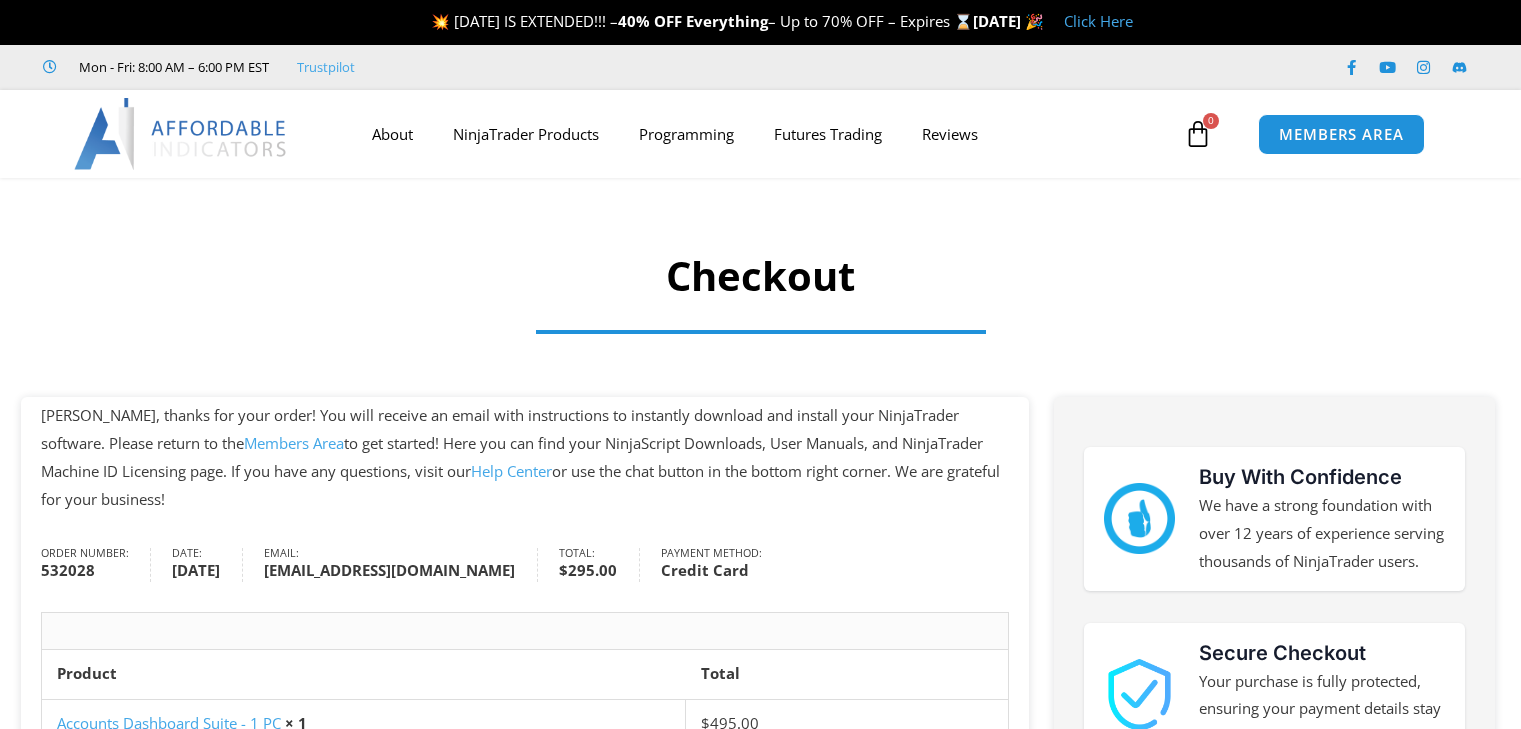 scroll, scrollTop: 0, scrollLeft: 0, axis: both 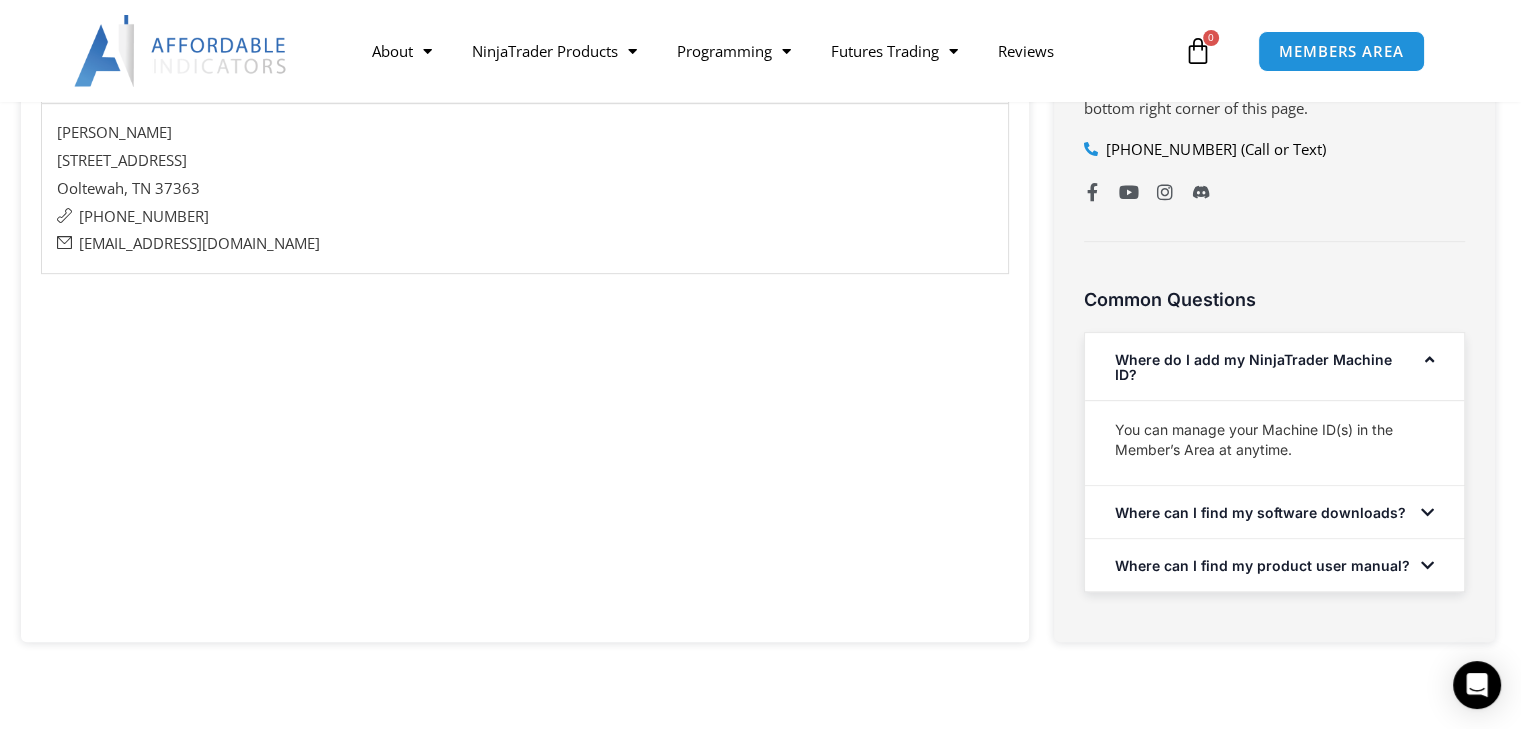 click on "Where can I find my software downloads?" at bounding box center [1260, 512] 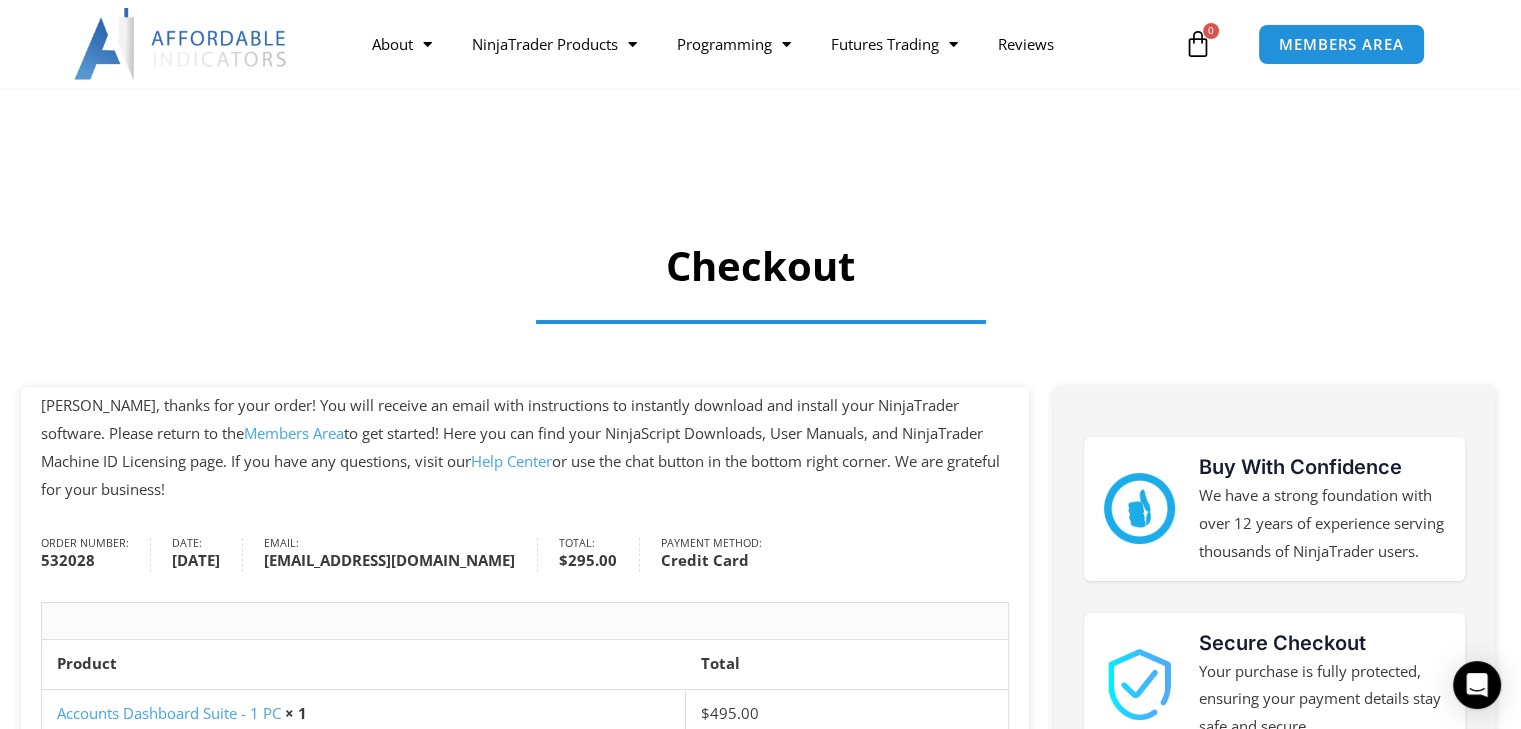 scroll, scrollTop: 0, scrollLeft: 0, axis: both 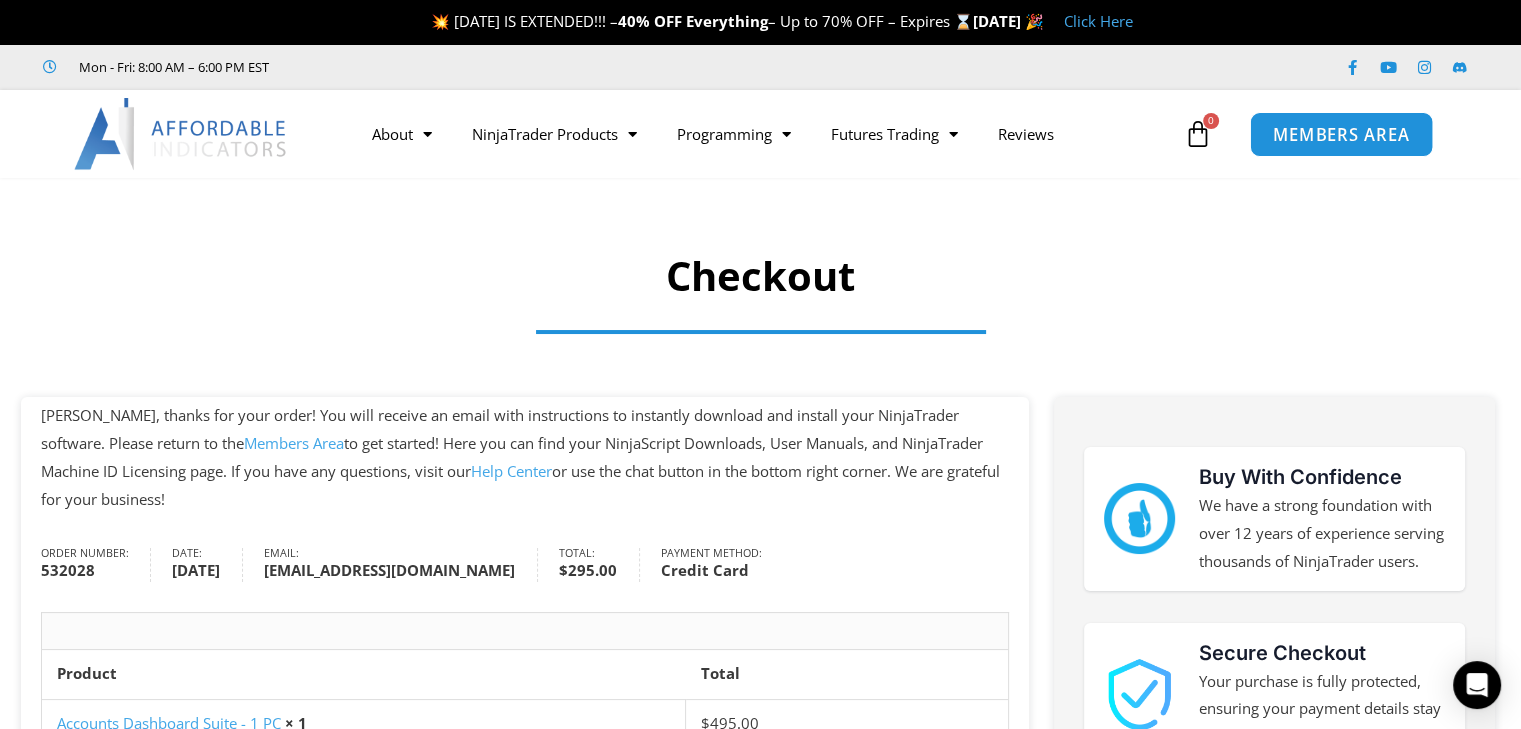 click on "MEMBERS AREA" at bounding box center [1341, 134] 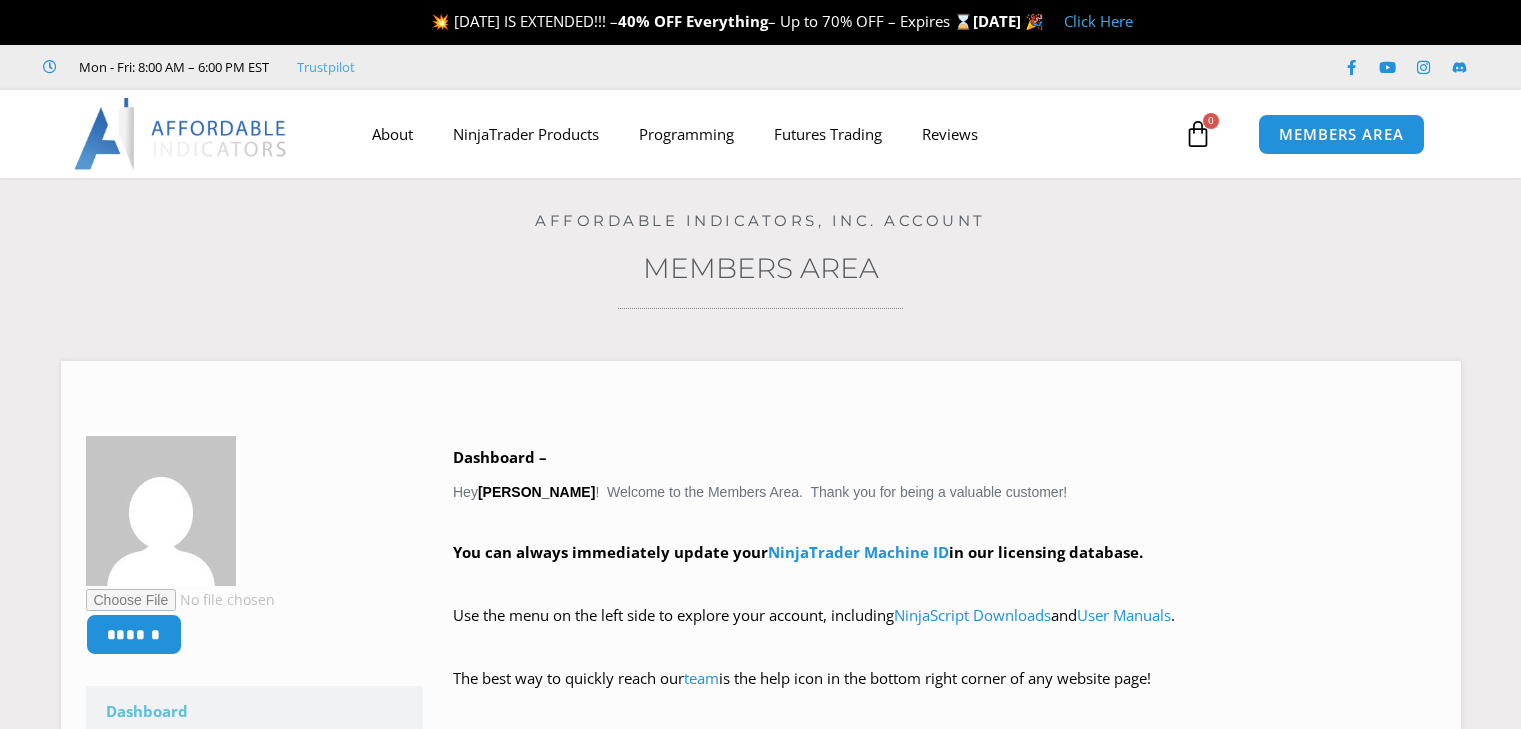 scroll, scrollTop: 0, scrollLeft: 0, axis: both 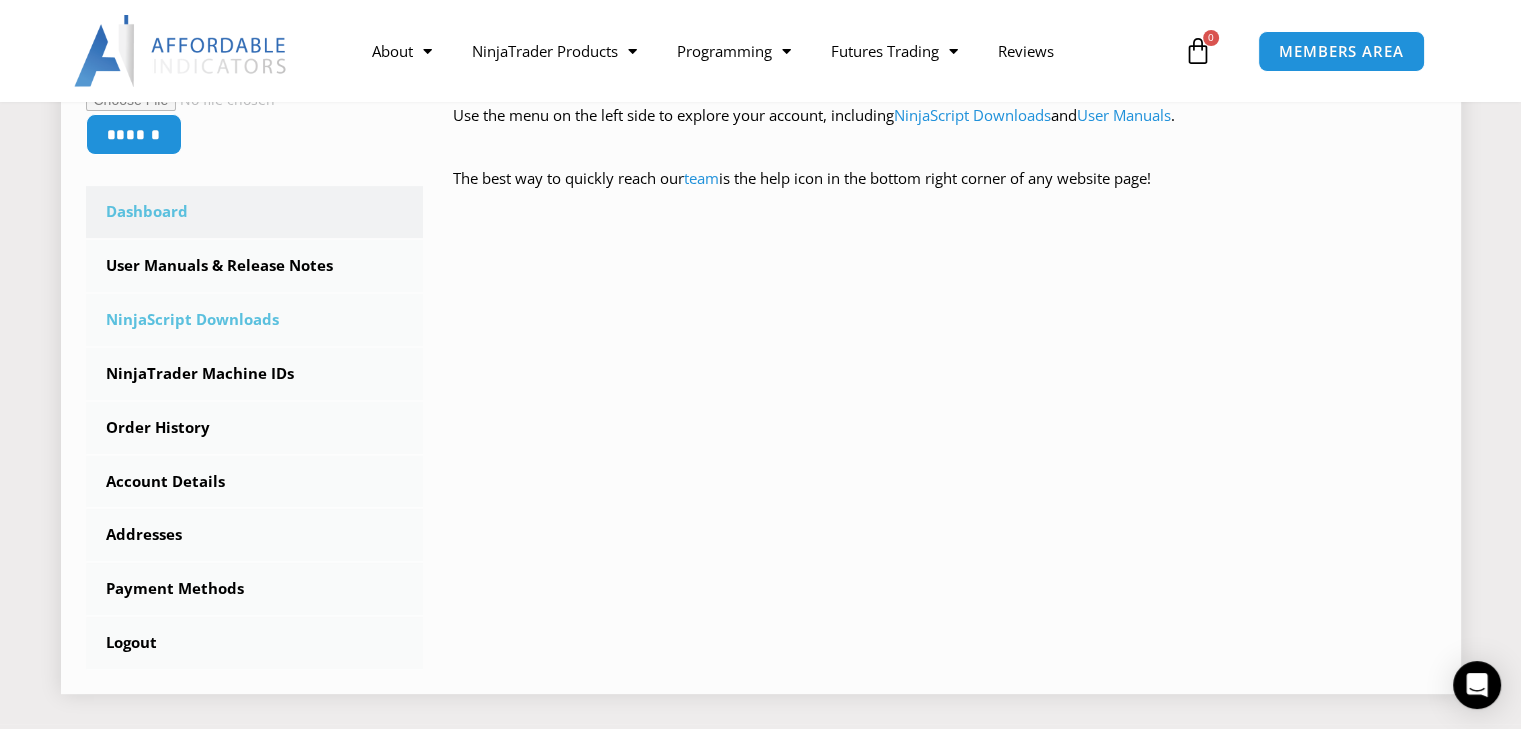 click on "NinjaScript Downloads" at bounding box center (255, 320) 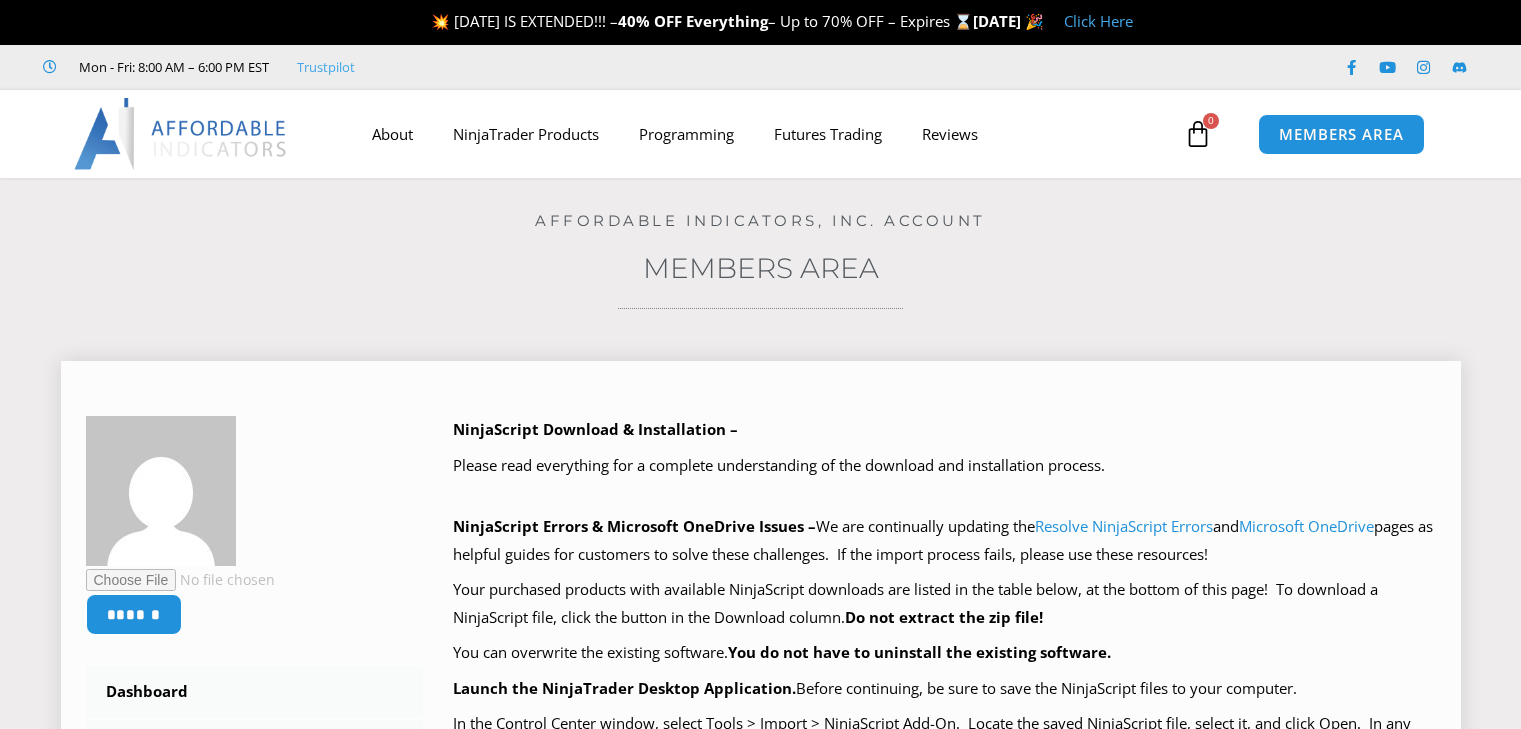 scroll, scrollTop: 0, scrollLeft: 0, axis: both 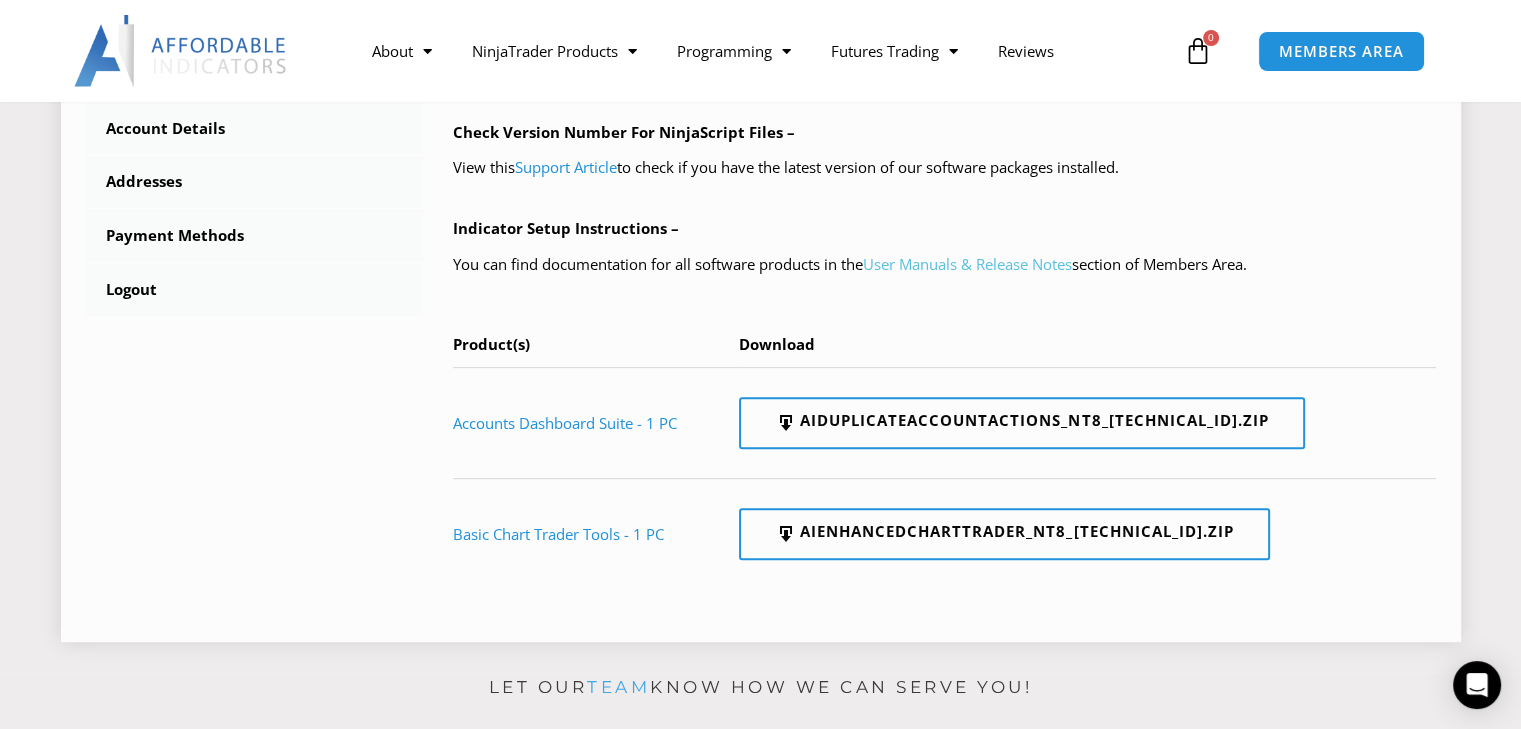 click on "User Manuals & Release Notes" at bounding box center (967, 264) 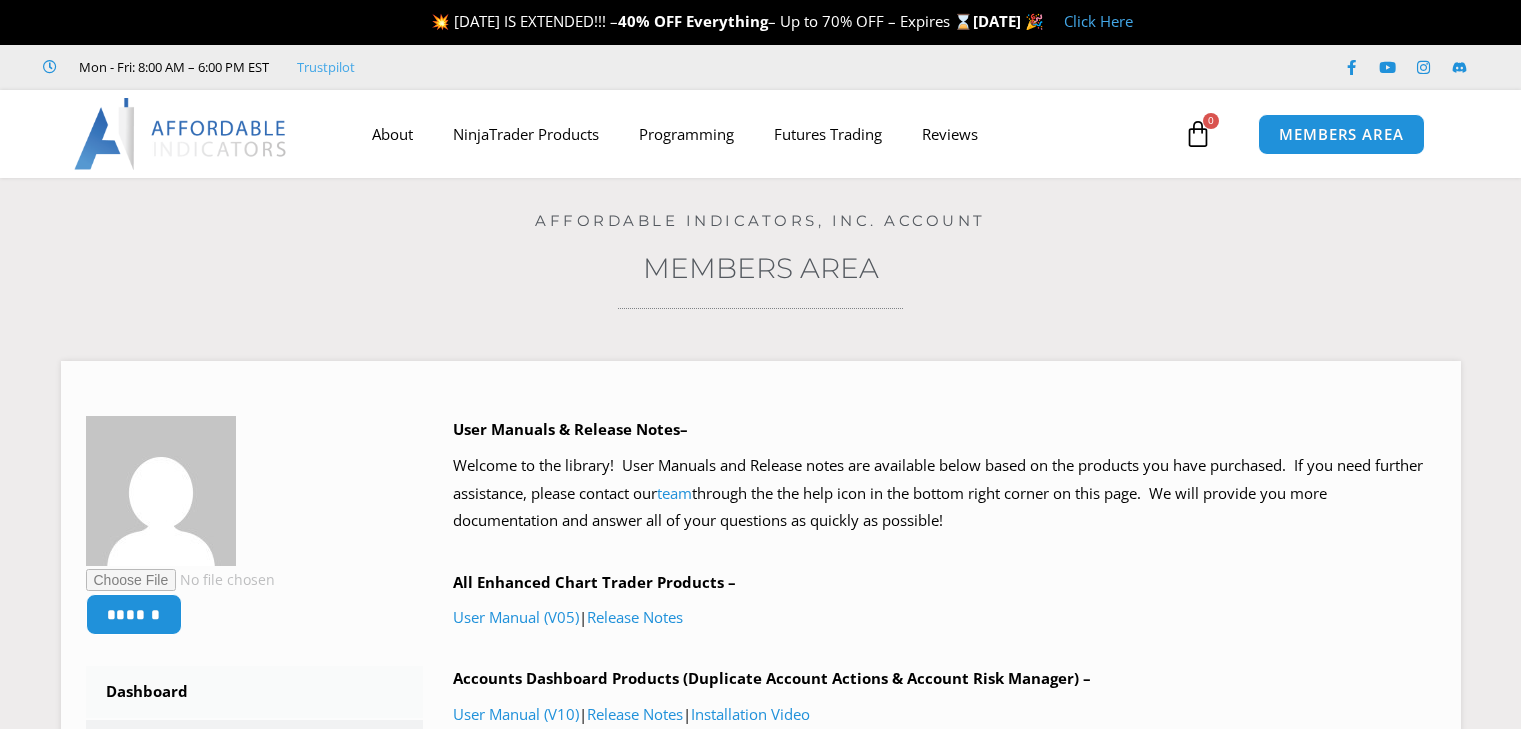 scroll, scrollTop: 0, scrollLeft: 0, axis: both 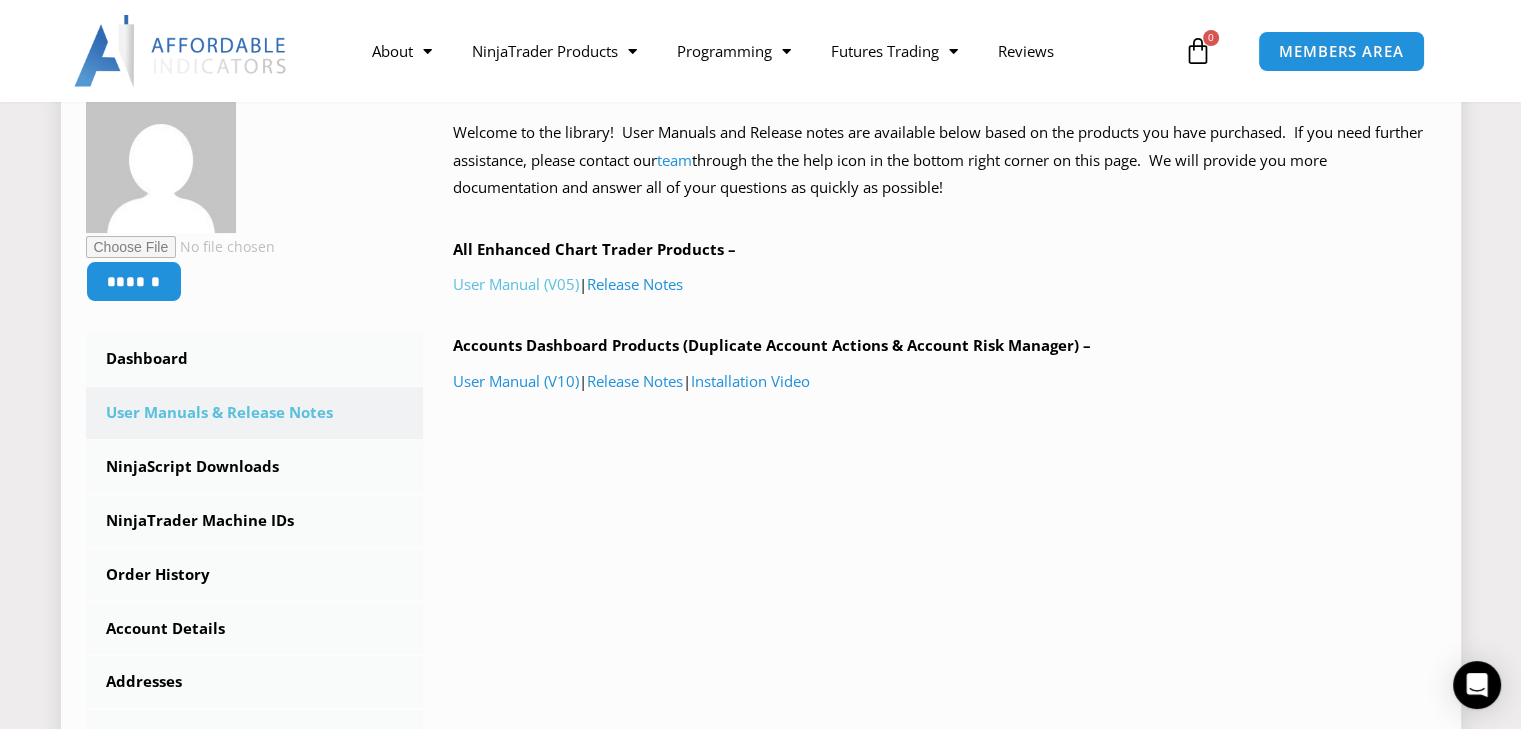 click on "User Manual (V05)" at bounding box center [516, 284] 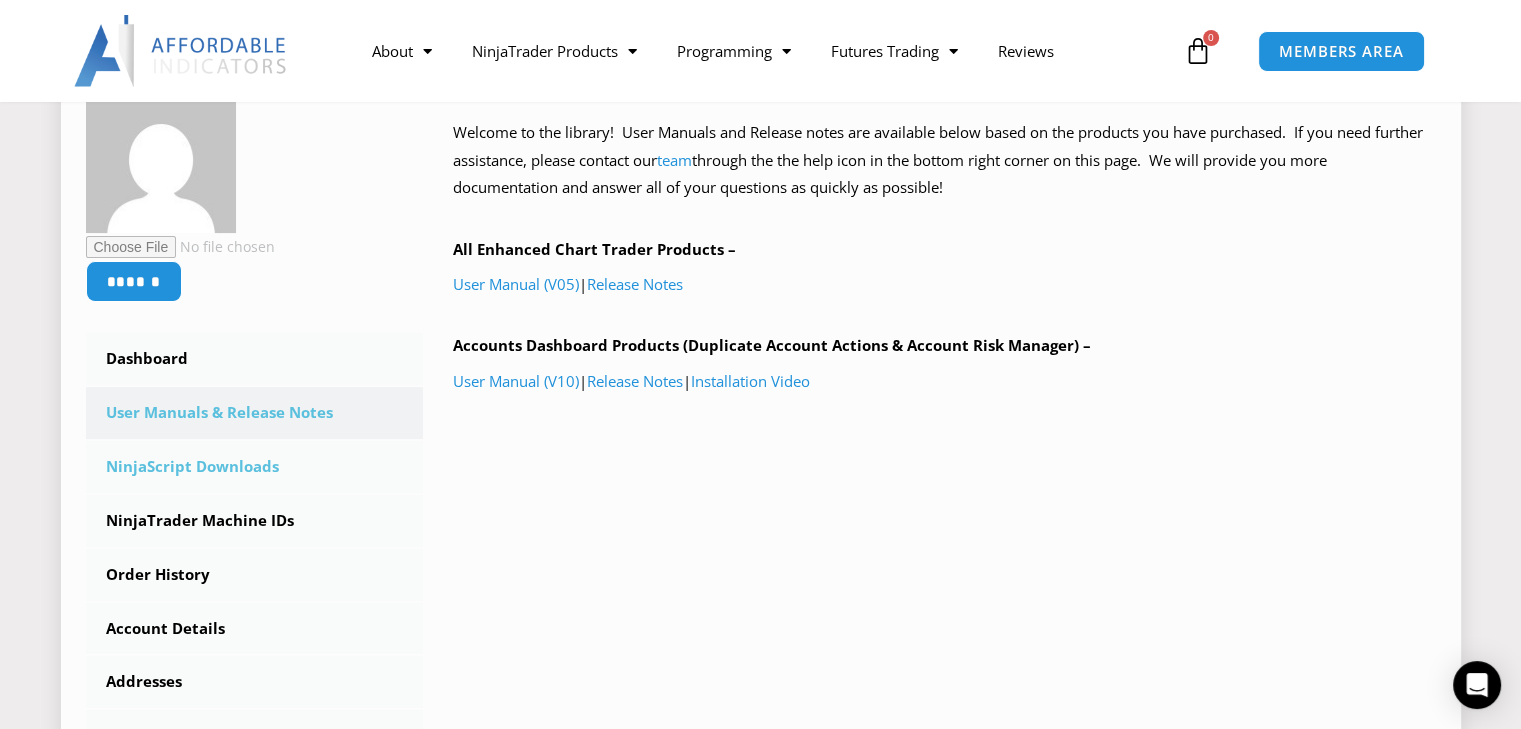 click on "NinjaScript Downloads" at bounding box center [255, 467] 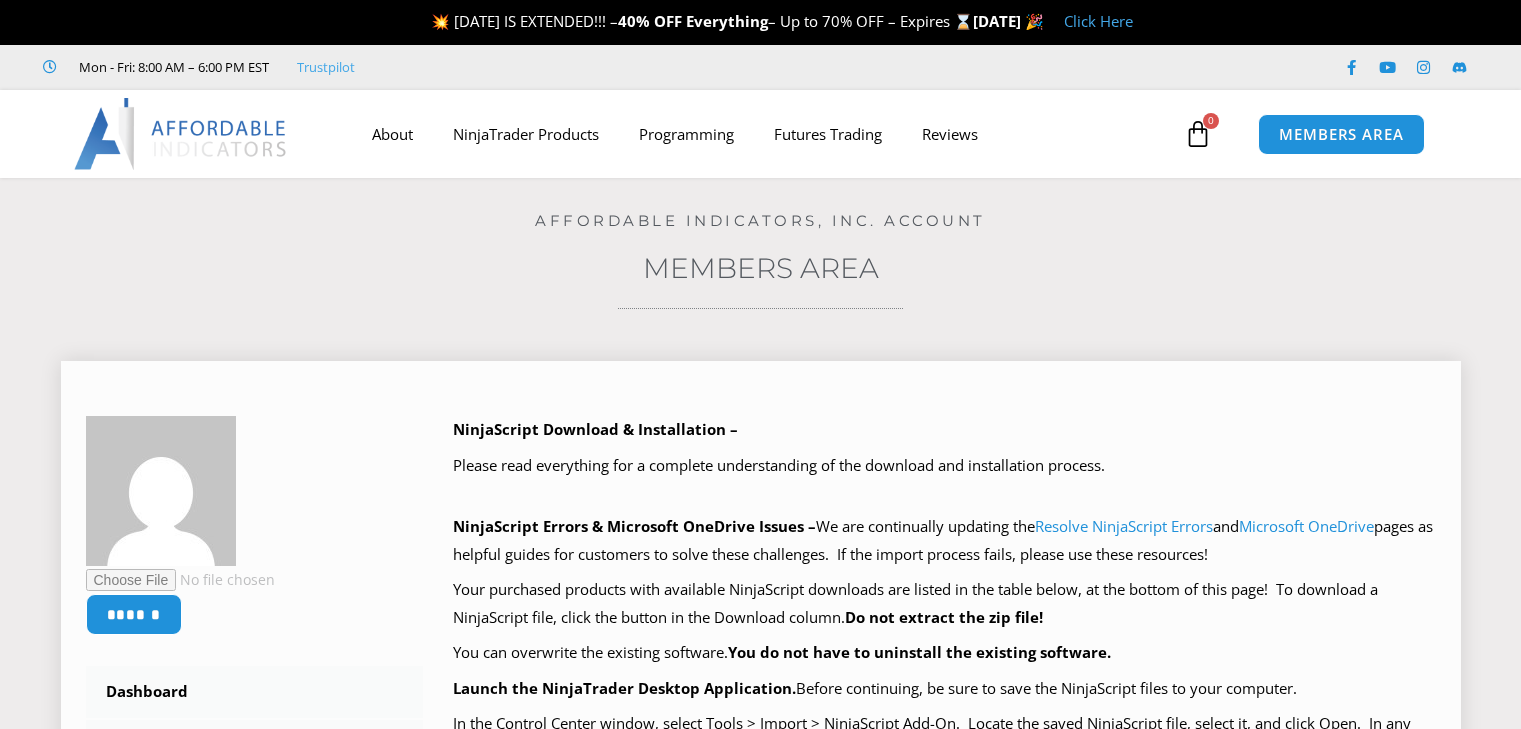 scroll, scrollTop: 0, scrollLeft: 0, axis: both 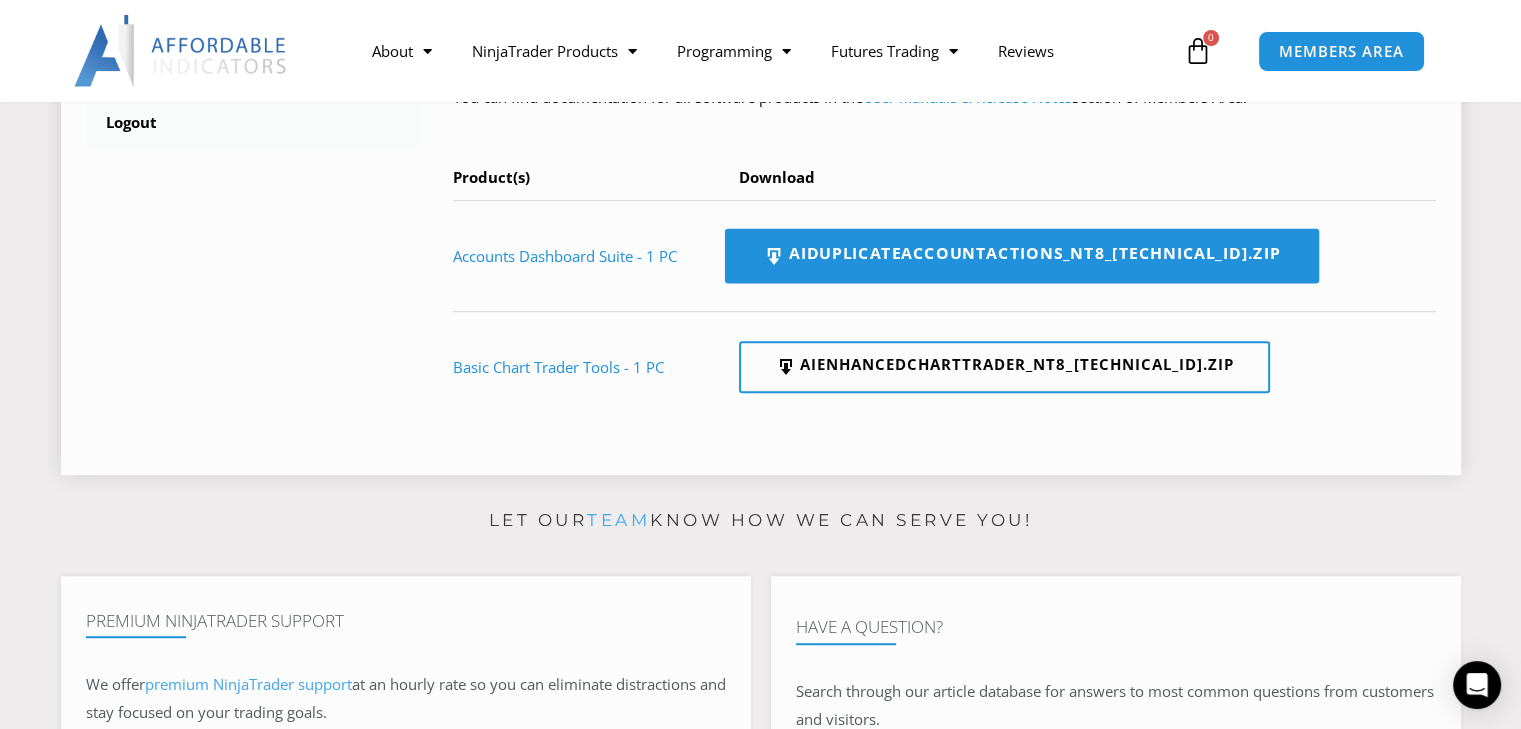click on "AIDuplicateAccountActions_NT8_25.2.5.1.zip" at bounding box center [1022, 256] 